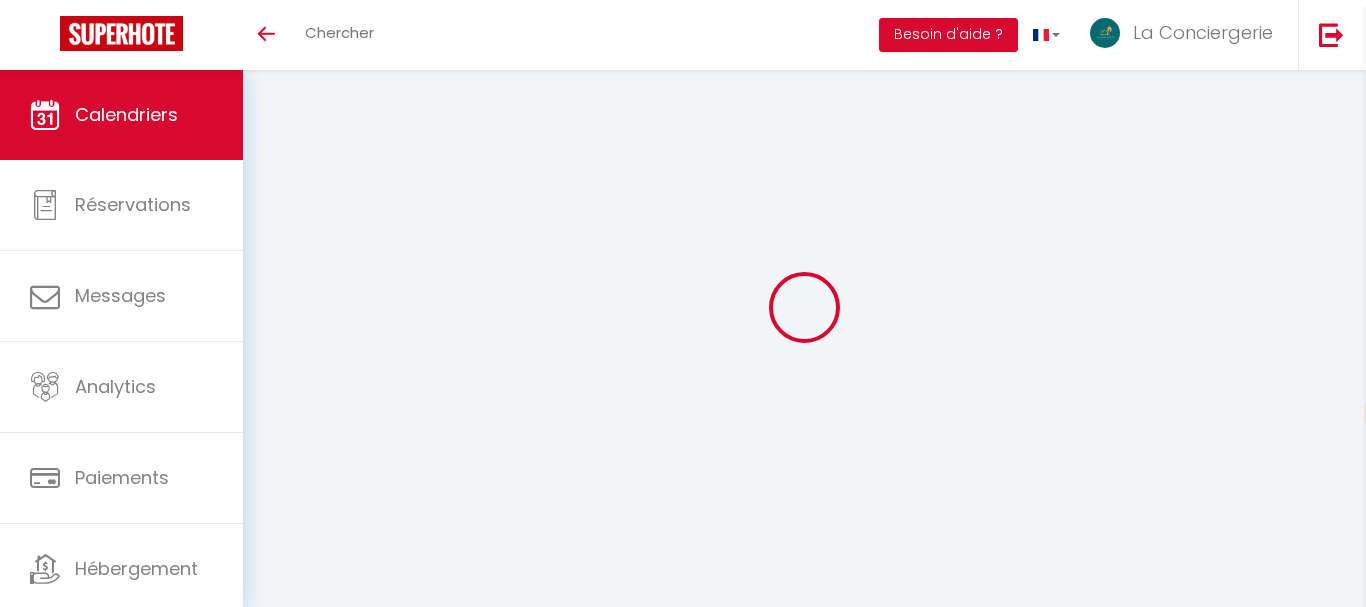 select on "fr" 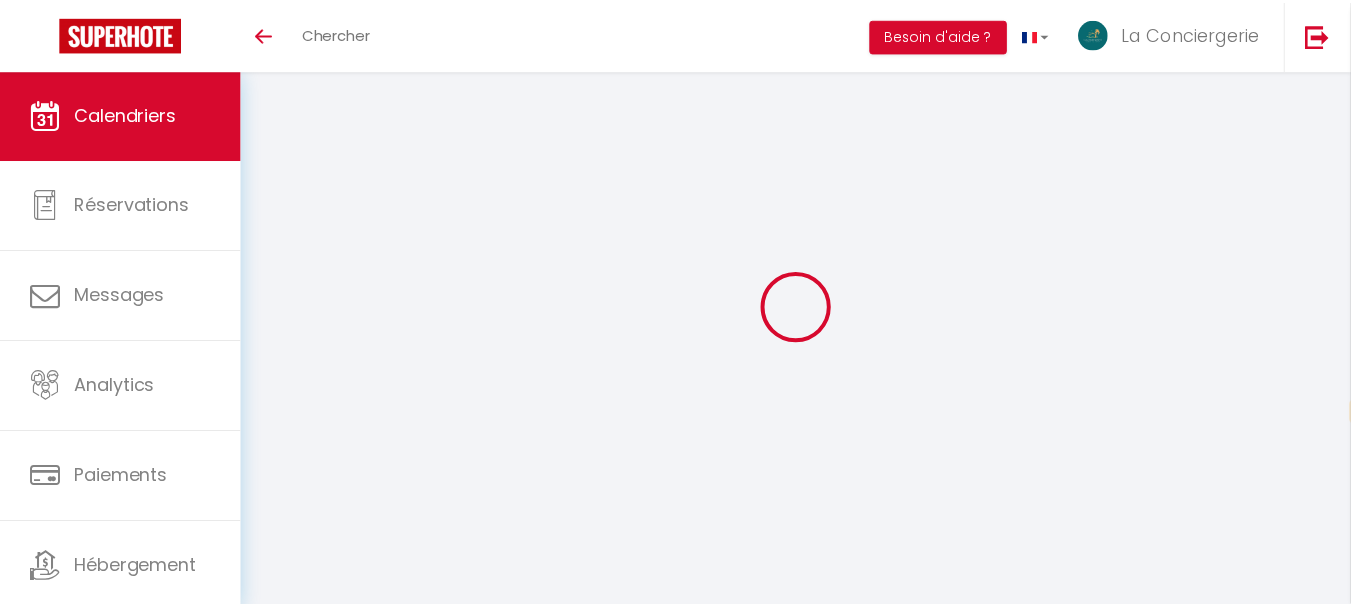 scroll, scrollTop: 0, scrollLeft: 0, axis: both 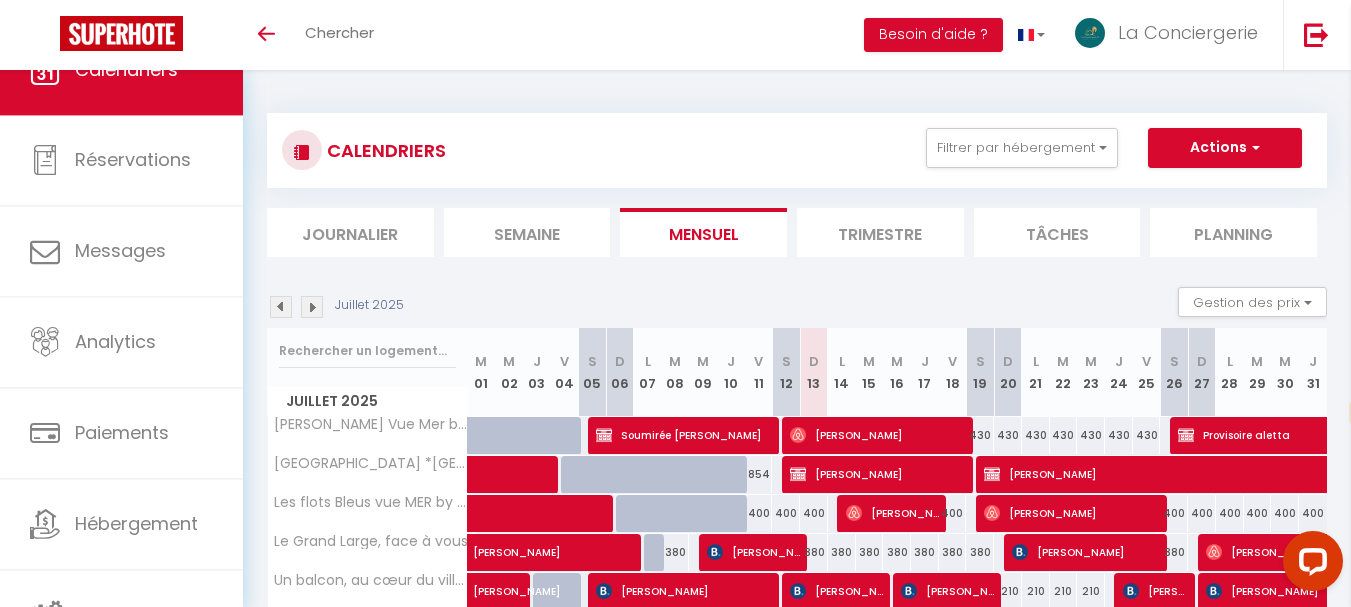 click at bounding box center [312, 307] 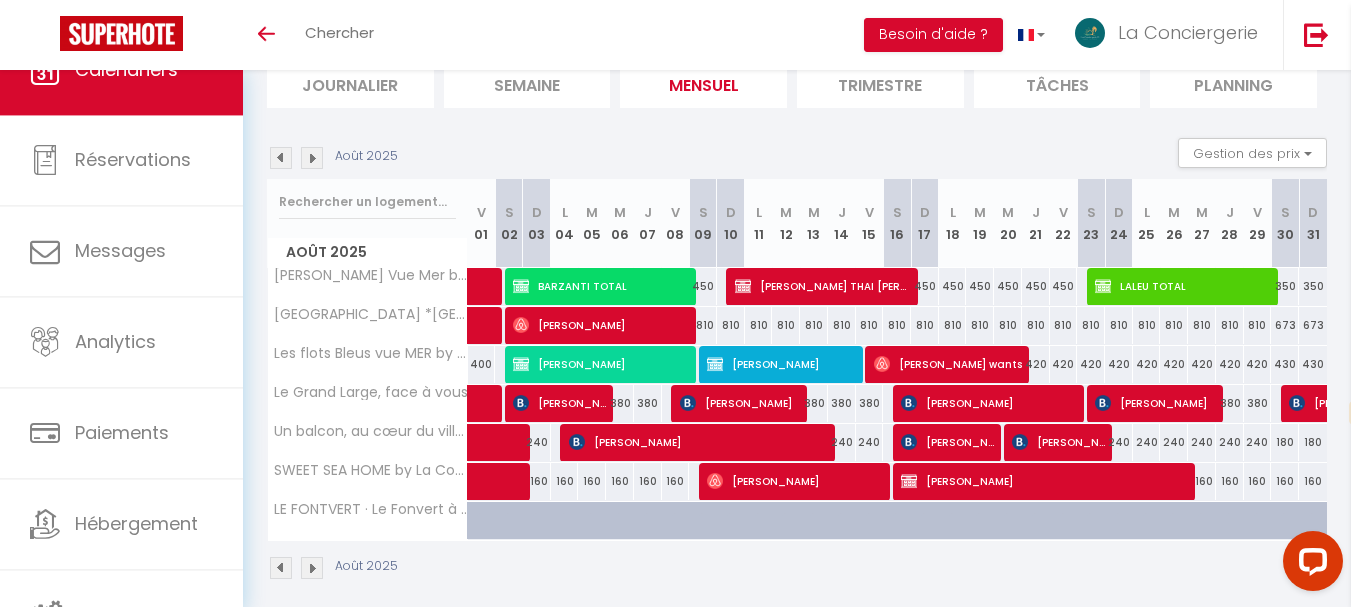 scroll, scrollTop: 166, scrollLeft: 0, axis: vertical 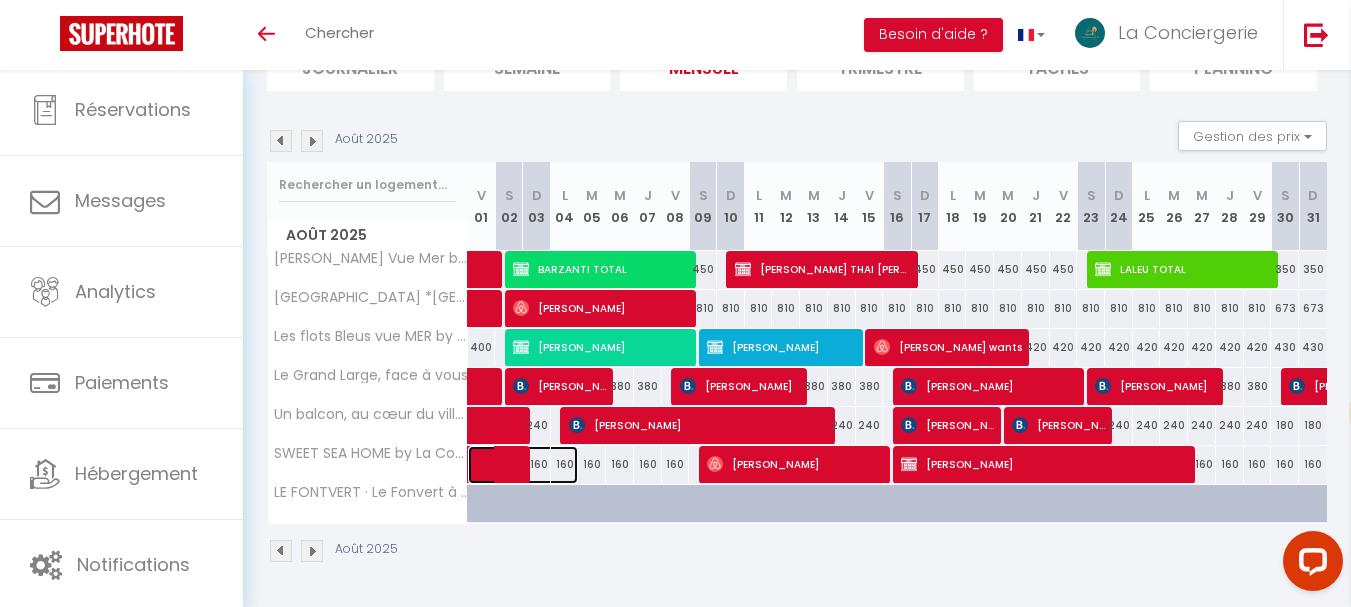 click at bounding box center (532, 465) 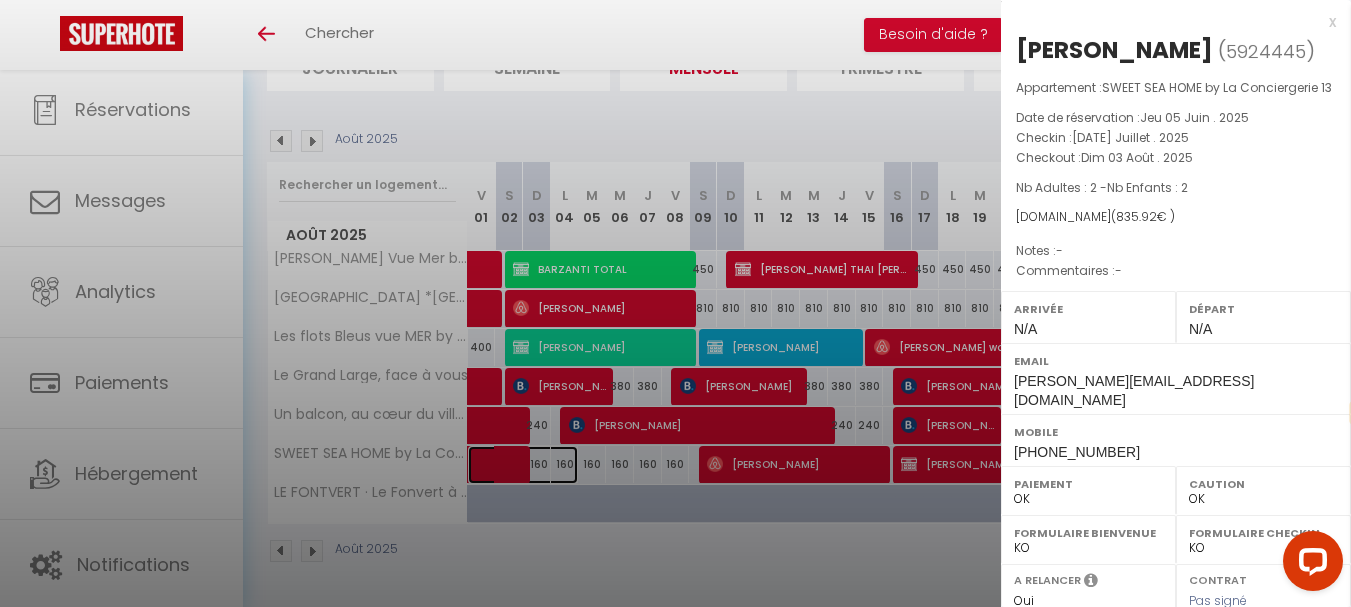 select on "35769" 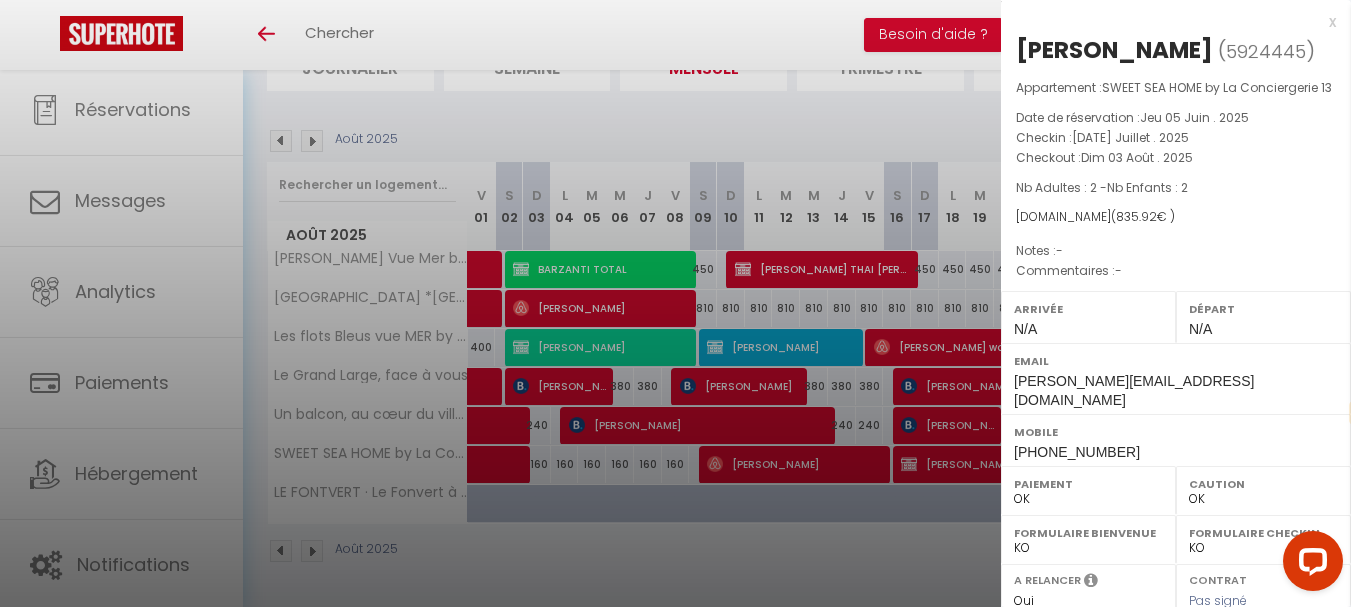 click at bounding box center [675, 303] 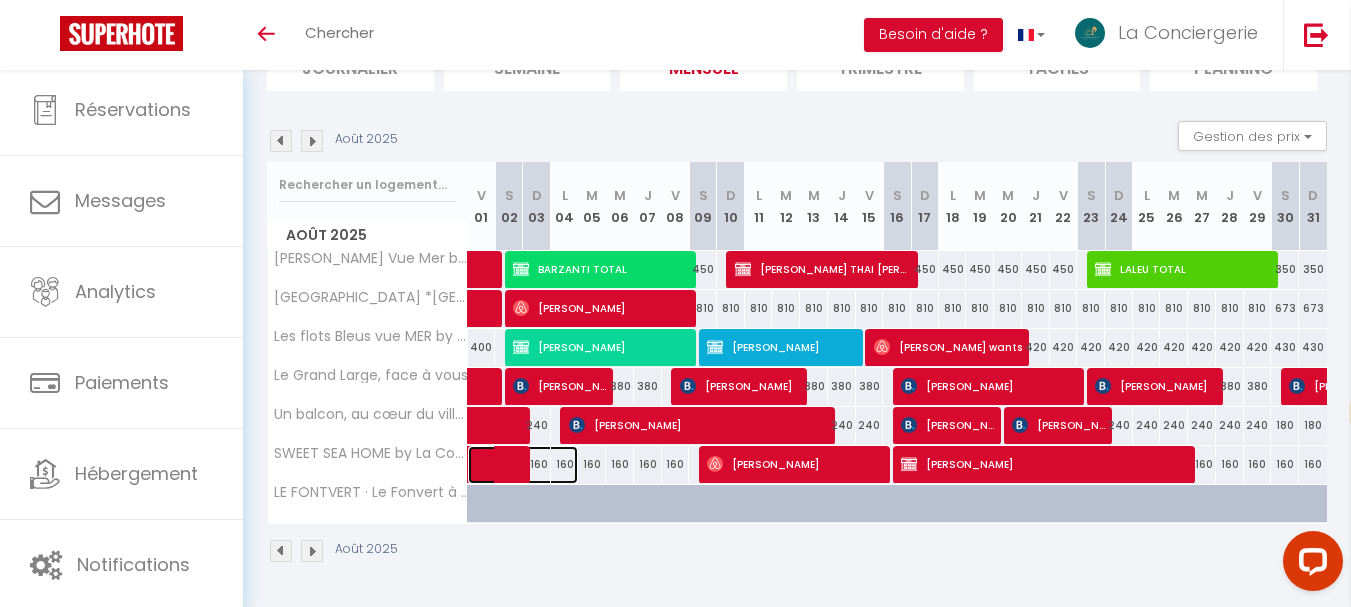 click at bounding box center [532, 465] 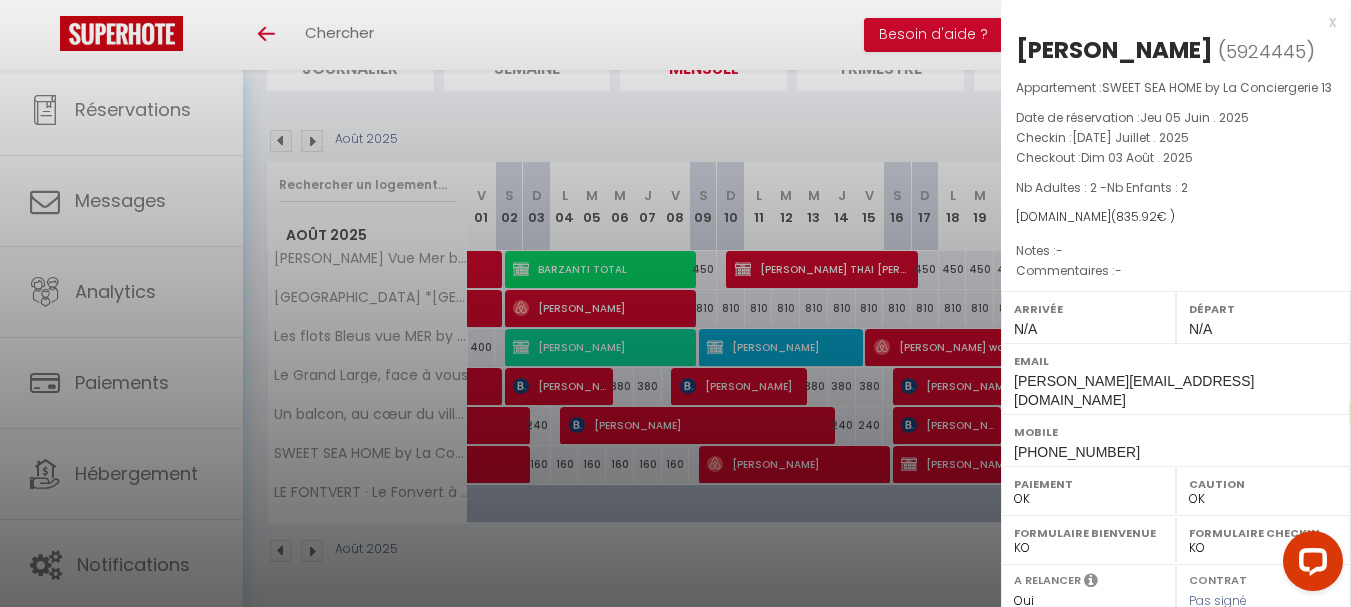 click at bounding box center [675, 303] 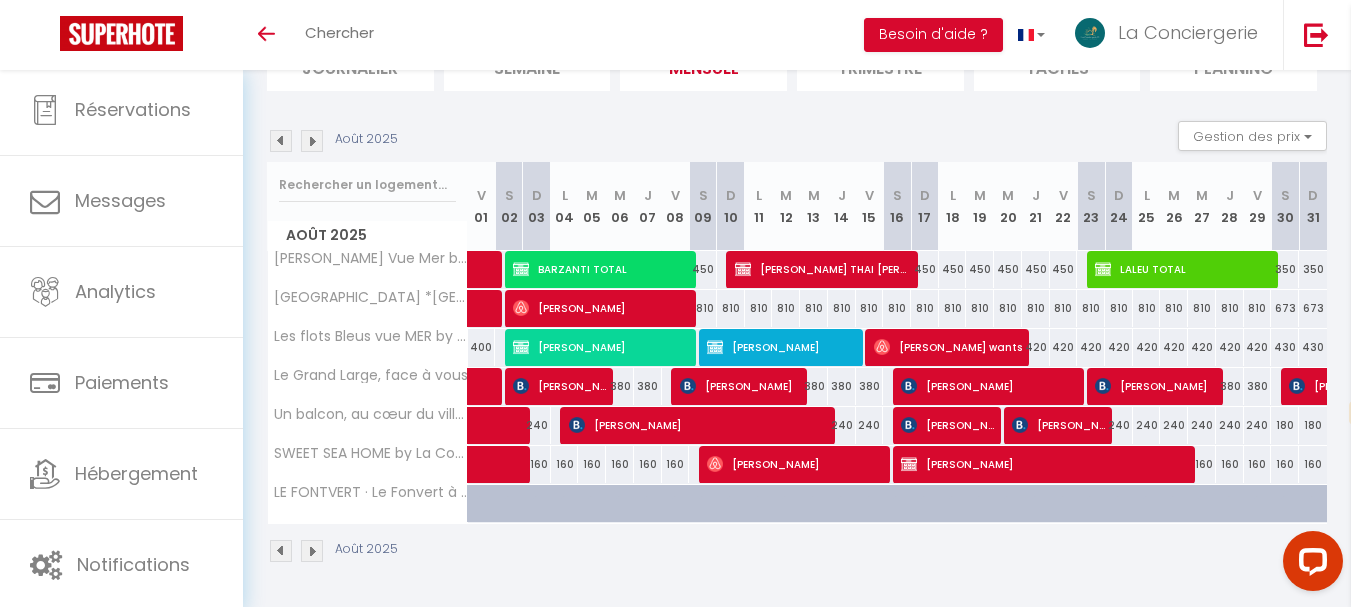 click at bounding box center [565, 504] 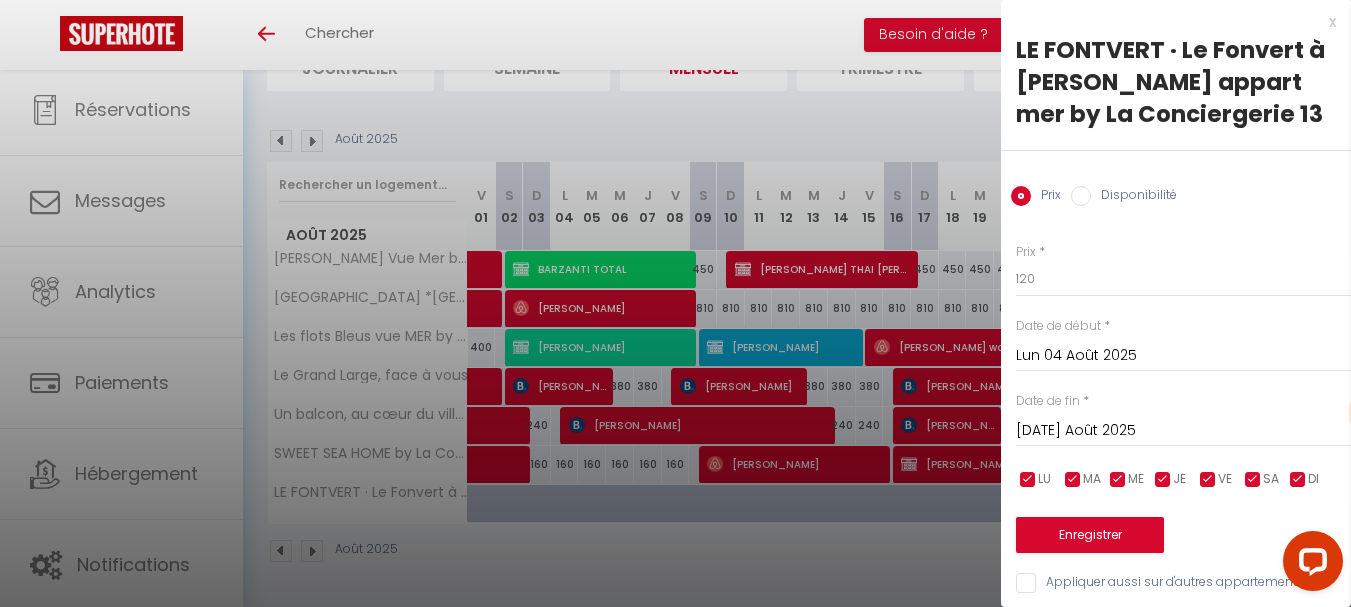click at bounding box center (675, 303) 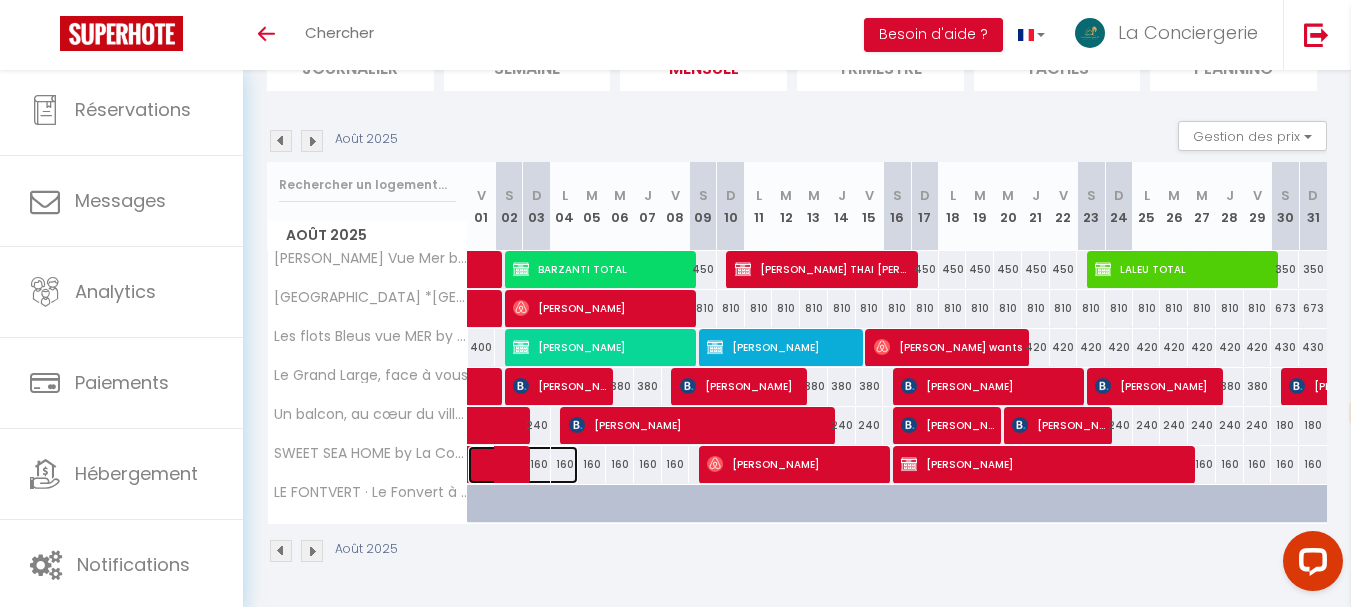 click at bounding box center (532, 465) 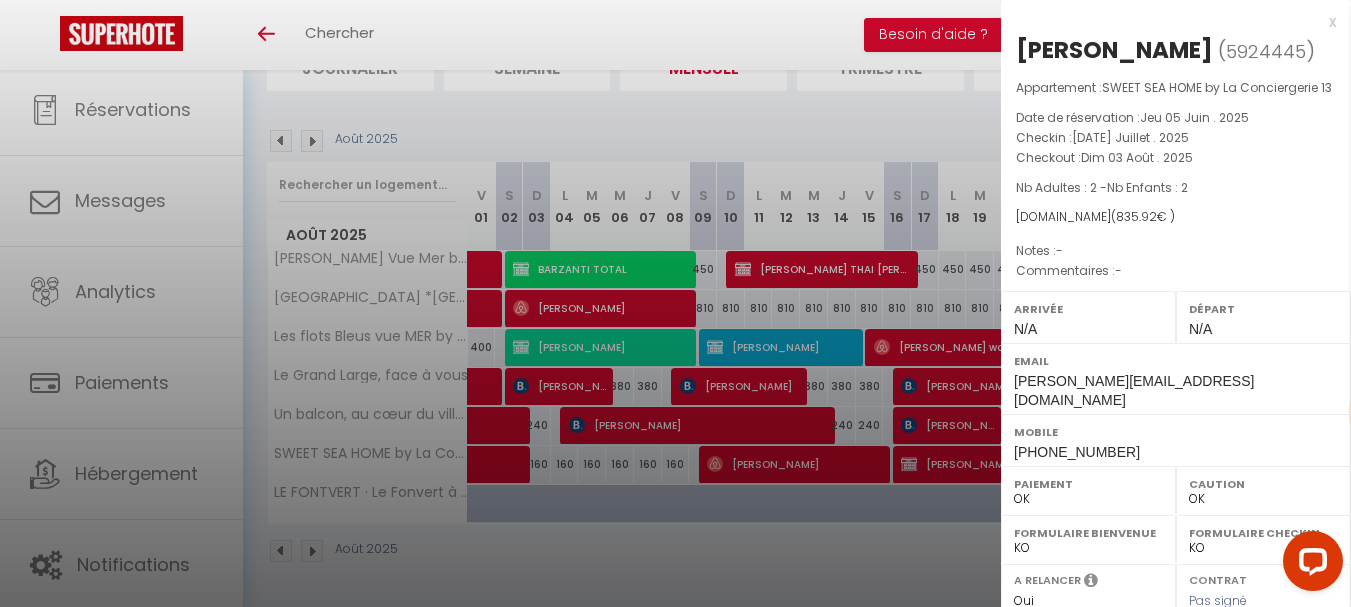 click at bounding box center [675, 303] 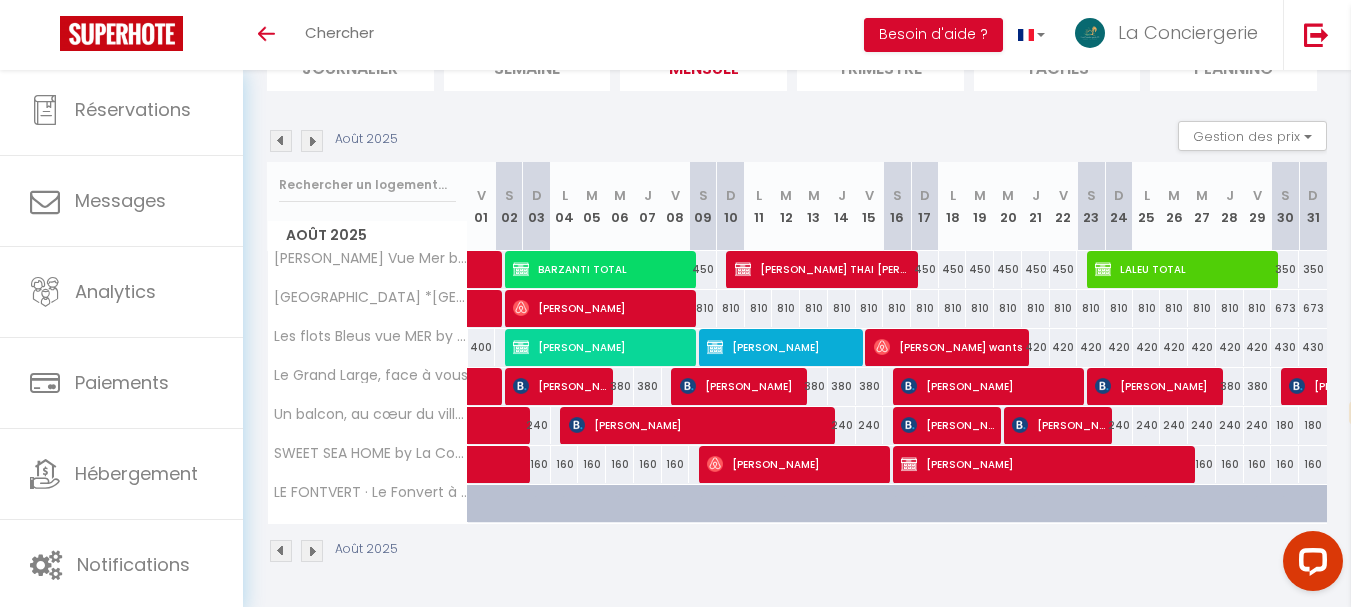 click on "160" at bounding box center [592, 464] 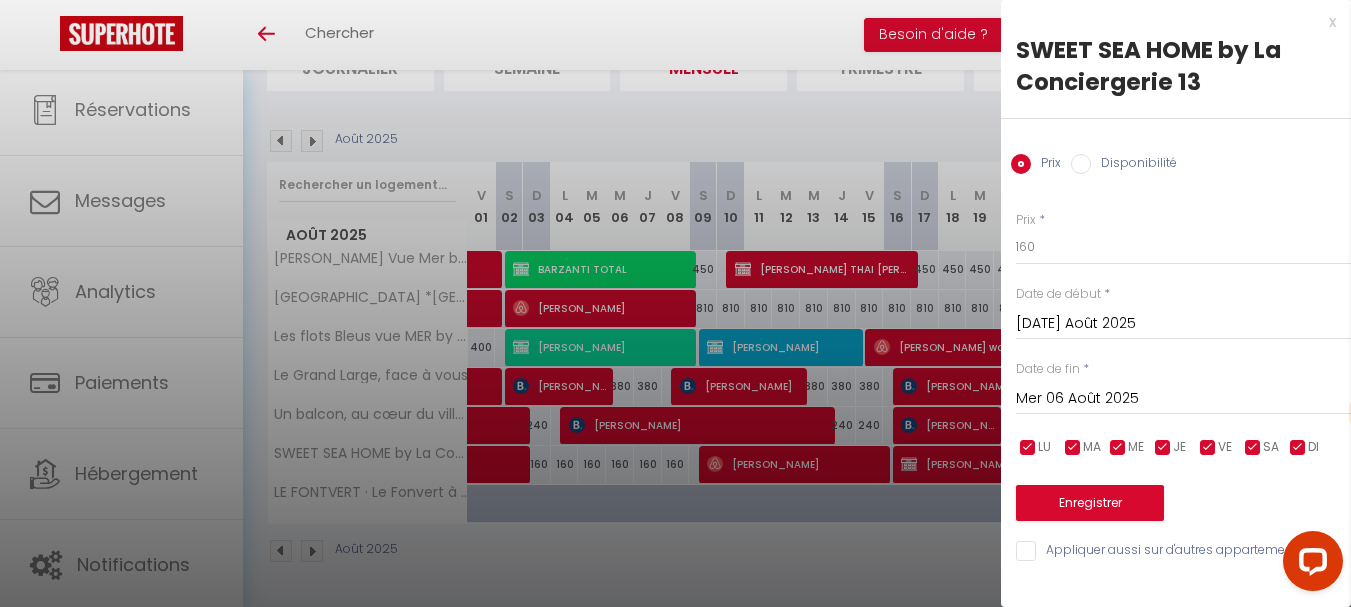 click on "[DATE] Août 2025" at bounding box center (1183, 324) 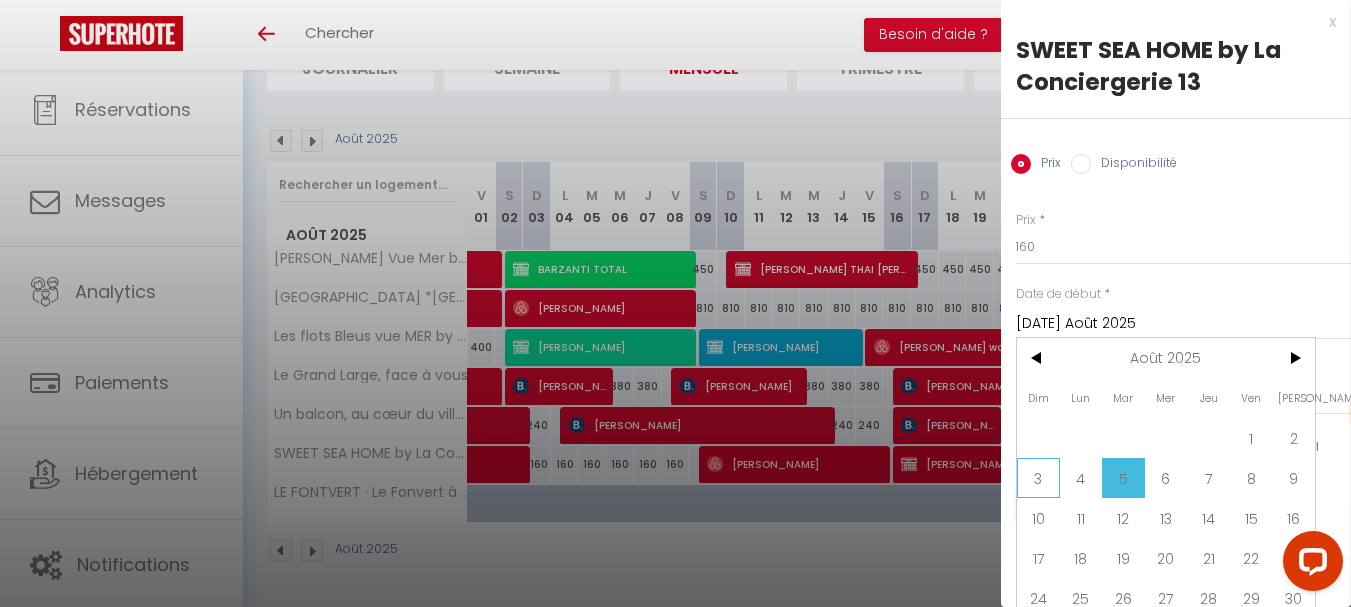 click on "3" at bounding box center [1038, 478] 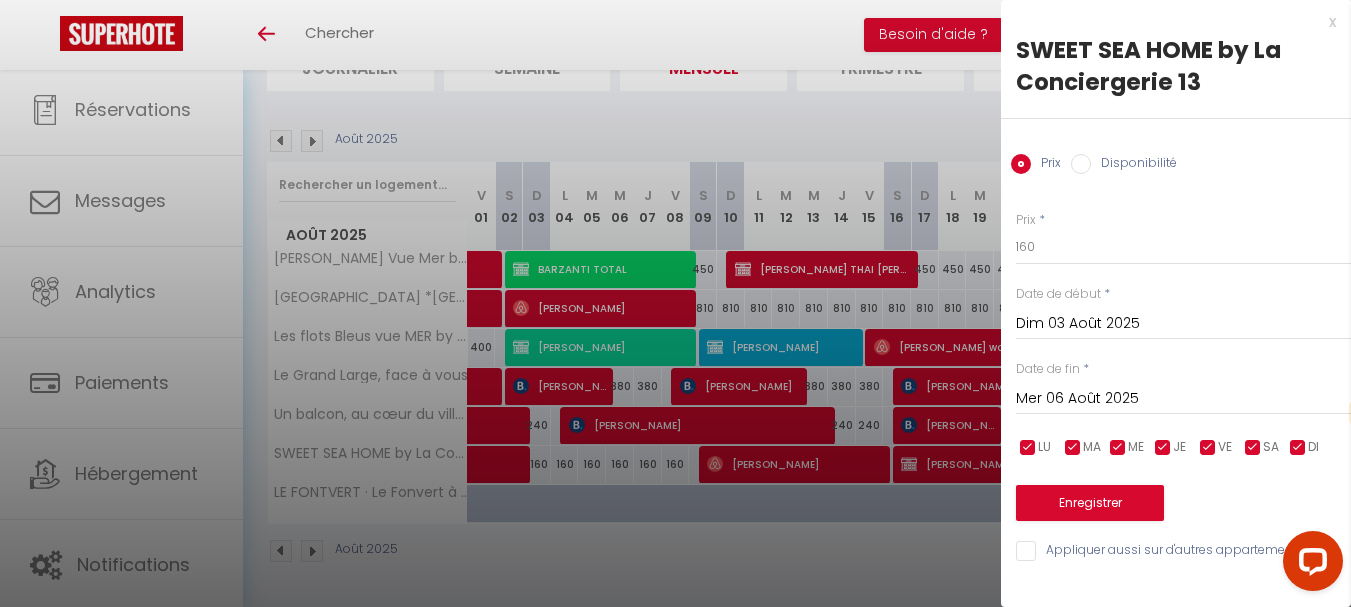 click on "Mer 06 Août 2025" at bounding box center (1183, 399) 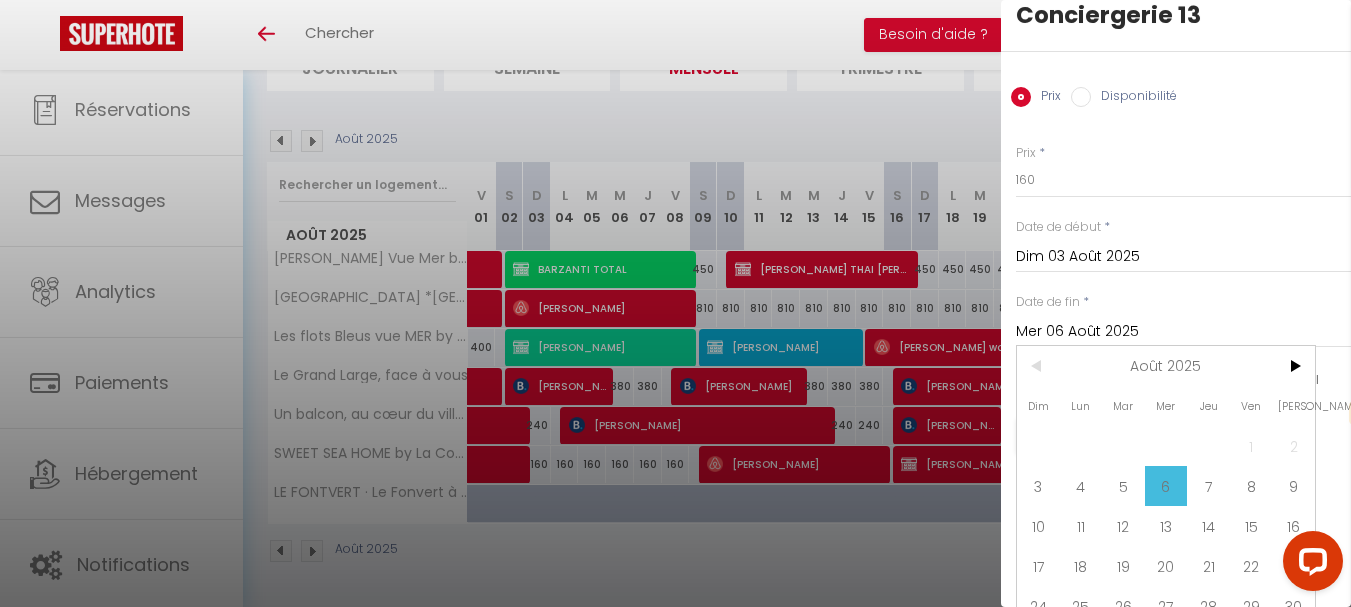 scroll, scrollTop: 100, scrollLeft: 0, axis: vertical 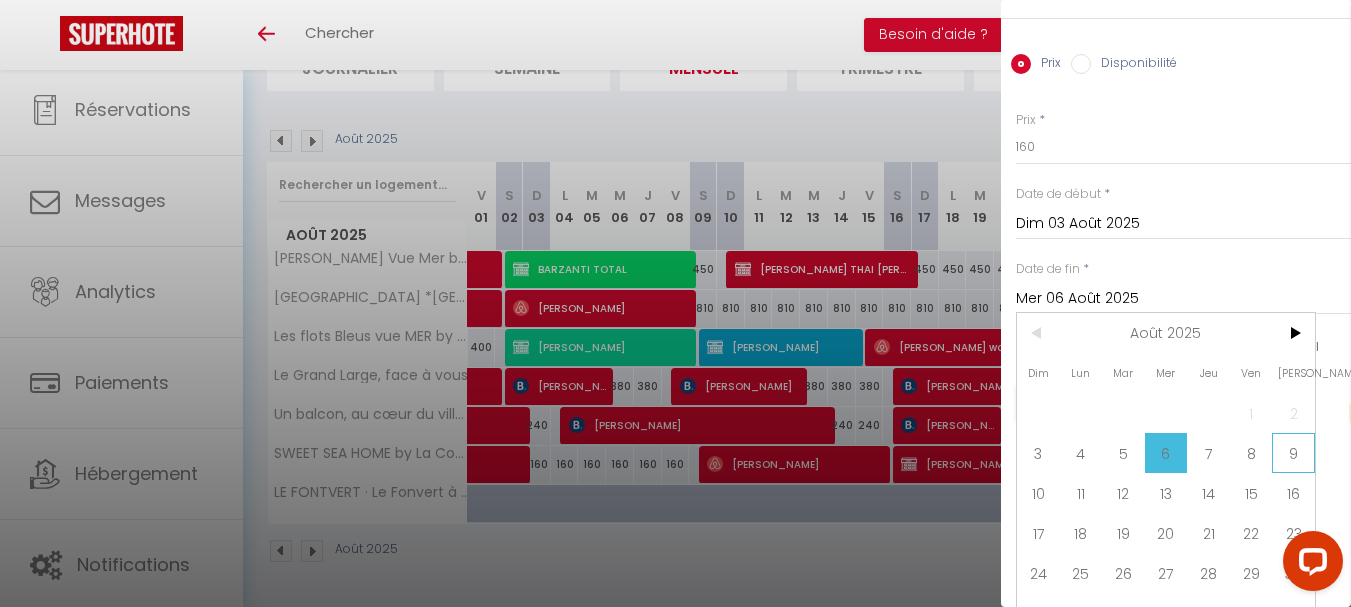 click on "9" at bounding box center [1293, 453] 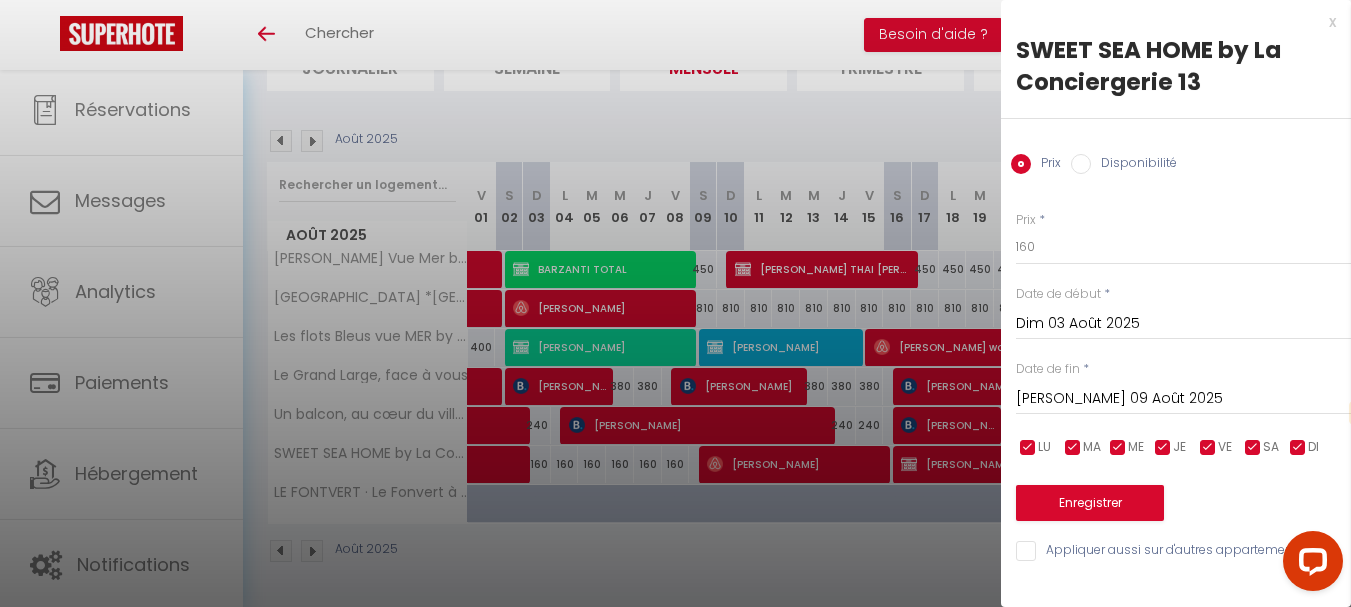 scroll, scrollTop: 0, scrollLeft: 0, axis: both 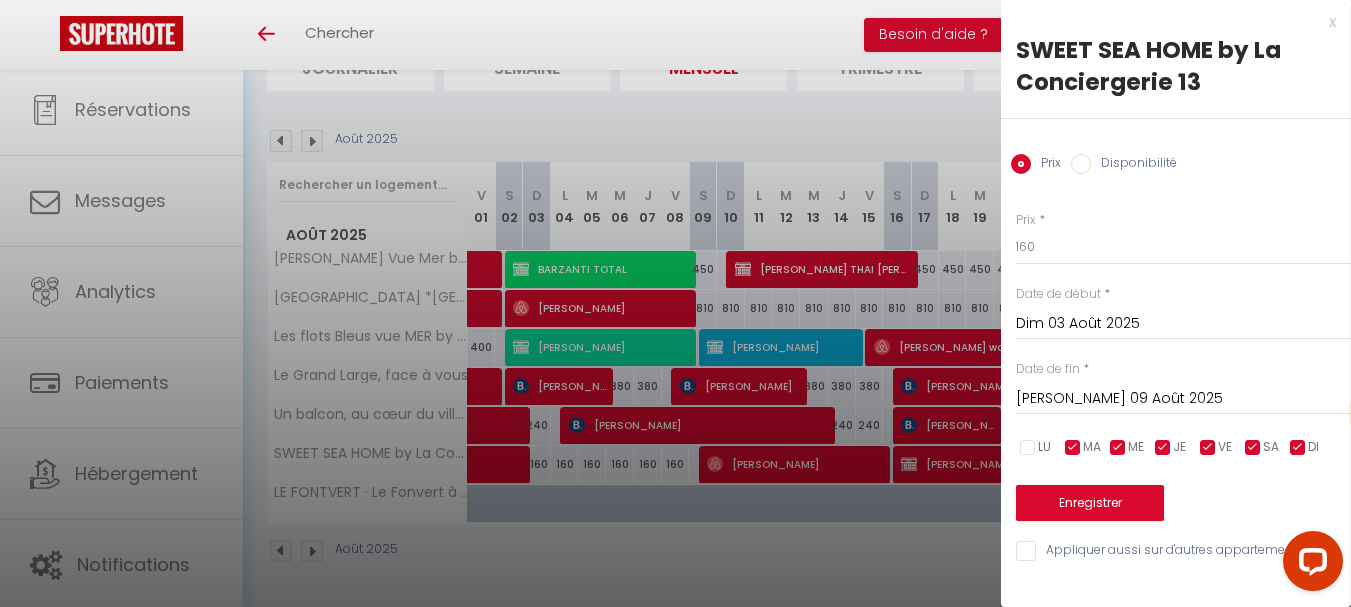 click at bounding box center (1073, 448) 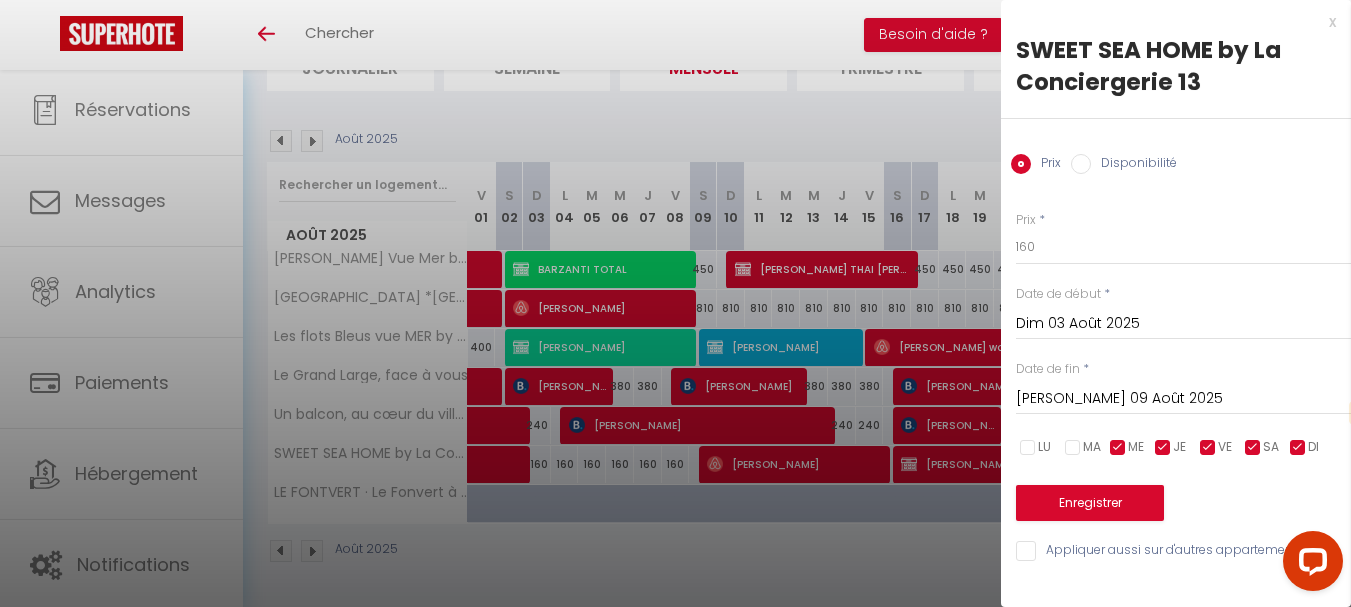 drag, startPoint x: 1110, startPoint y: 447, endPoint x: 1146, endPoint y: 447, distance: 36 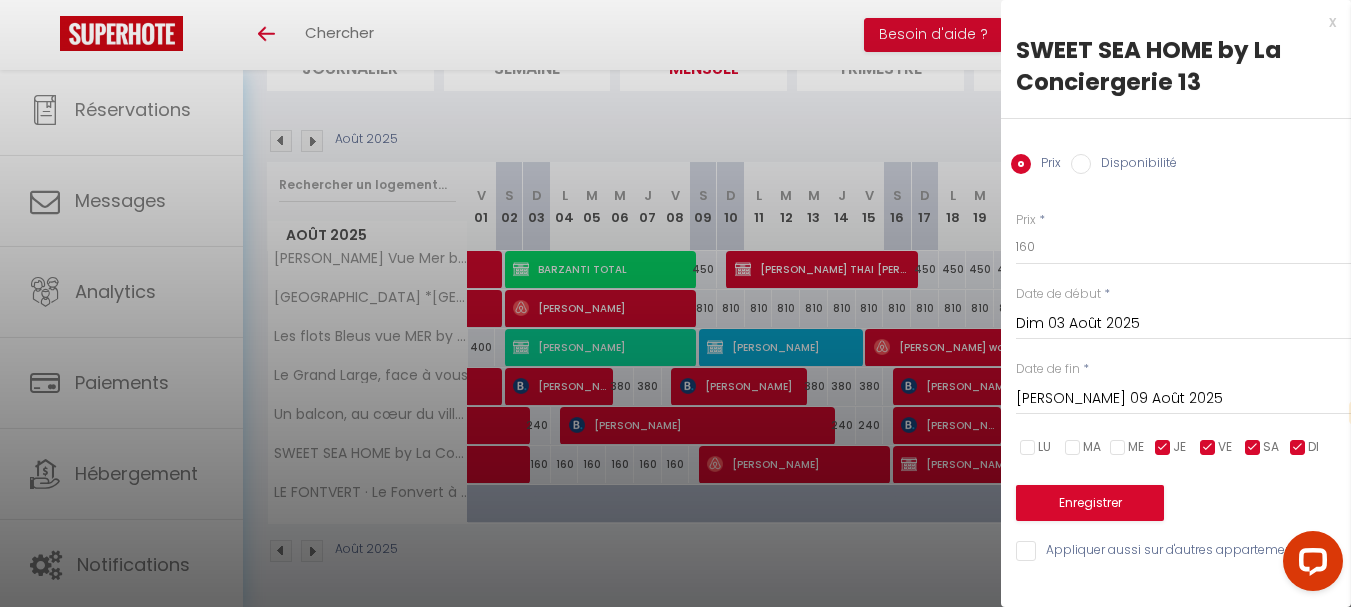 drag, startPoint x: 1161, startPoint y: 445, endPoint x: 1176, endPoint y: 438, distance: 16.552946 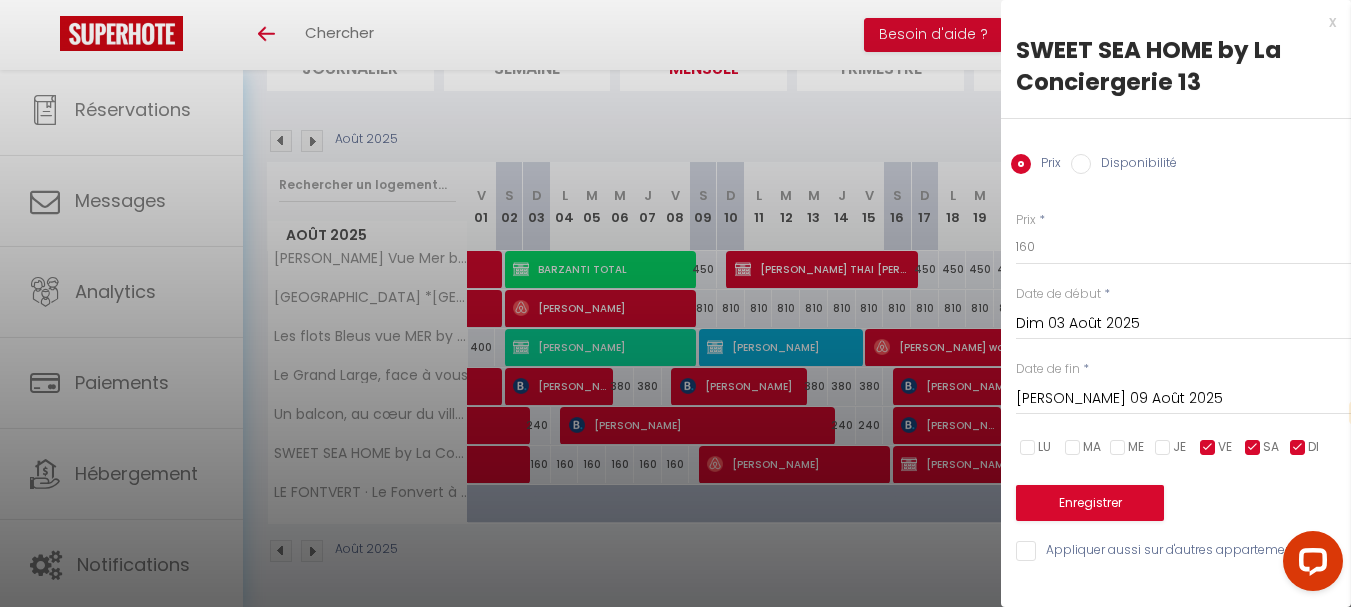 drag, startPoint x: 1212, startPoint y: 444, endPoint x: 1228, endPoint y: 442, distance: 16.124516 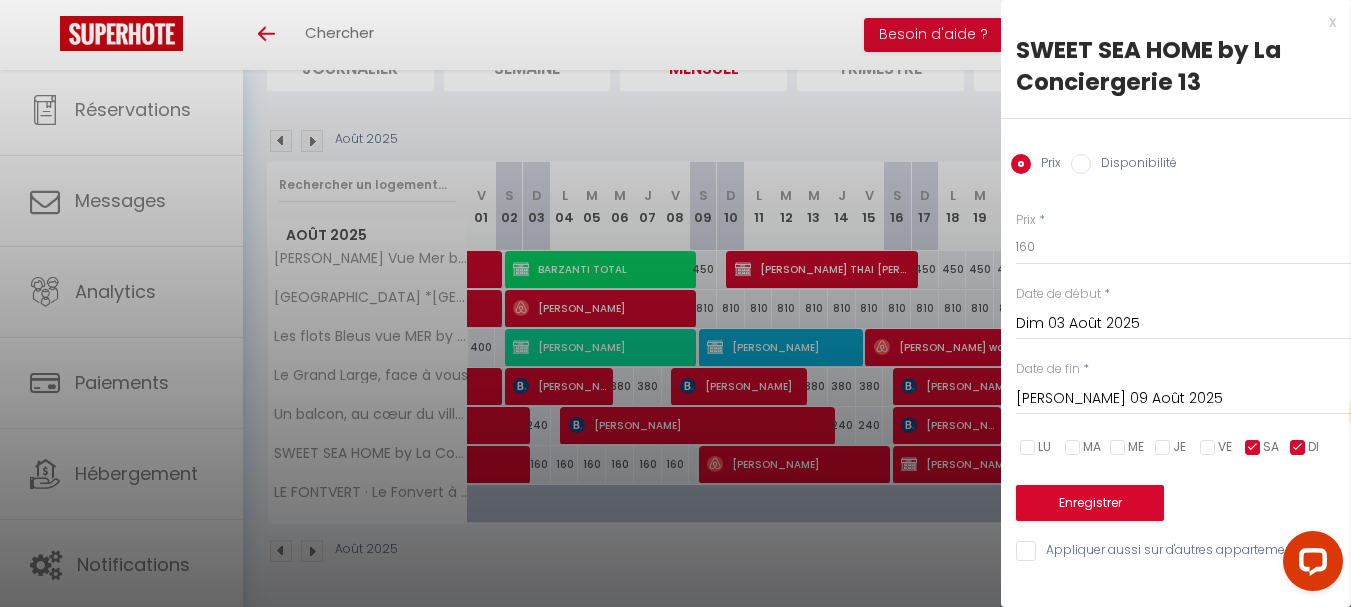 click at bounding box center [1253, 448] 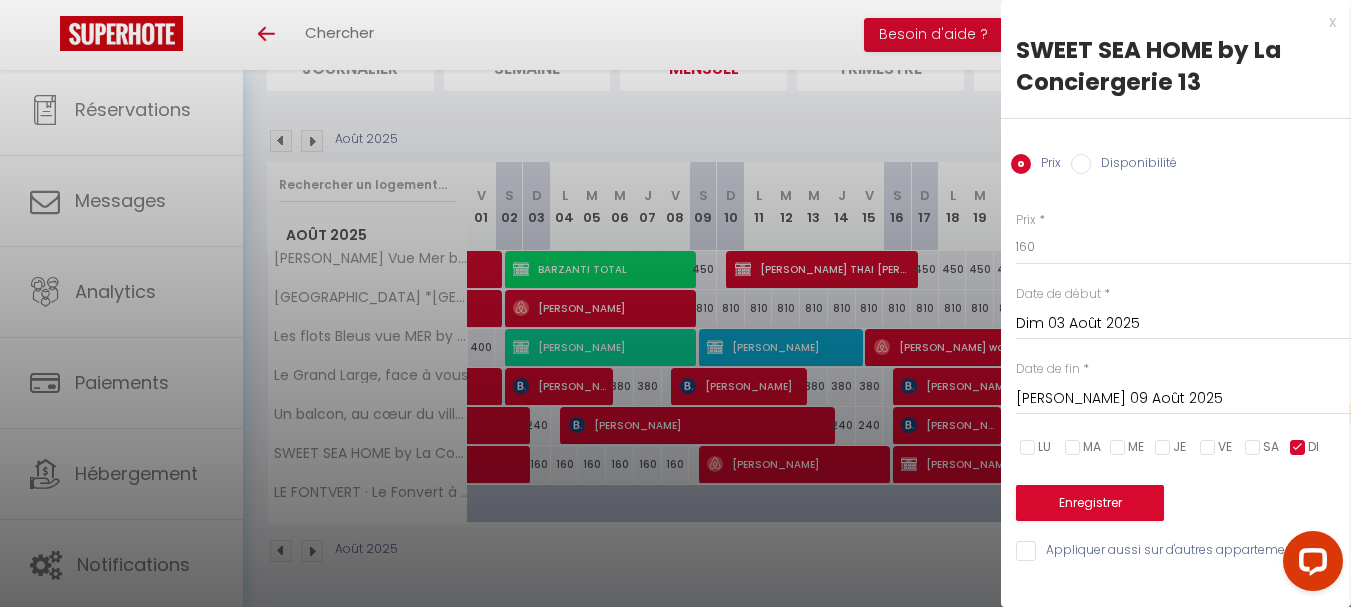 click at bounding box center (1298, 448) 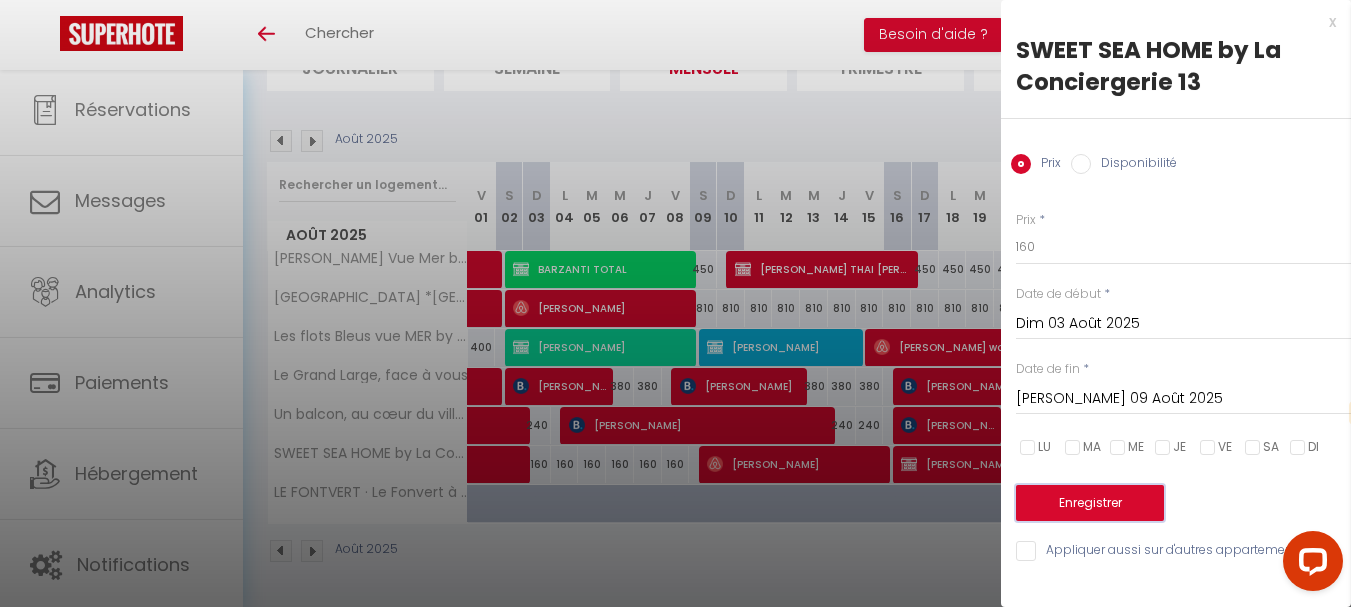 click on "Enregistrer" at bounding box center [1090, 503] 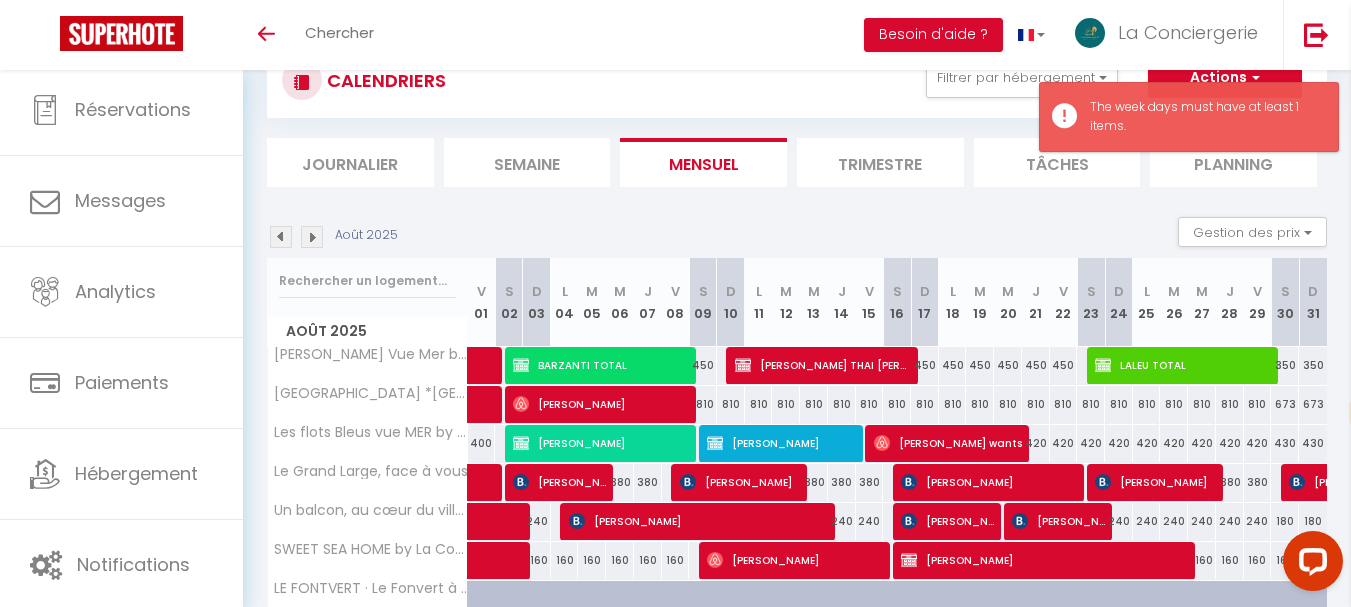 scroll, scrollTop: 166, scrollLeft: 0, axis: vertical 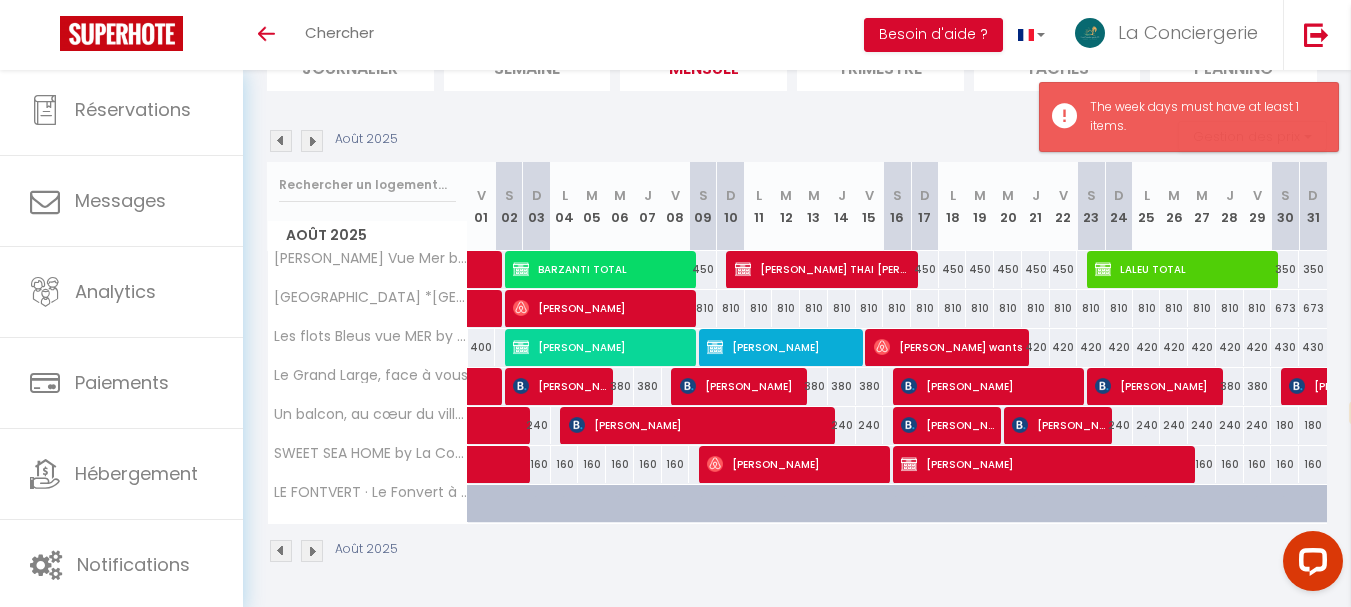 click on "Août 2025
Gestion des prix
Nb Nuits minimum   Règles   Disponibilité" at bounding box center [797, 141] 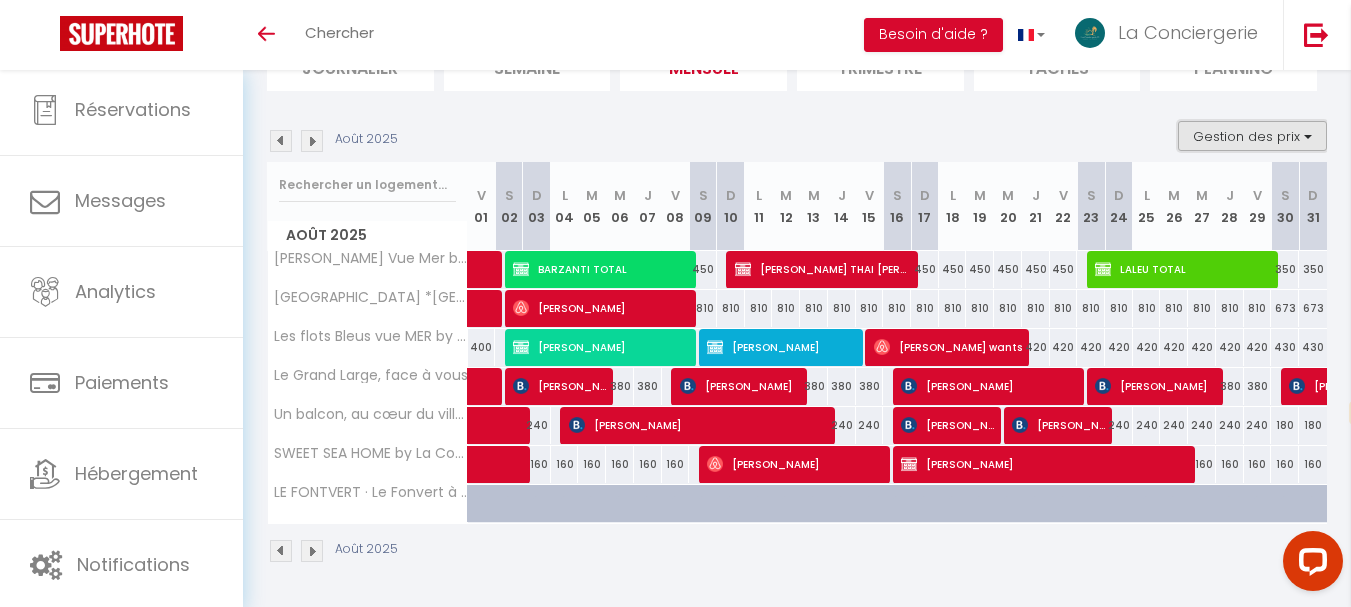 click on "Gestion des prix" at bounding box center [1252, 136] 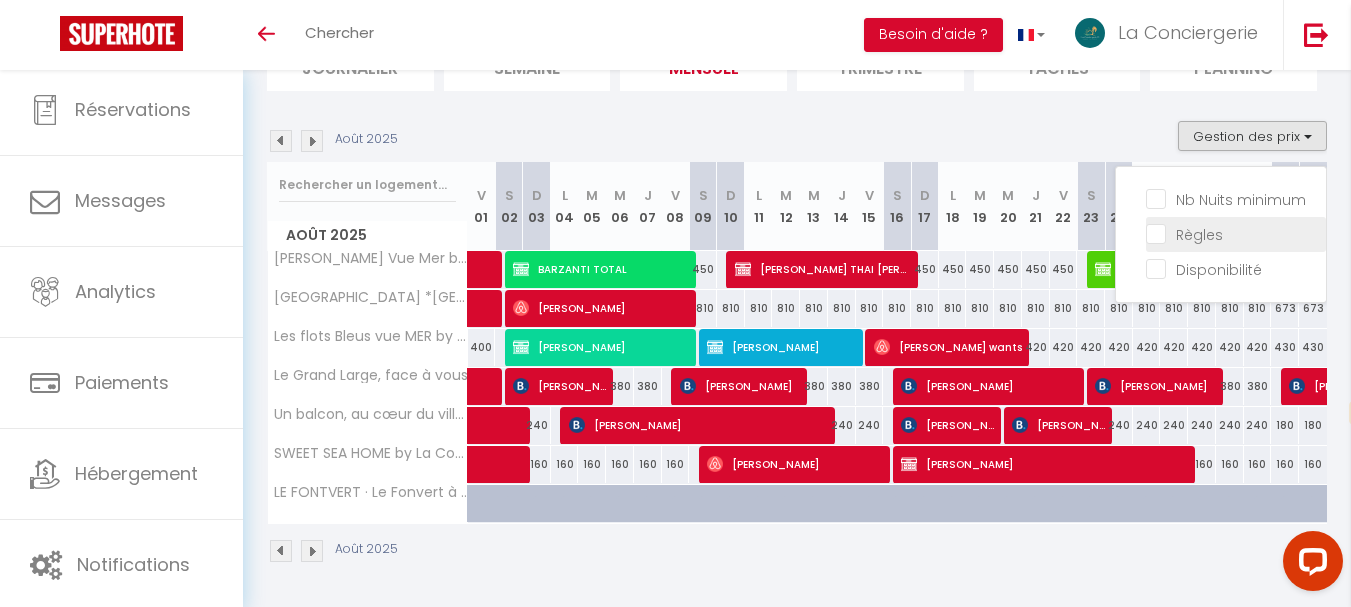 click on "Règles" at bounding box center (1236, 233) 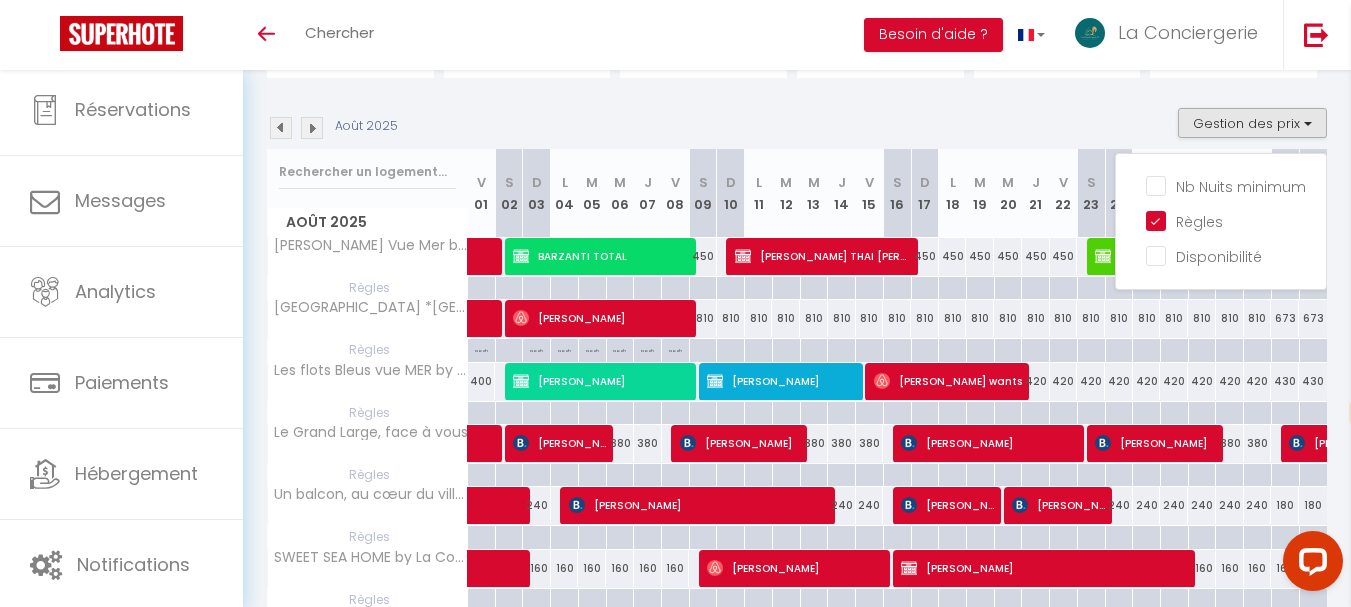 scroll, scrollTop: 330, scrollLeft: 0, axis: vertical 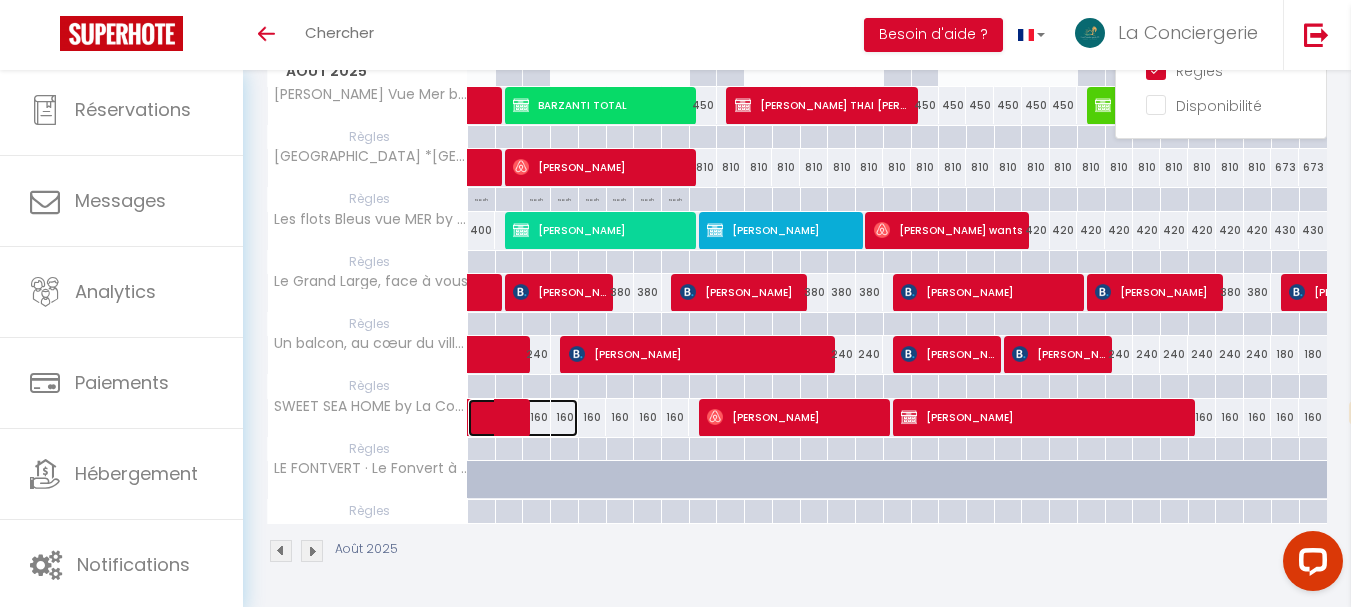 click at bounding box center (532, 418) 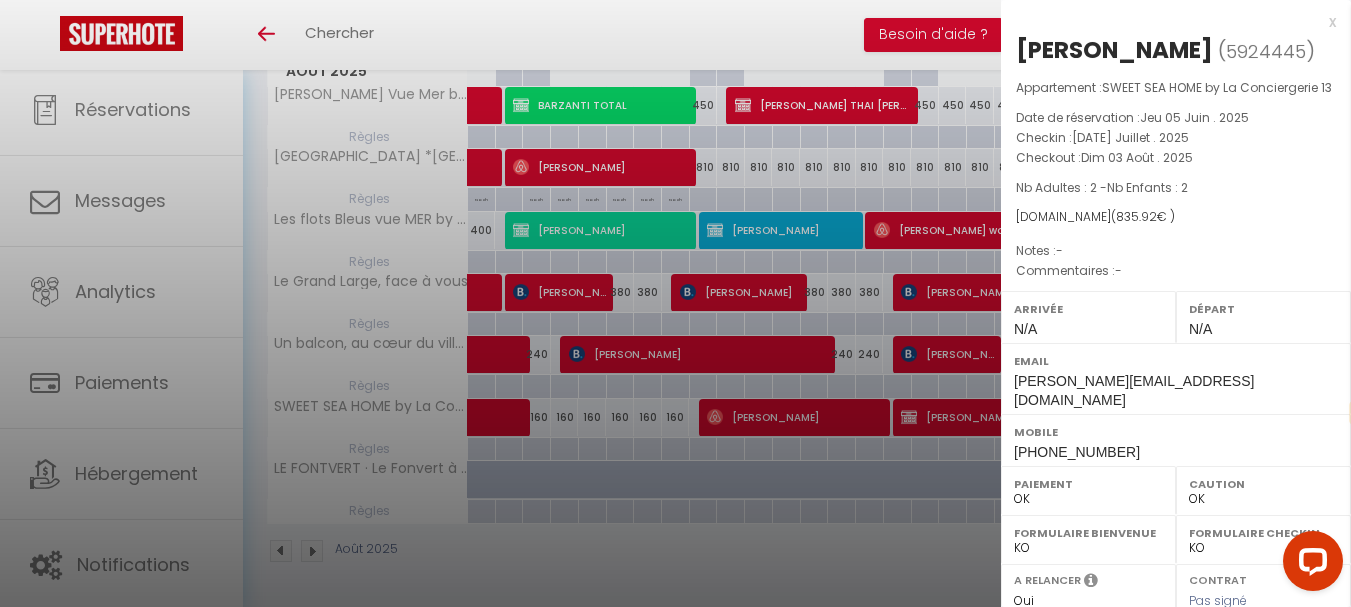 click at bounding box center [675, 303] 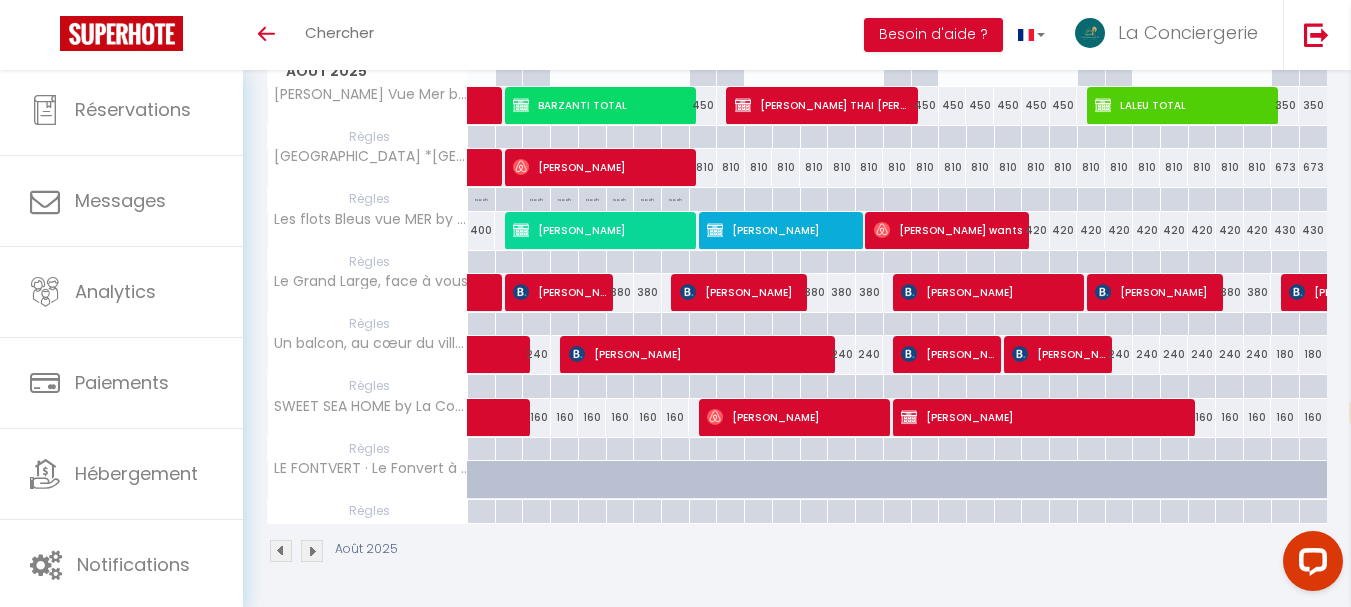 click on "160" at bounding box center [592, 417] 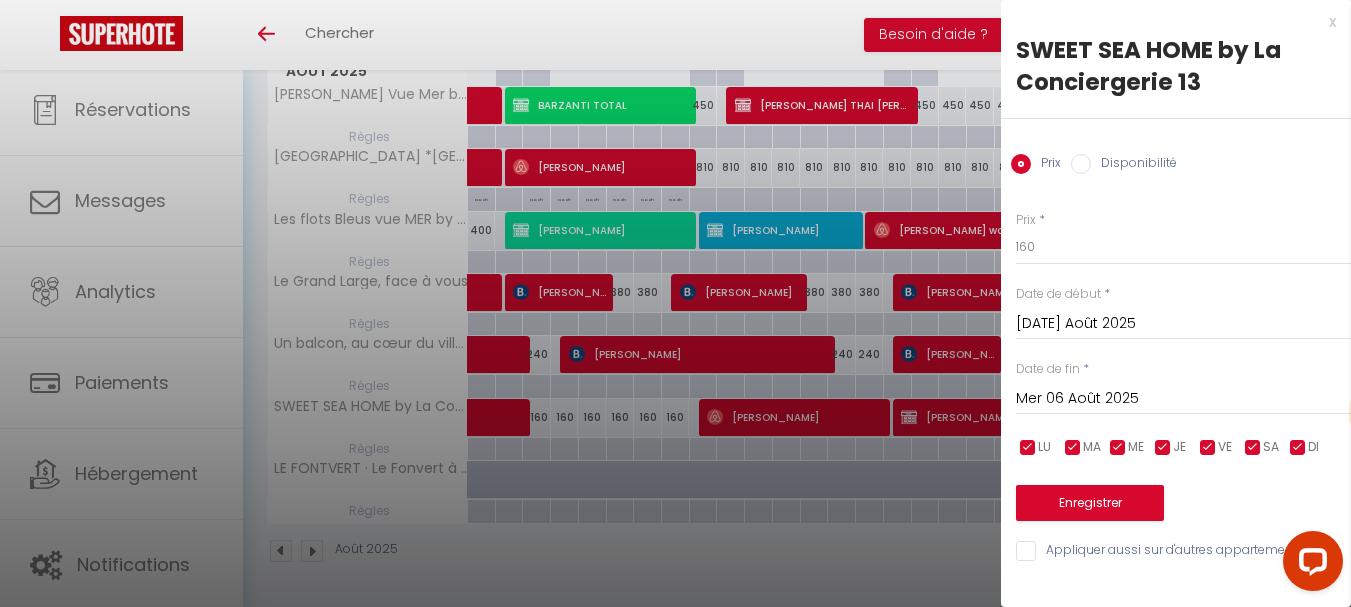 click on "[DATE] Août 2025" at bounding box center [1183, 324] 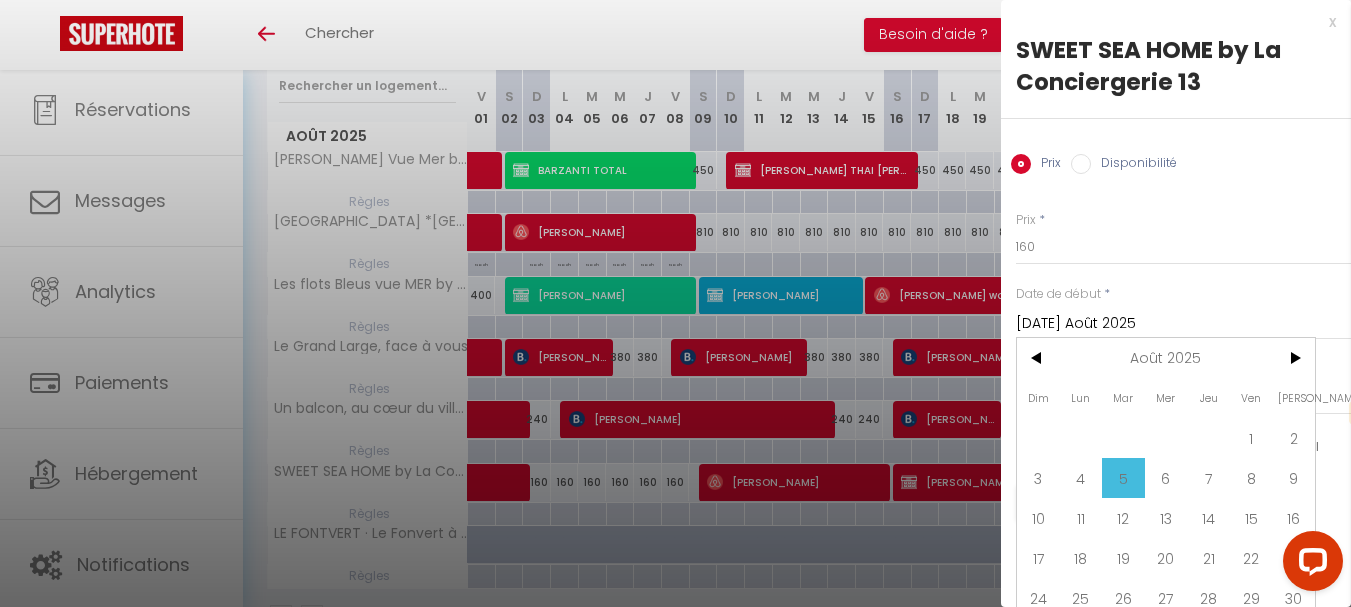 scroll, scrollTop: 230, scrollLeft: 0, axis: vertical 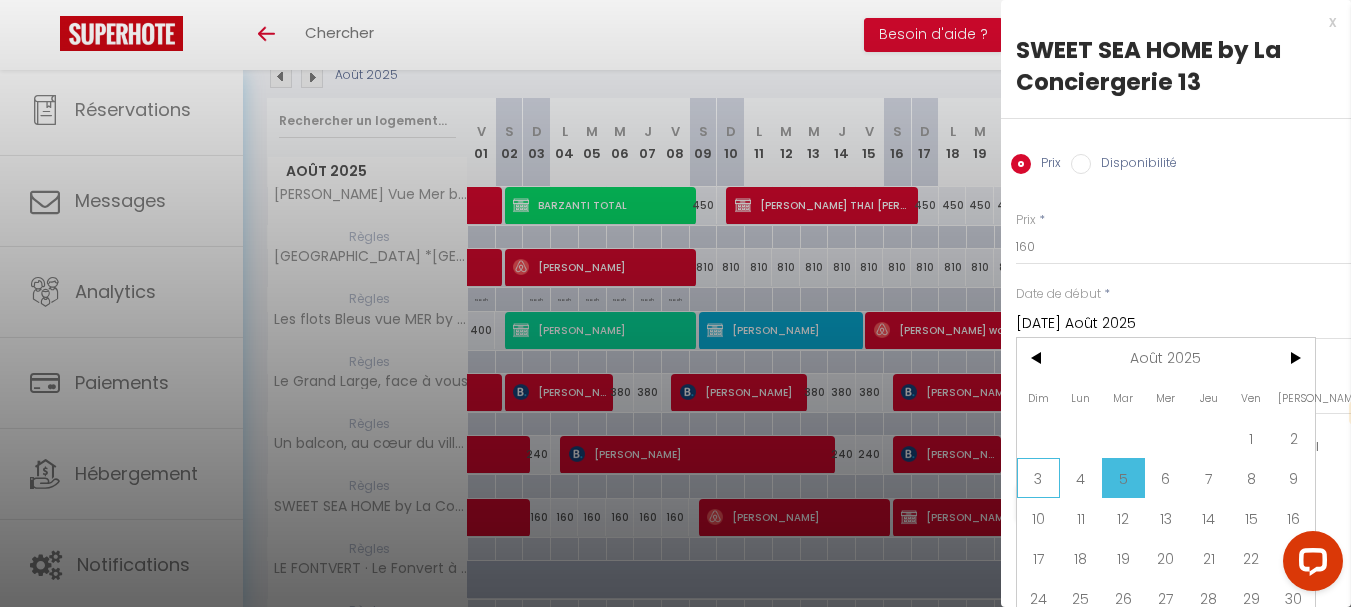 click on "3" at bounding box center [1038, 478] 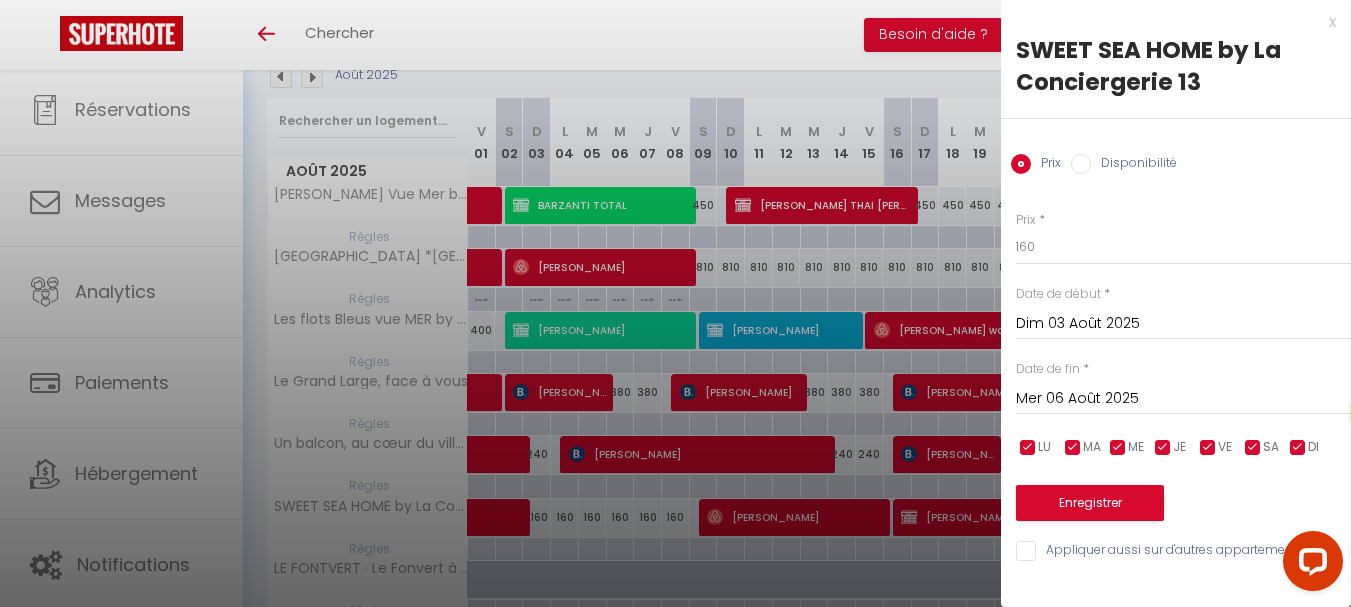 click on "Mer 06 Août 2025" at bounding box center (1183, 399) 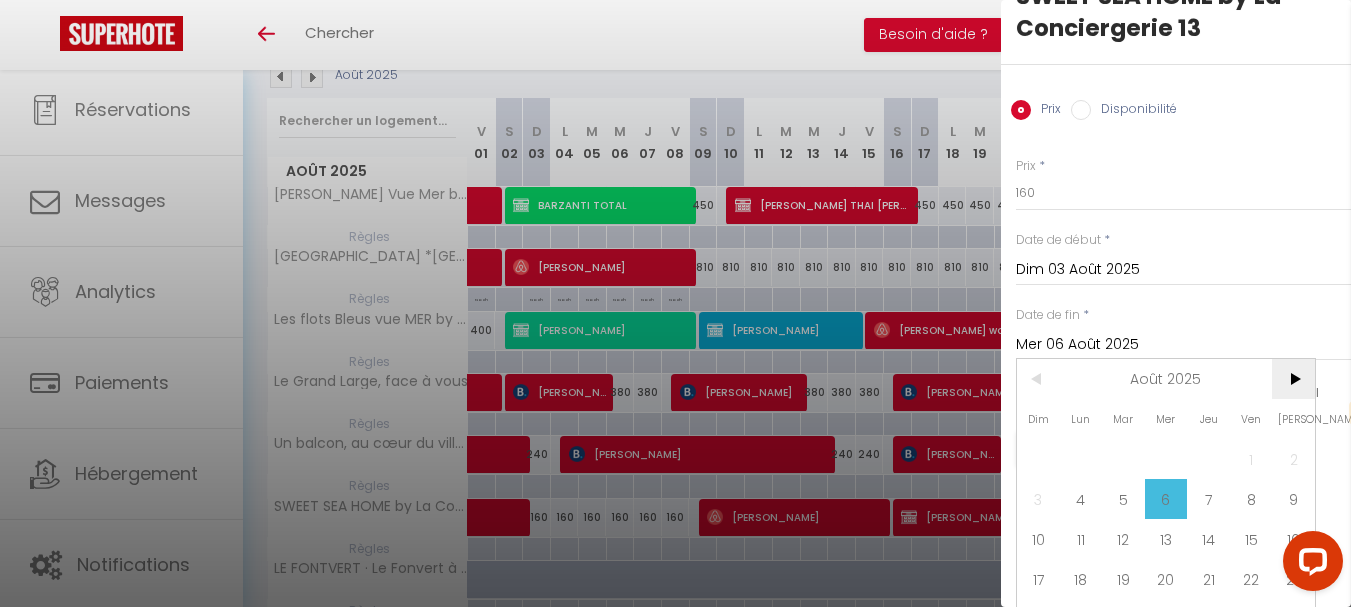 scroll, scrollTop: 100, scrollLeft: 0, axis: vertical 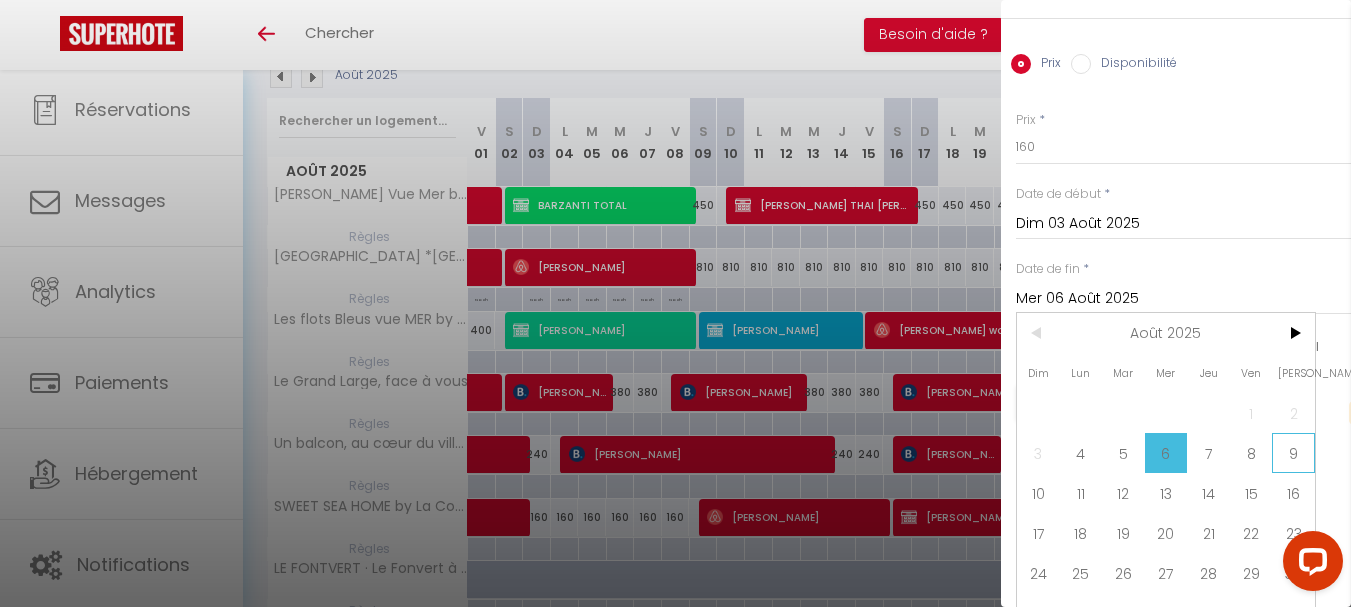 click on "9" at bounding box center (1293, 453) 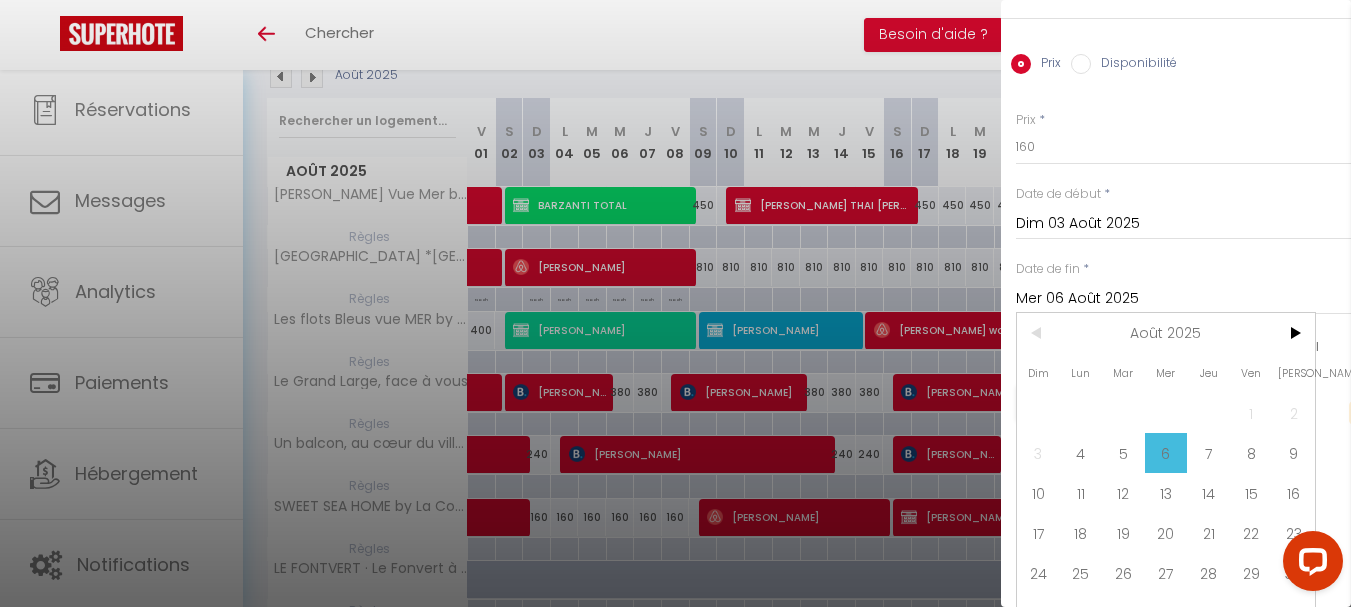type on "[PERSON_NAME] 09 Août 2025" 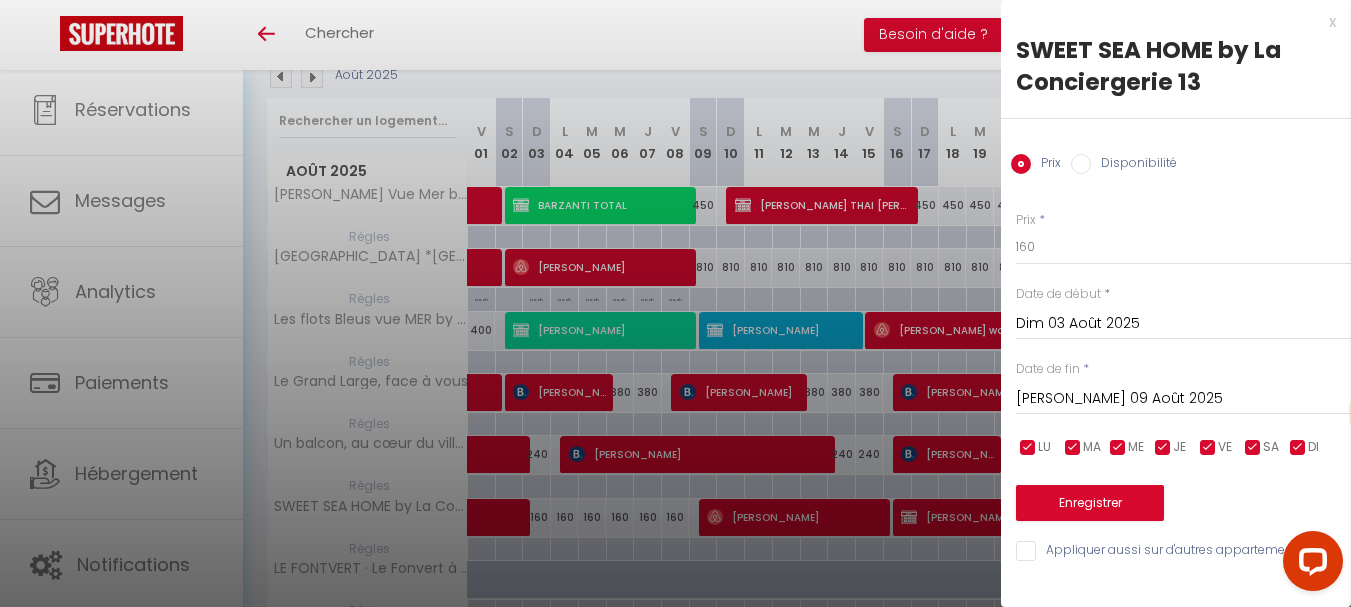 scroll, scrollTop: 0, scrollLeft: 0, axis: both 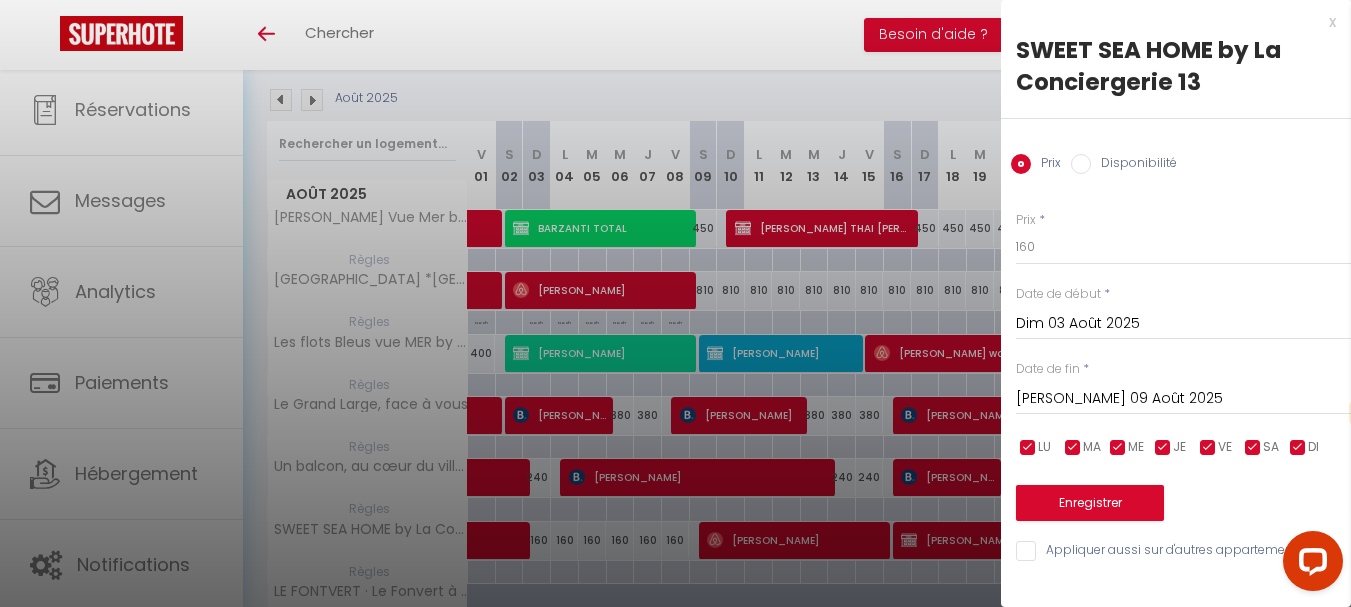 click on "Prix
*   160
Statut
*
Disponible
Indisponible
Date de début
*     Dim 03 Août 2025         <   Août 2025   >   Dim Lun Mar Mer Jeu Ven Sam   1 2 3 4 5 6 7 8 9 10 11 12 13 14 15 16 17 18 19 20 21 22 23 24 25 26 27 28 29 30 31     <   2025   >   Janvier Février Mars [PERSON_NAME] Juin Juillet Août Septembre Octobre Novembre Décembre     <   [DATE] - [DATE]   >   2020 2021 2022 2023 2024 2025 2026 2027 2028 2029
Date de fin
*     [PERSON_NAME] 09 Août 2025         <   Août 2025   >   Dim Lun Mar Mer Jeu Ven Sam   1 2 3 4 5 6 7 8 9 10 11 12 13 14 15 16 17 18 19 20 21 22 23 24 25 26 27 28 29 30 31     <   2025   >   [PERSON_NAME] Mars [PERSON_NAME] Juin Juillet Août Septembre Octobre Novembre Décembre     <   [DATE] - [DATE]   >   2020 2021" at bounding box center (1176, 375) 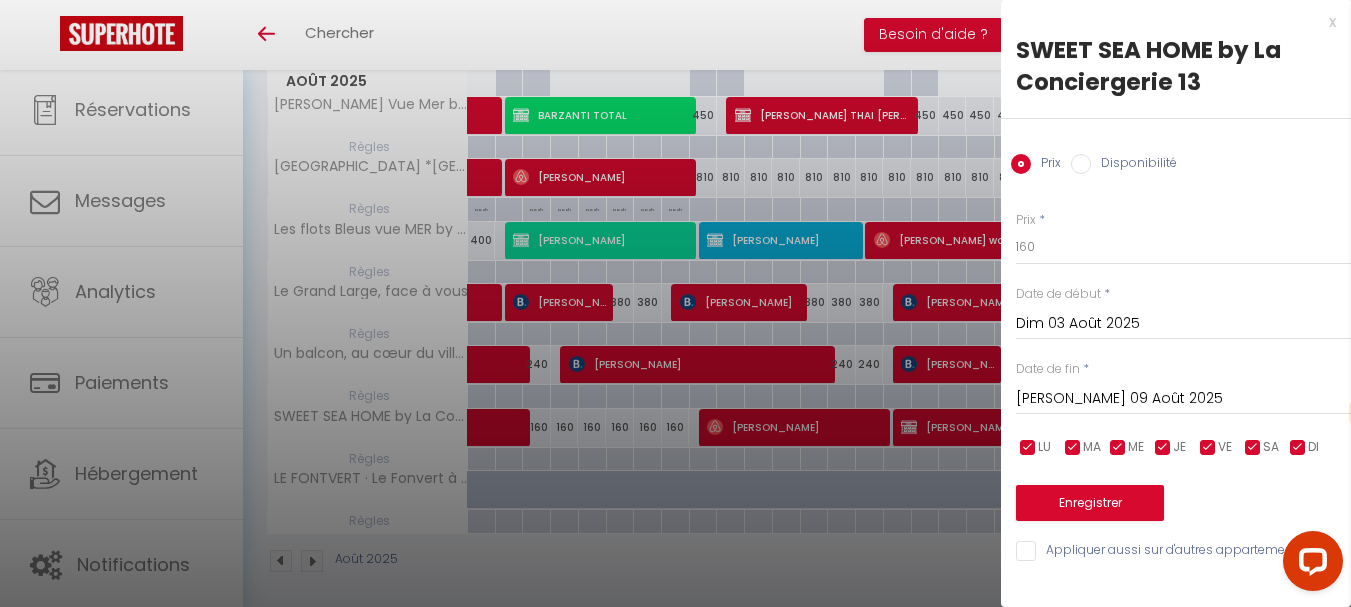 scroll, scrollTop: 330, scrollLeft: 0, axis: vertical 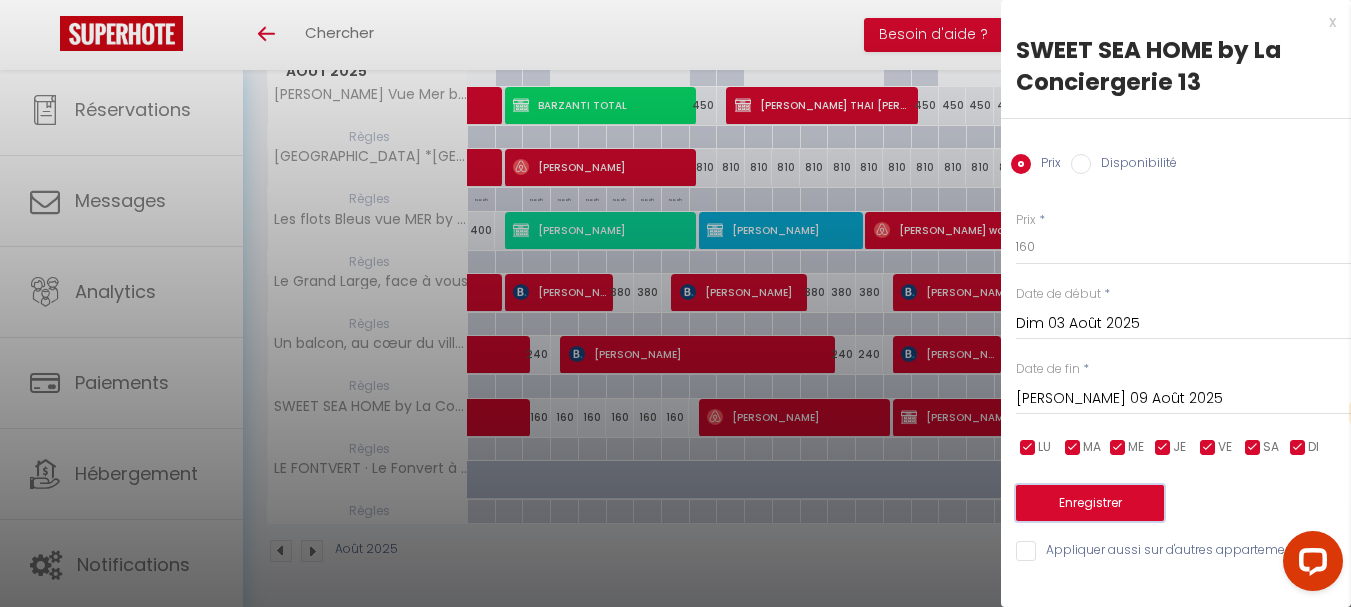 click on "Enregistrer" at bounding box center (1090, 503) 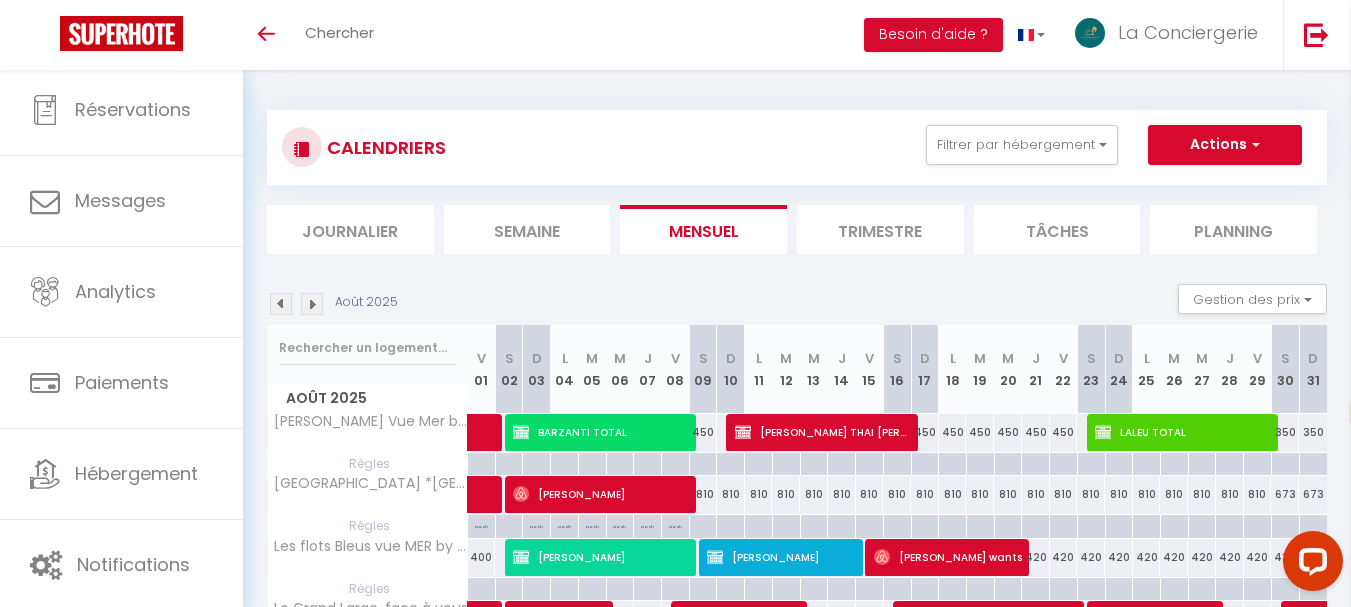 scroll, scrollTop: 0, scrollLeft: 0, axis: both 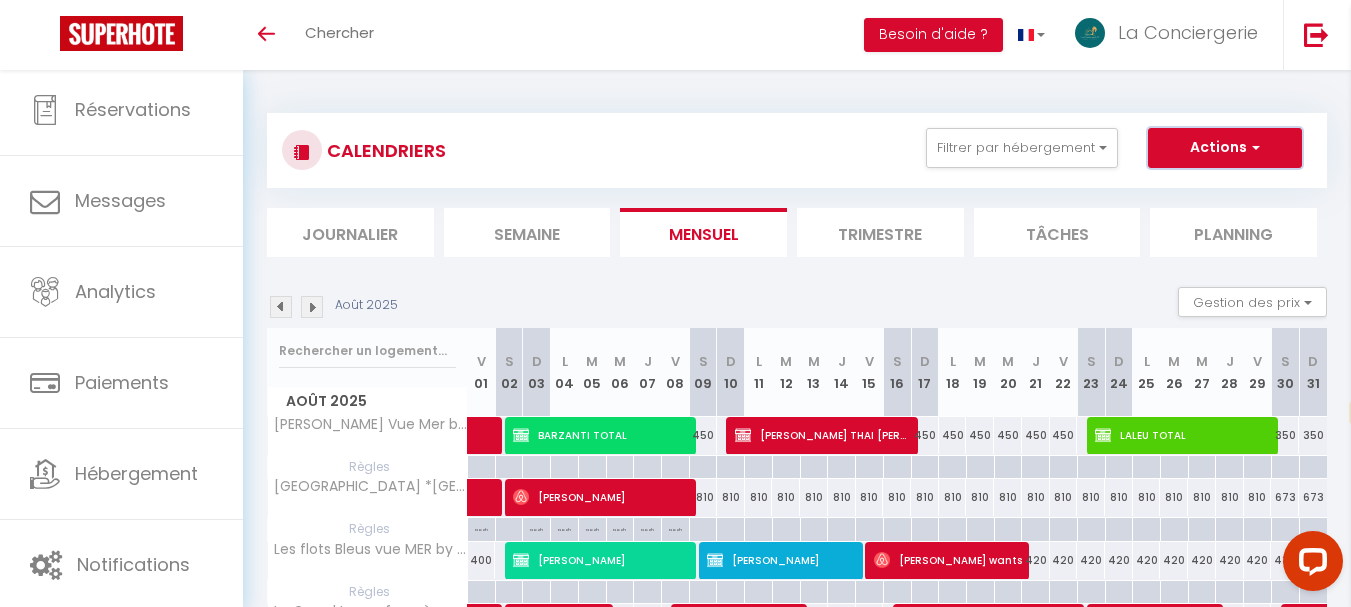click on "Actions" at bounding box center [1225, 148] 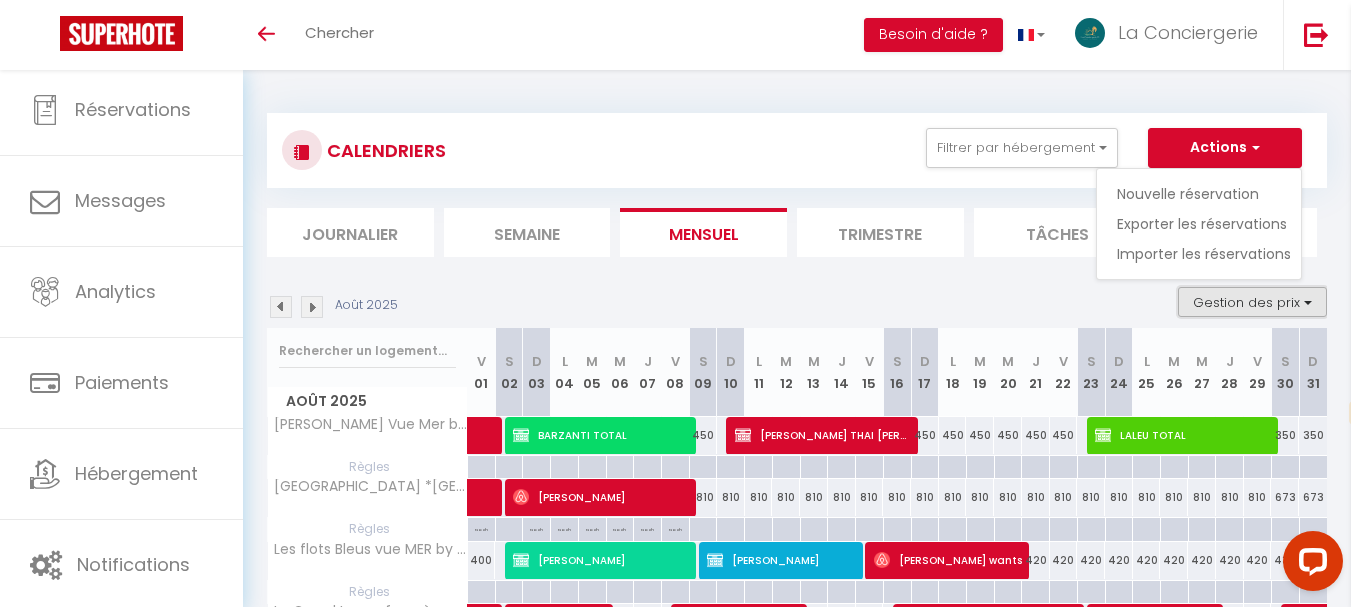 click on "Gestion des prix" at bounding box center (1252, 302) 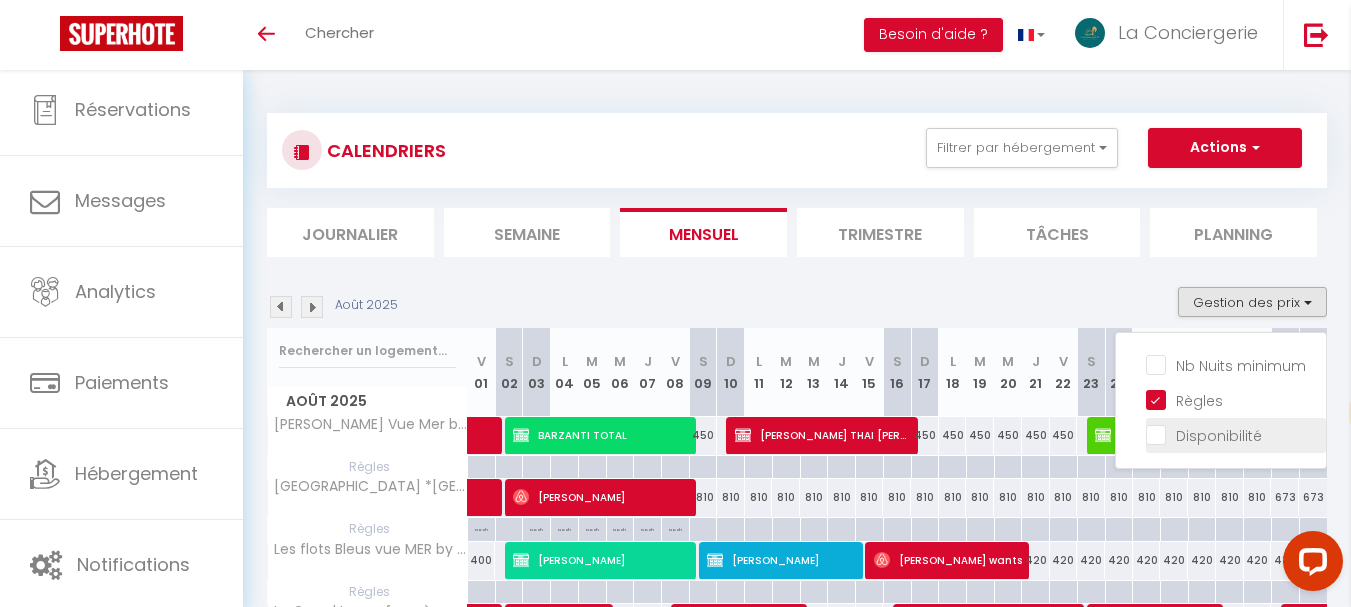 drag, startPoint x: 1164, startPoint y: 360, endPoint x: 1156, endPoint y: 444, distance: 84.38009 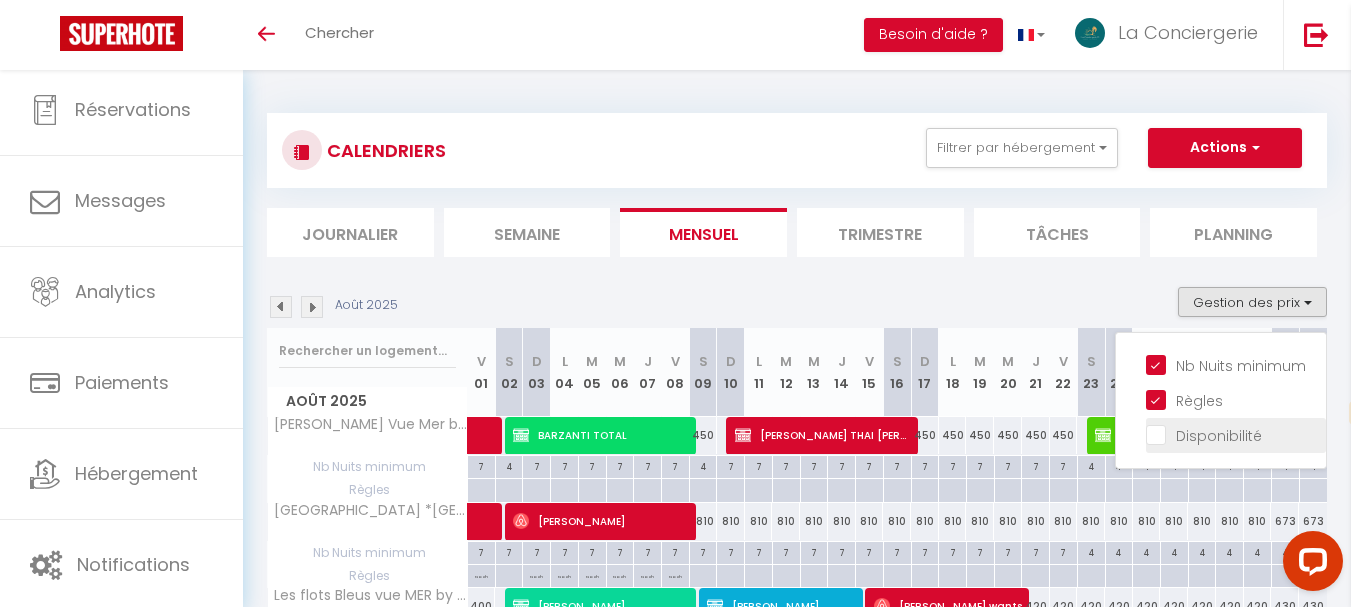 click on "Disponibilité" at bounding box center [1236, 434] 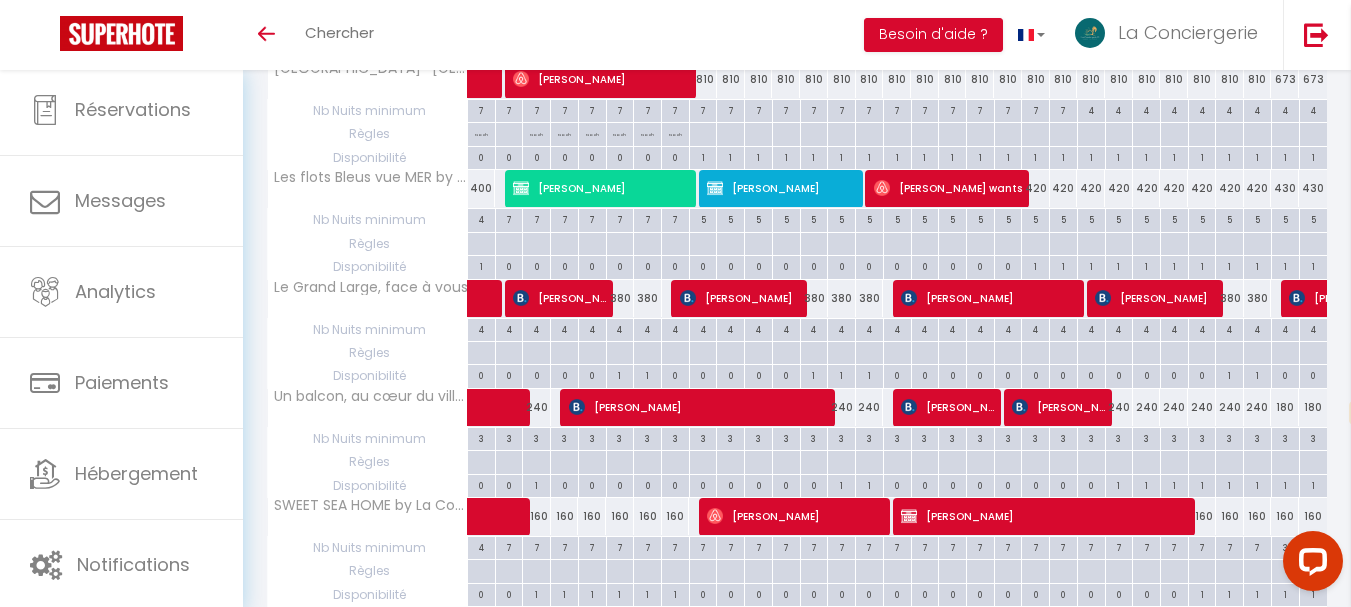 scroll, scrollTop: 500, scrollLeft: 0, axis: vertical 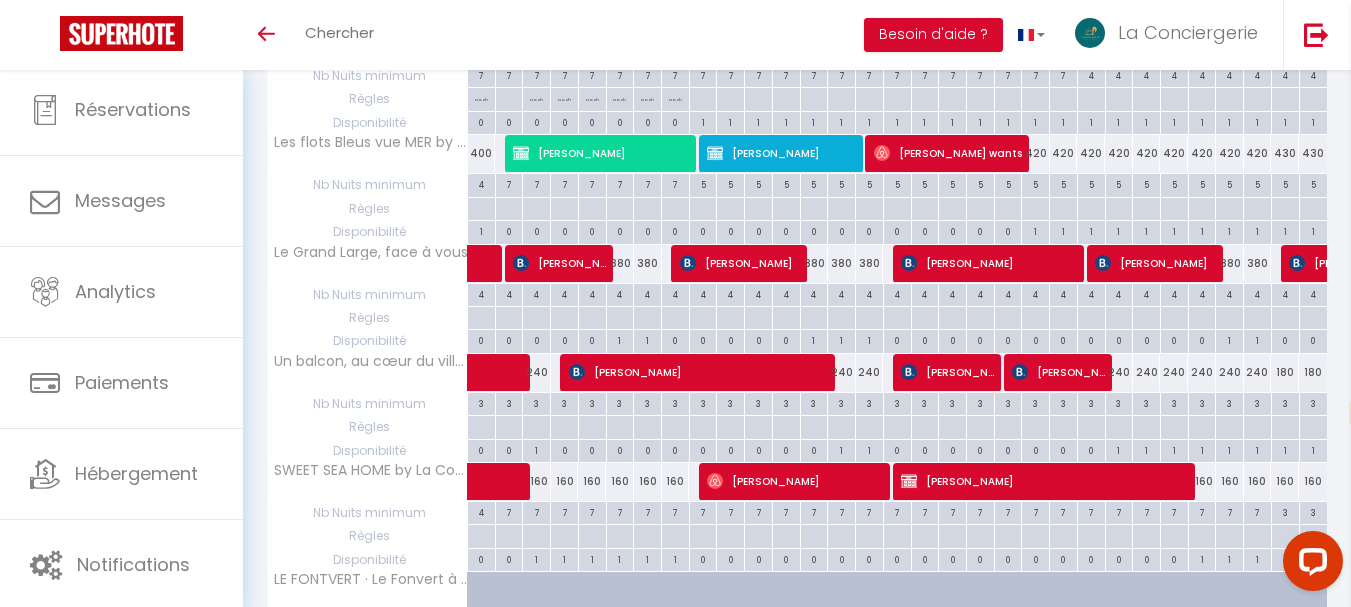 click on "160" at bounding box center (592, 481) 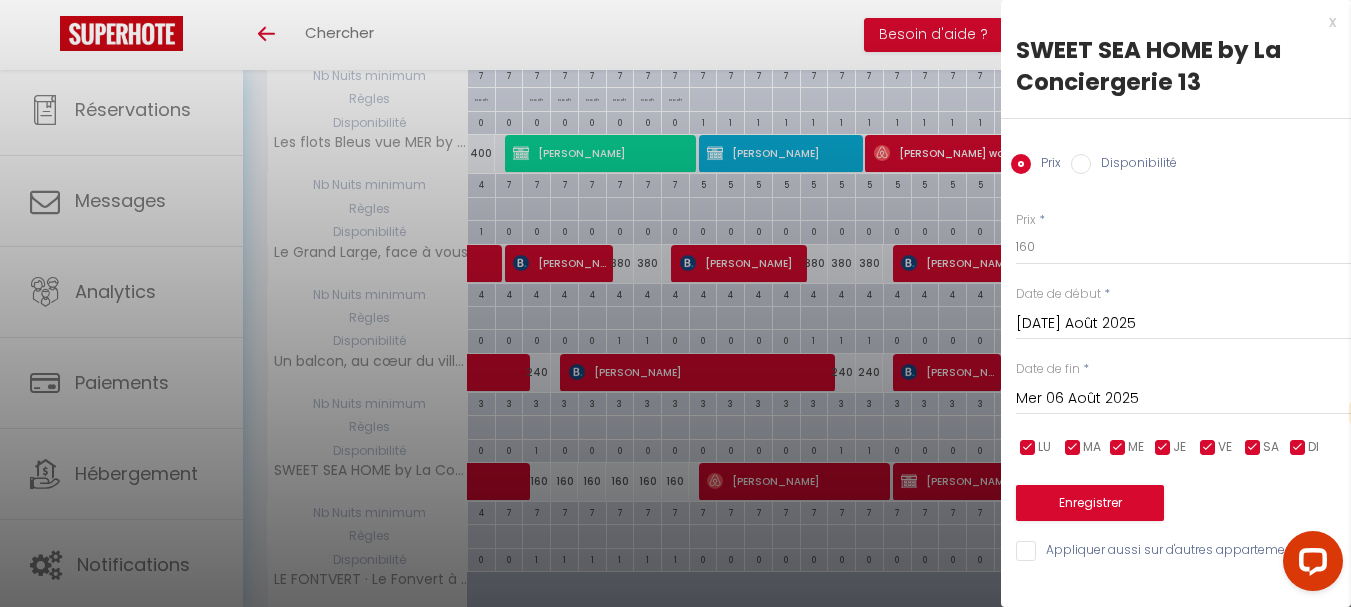 click on "[DATE] Août 2025" at bounding box center (1183, 324) 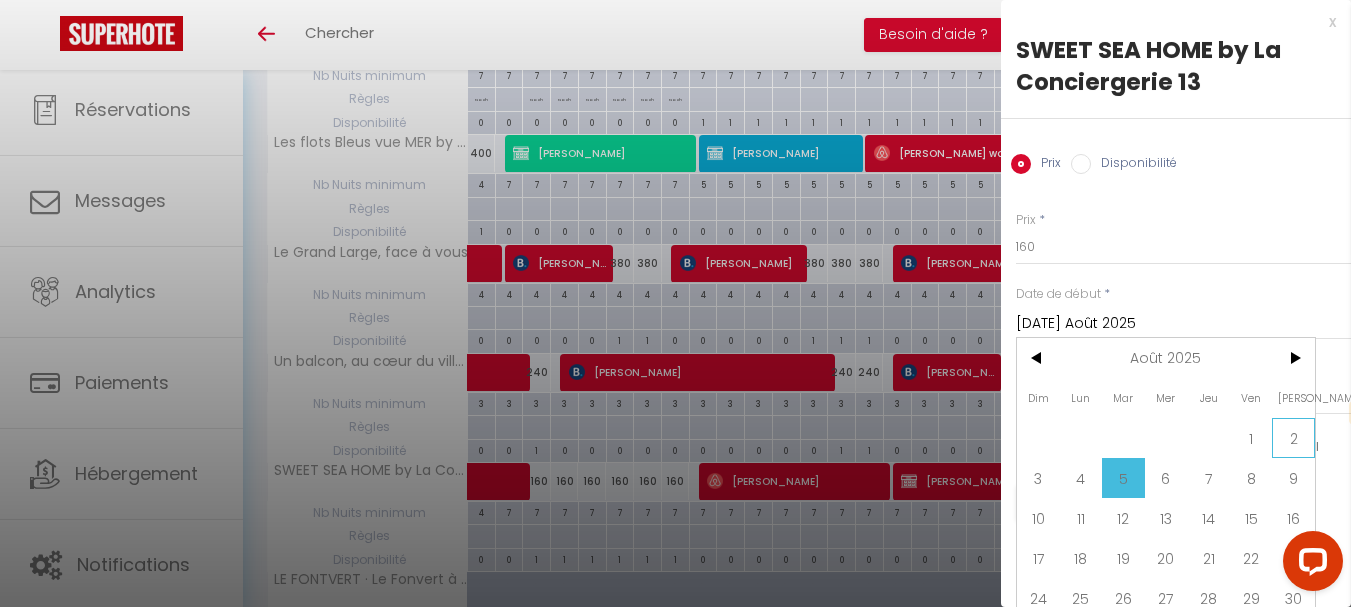 click on "2" at bounding box center (1293, 438) 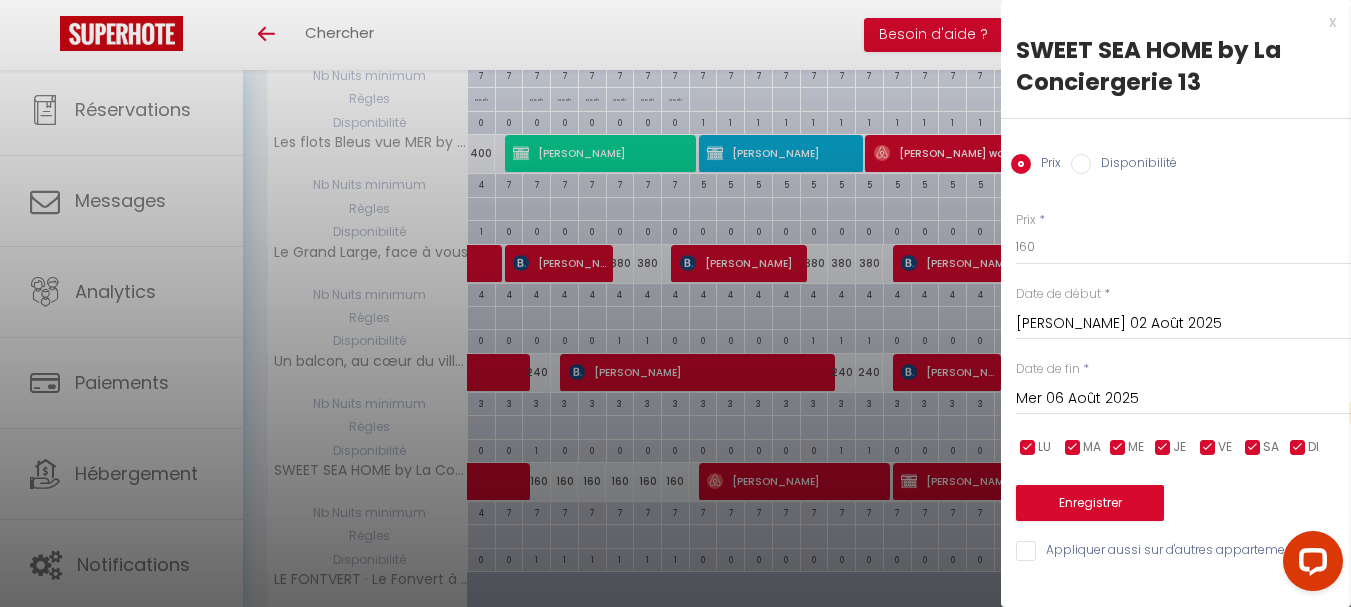 click on "Mer 06 Août 2025" at bounding box center (1183, 399) 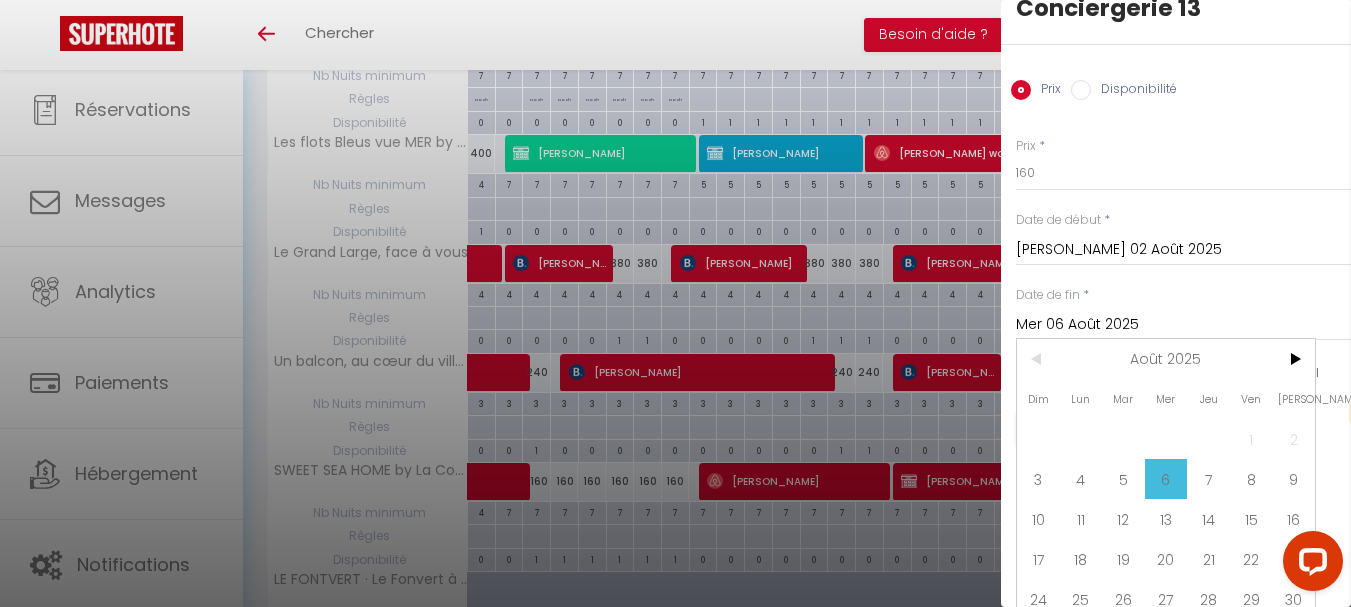 scroll, scrollTop: 142, scrollLeft: 0, axis: vertical 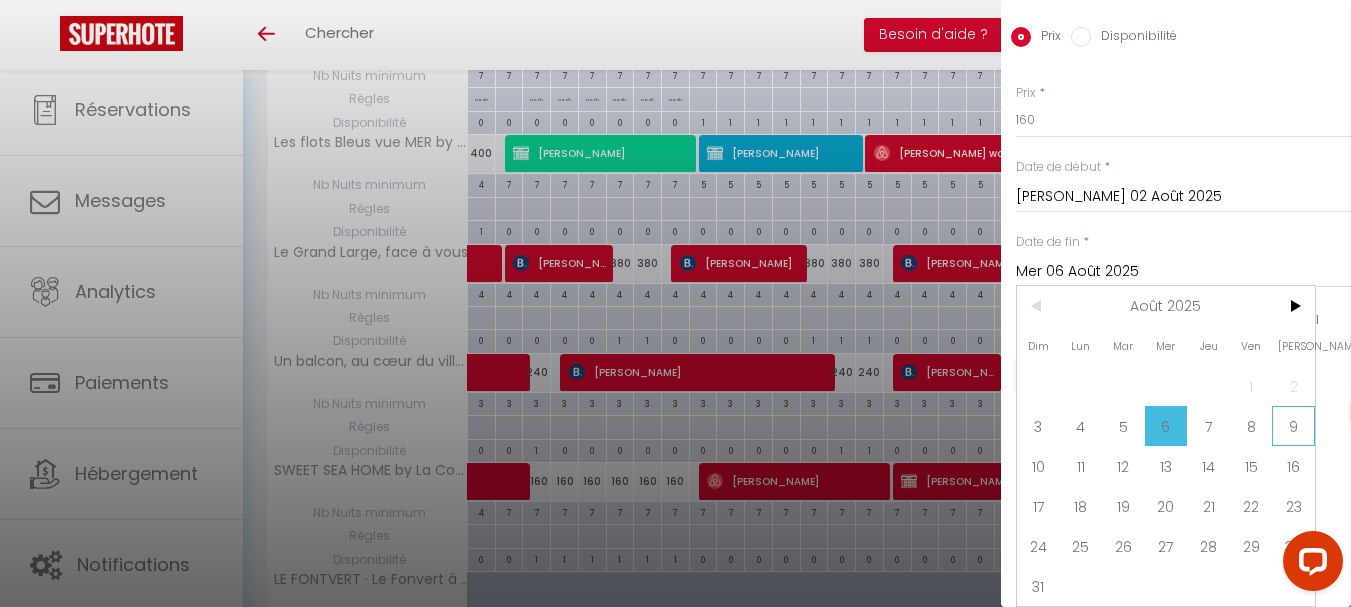 click on "9" at bounding box center [1293, 426] 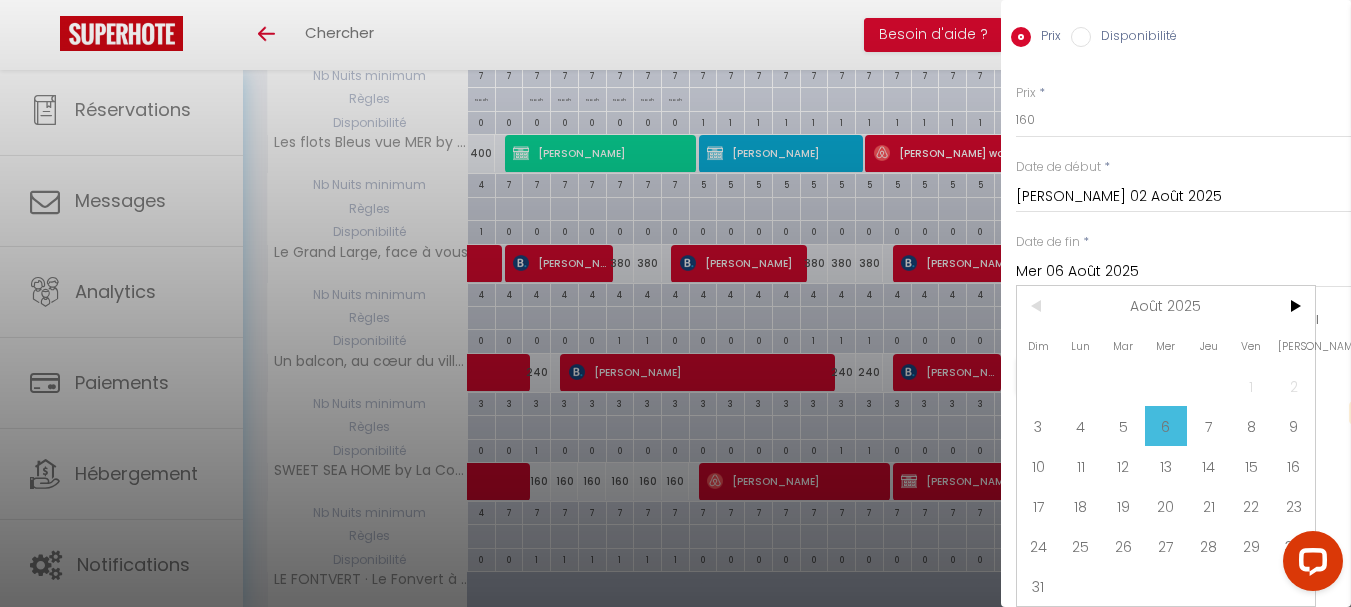 type on "[PERSON_NAME] 09 Août 2025" 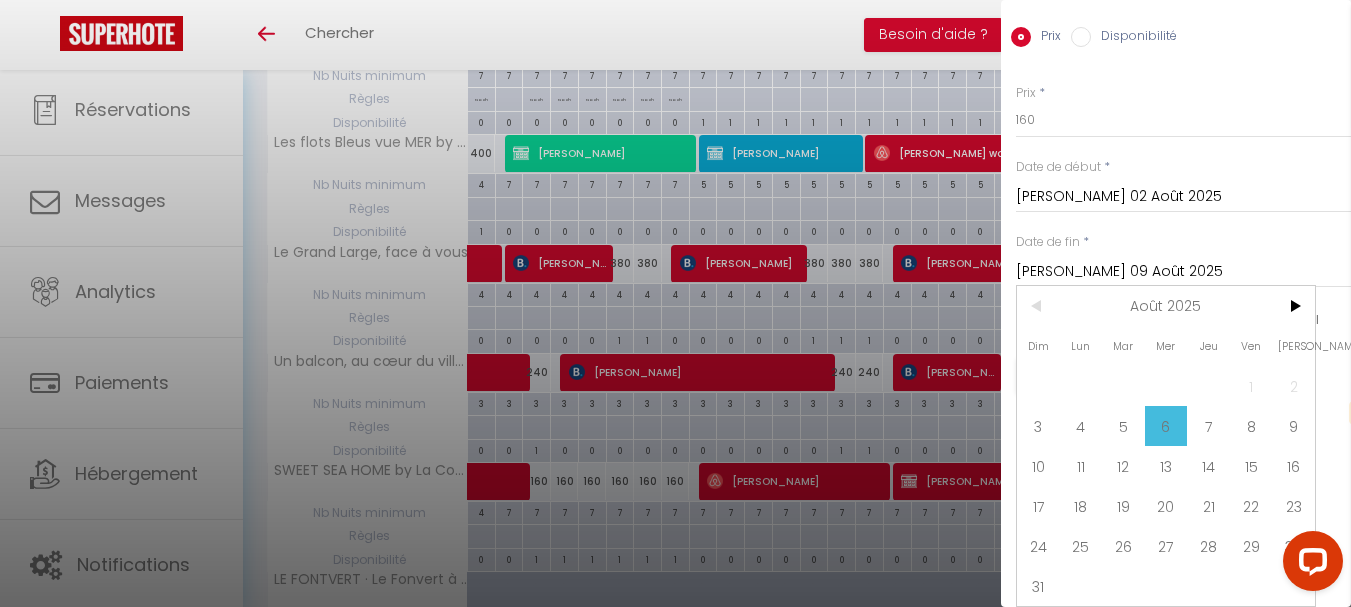 scroll, scrollTop: 0, scrollLeft: 0, axis: both 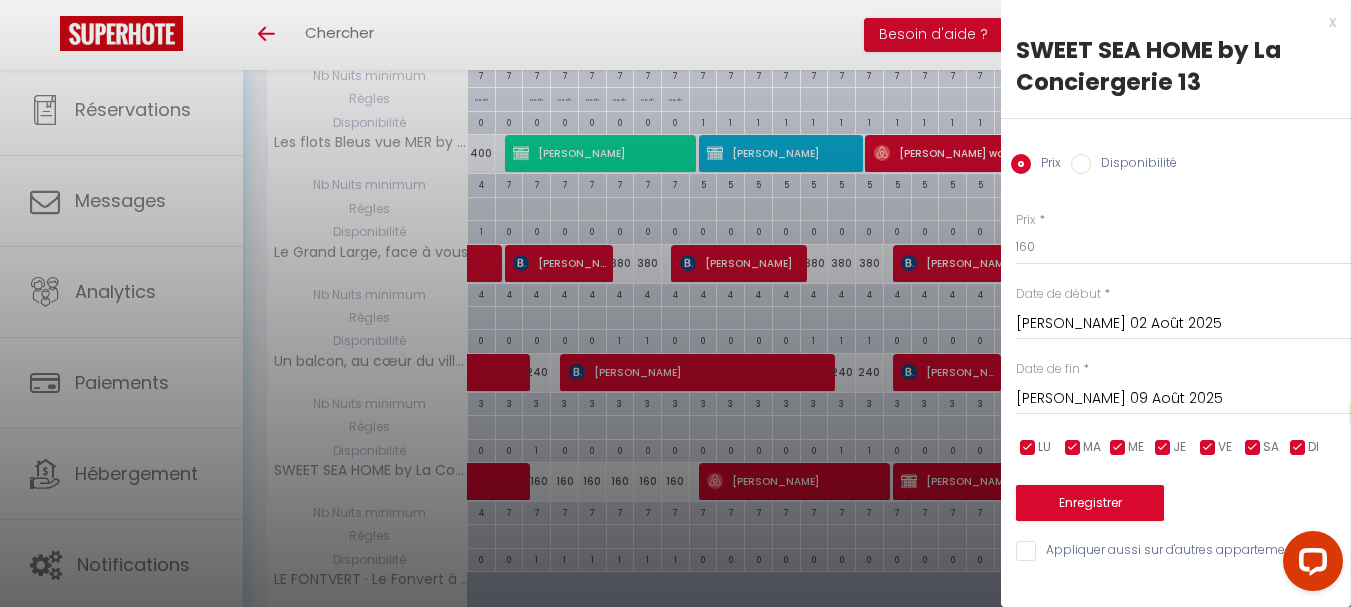 click on "Disponibilité" at bounding box center [1081, 164] 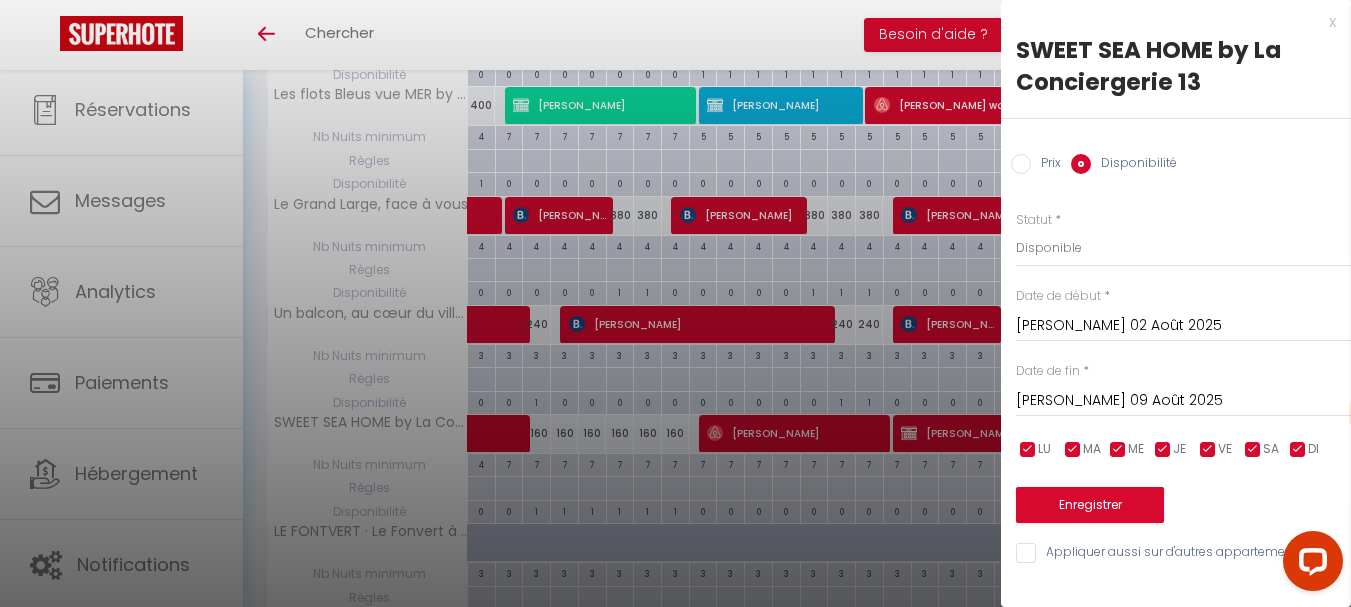 scroll, scrollTop: 500, scrollLeft: 0, axis: vertical 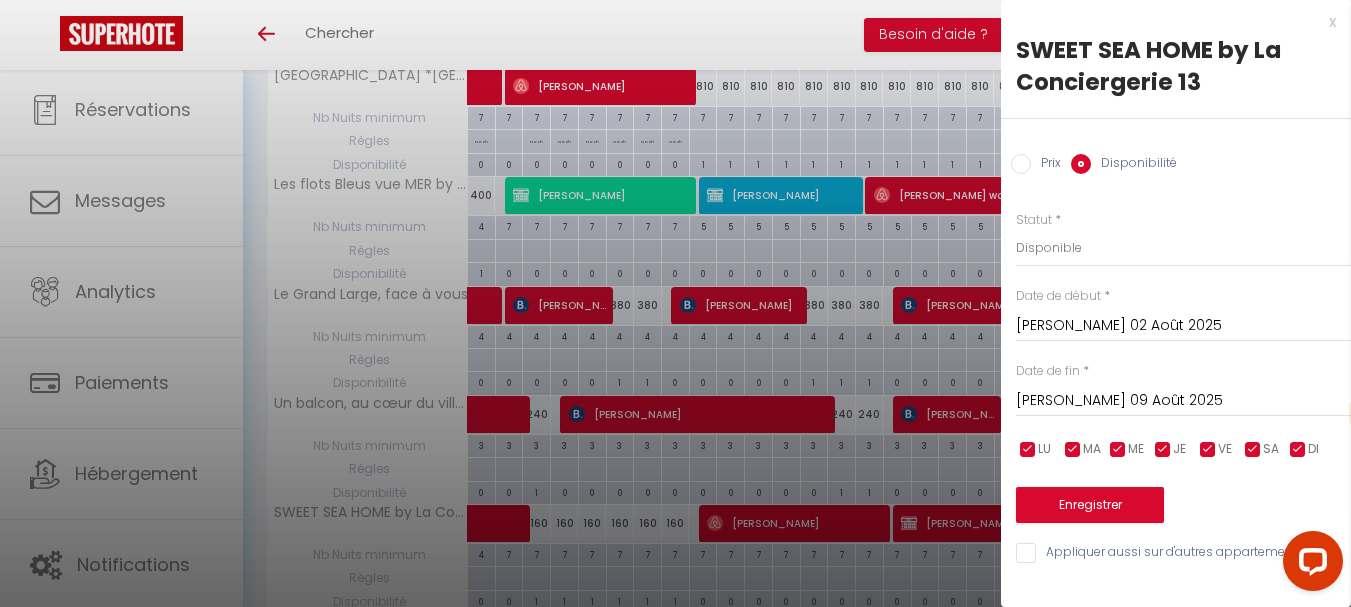 click on "Prix" at bounding box center (1021, 164) 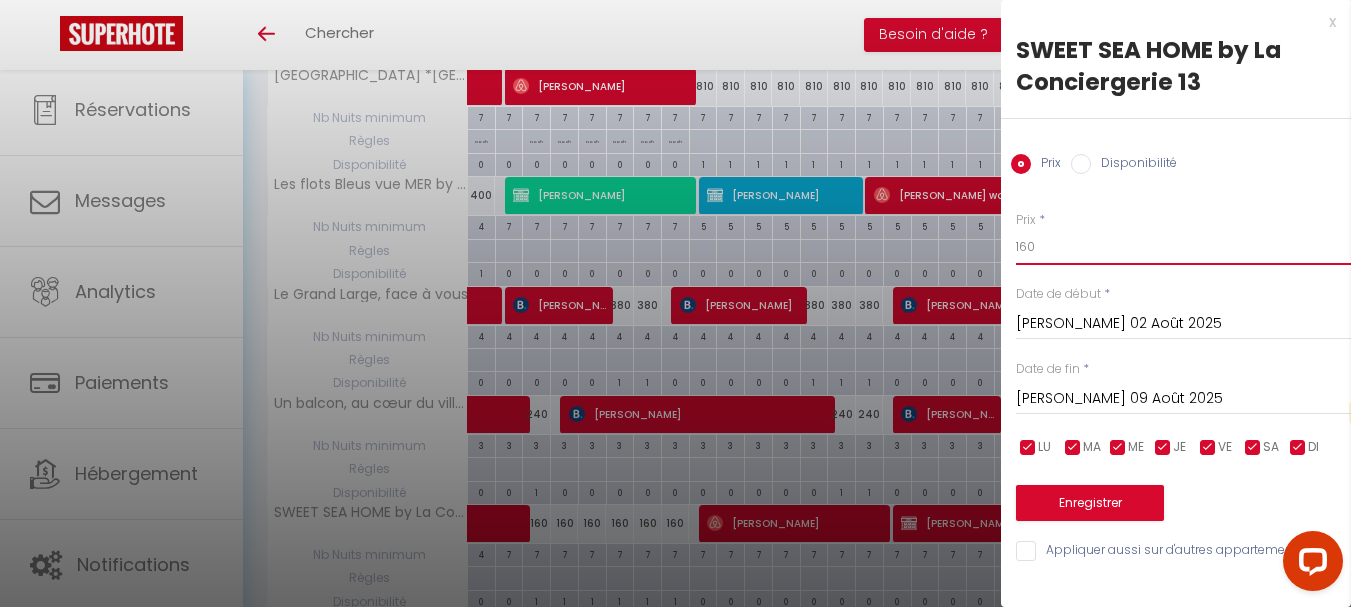click on "160" at bounding box center (1183, 247) 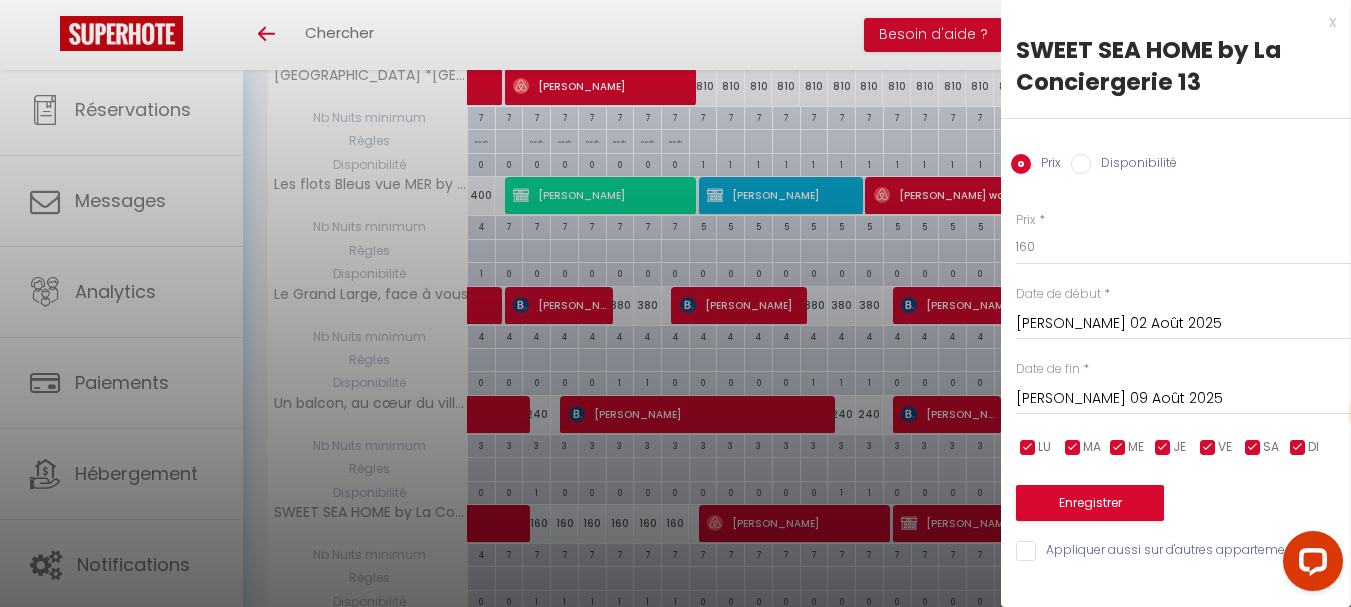 click on "Prix
*   160" at bounding box center (1183, 238) 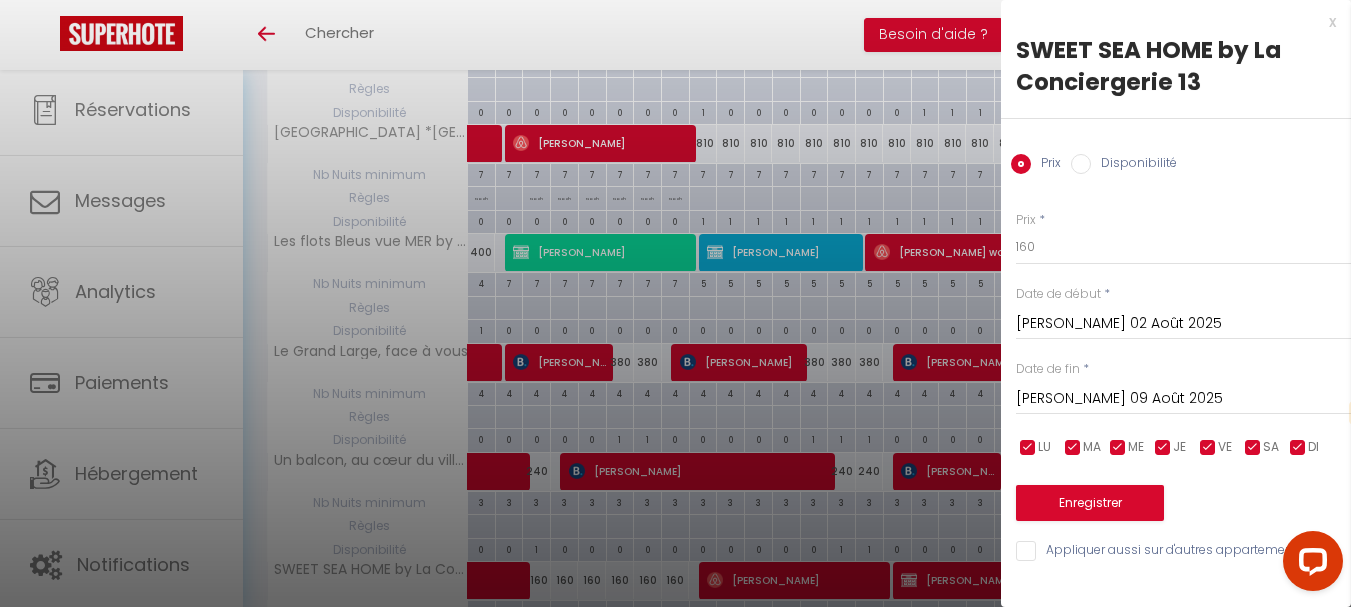 scroll, scrollTop: 201, scrollLeft: 0, axis: vertical 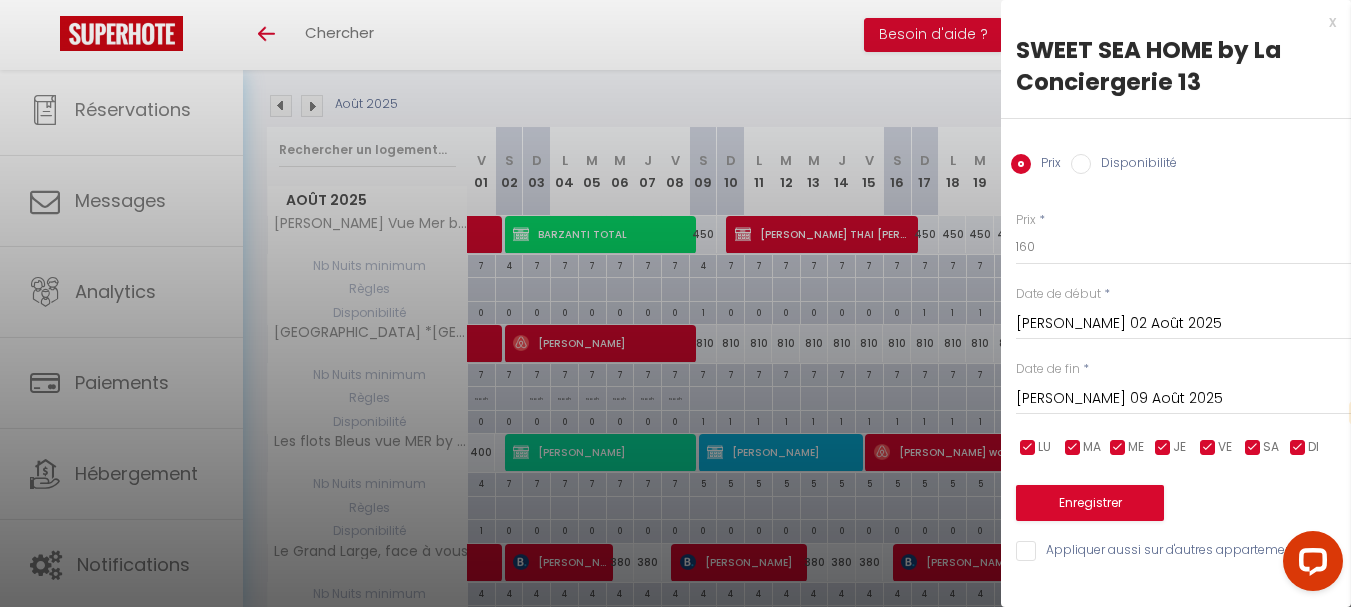 click on "Disponibilité" at bounding box center [1134, 165] 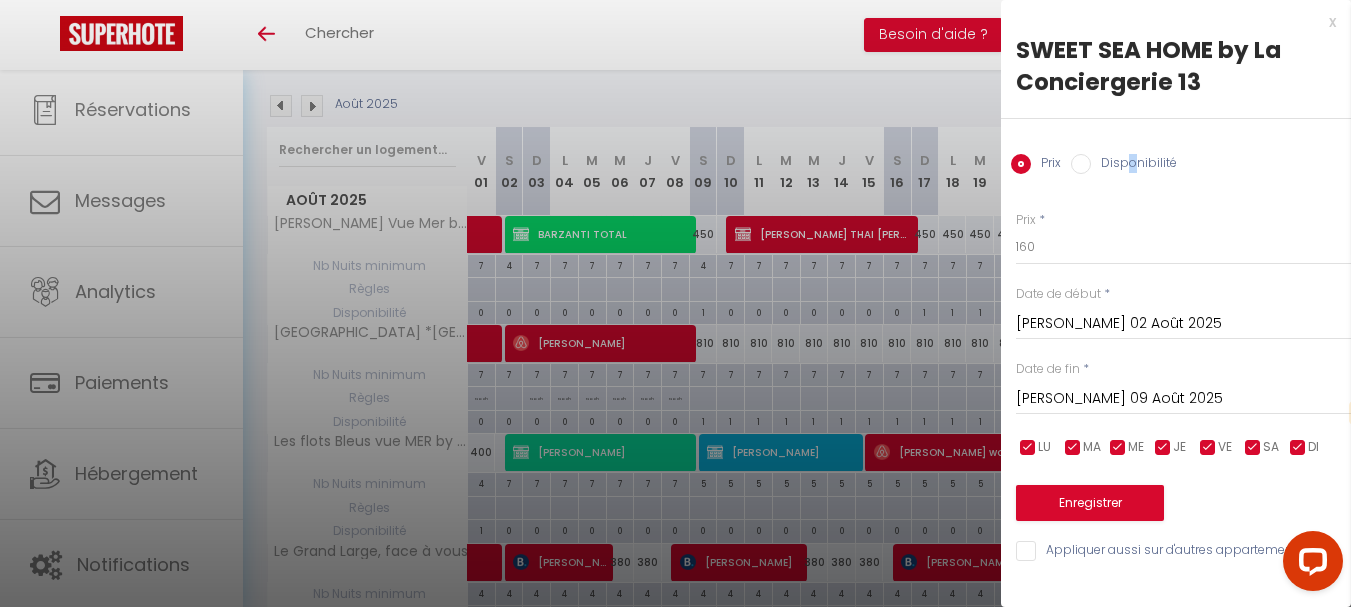 click on "Disponibilité" at bounding box center (1081, 164) 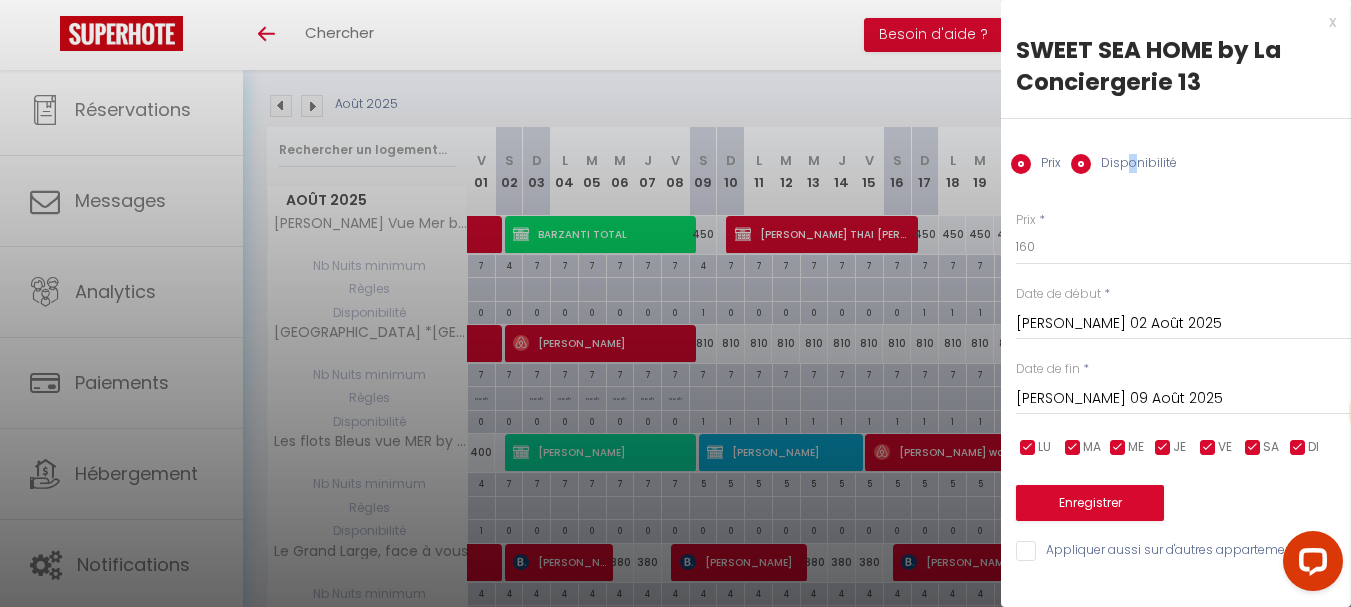 radio on "false" 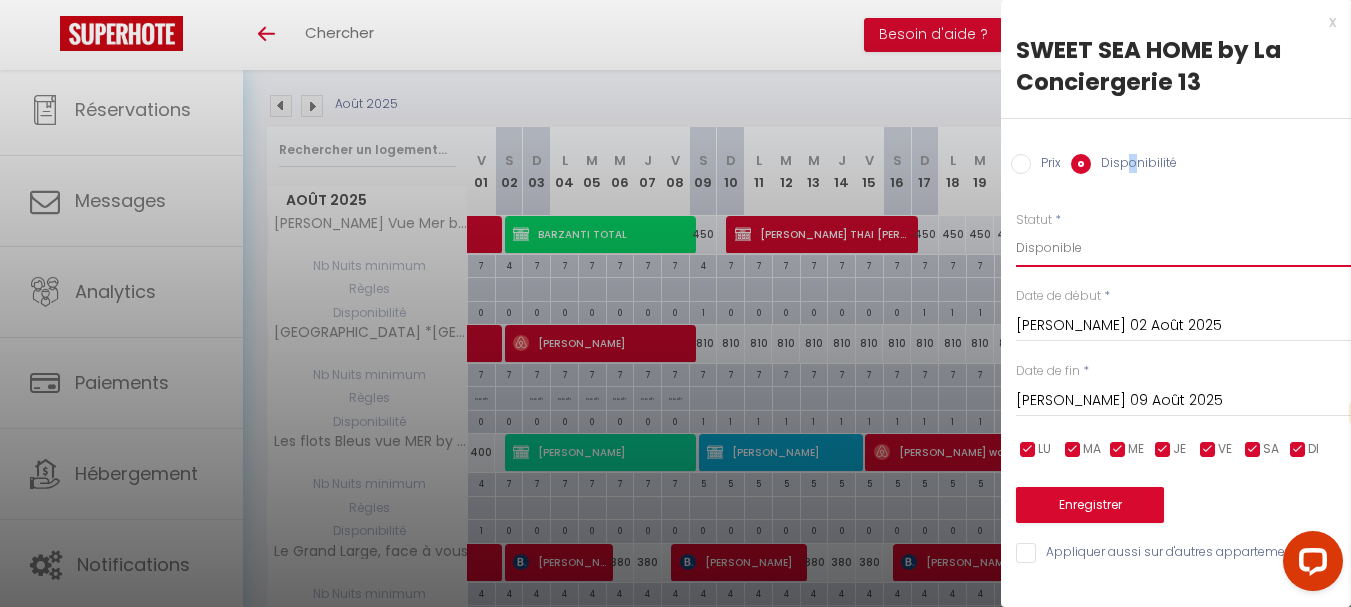 click on "Disponible
Indisponible" at bounding box center [1183, 248] 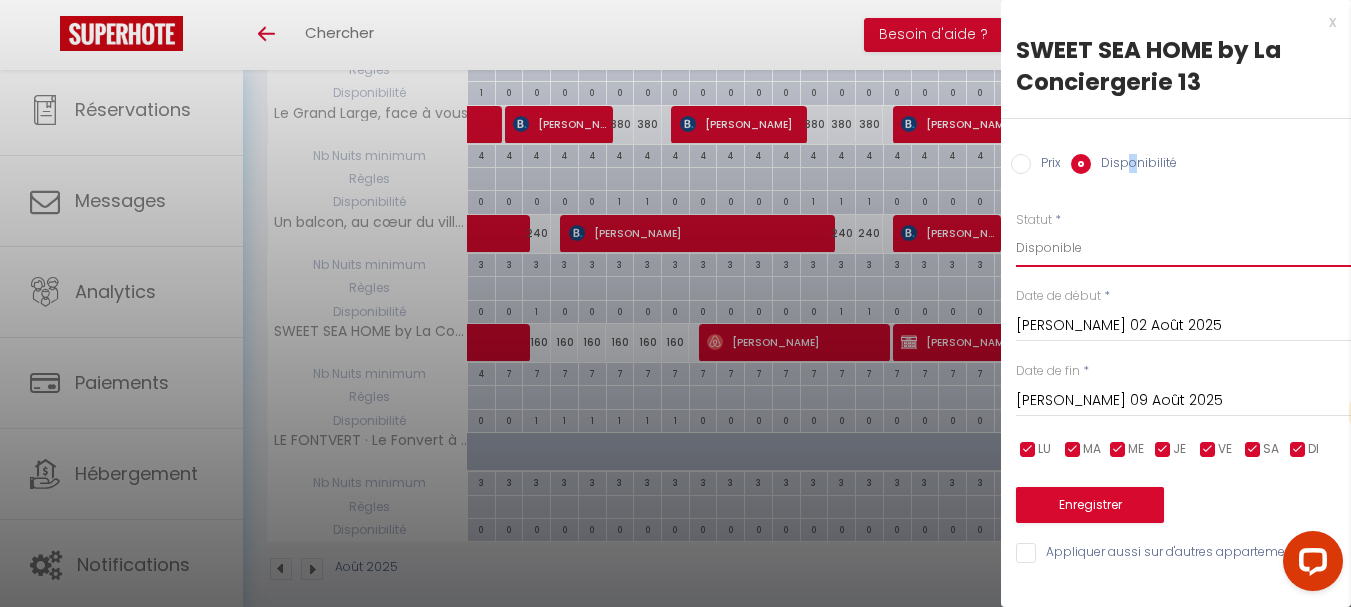 scroll, scrollTop: 657, scrollLeft: 0, axis: vertical 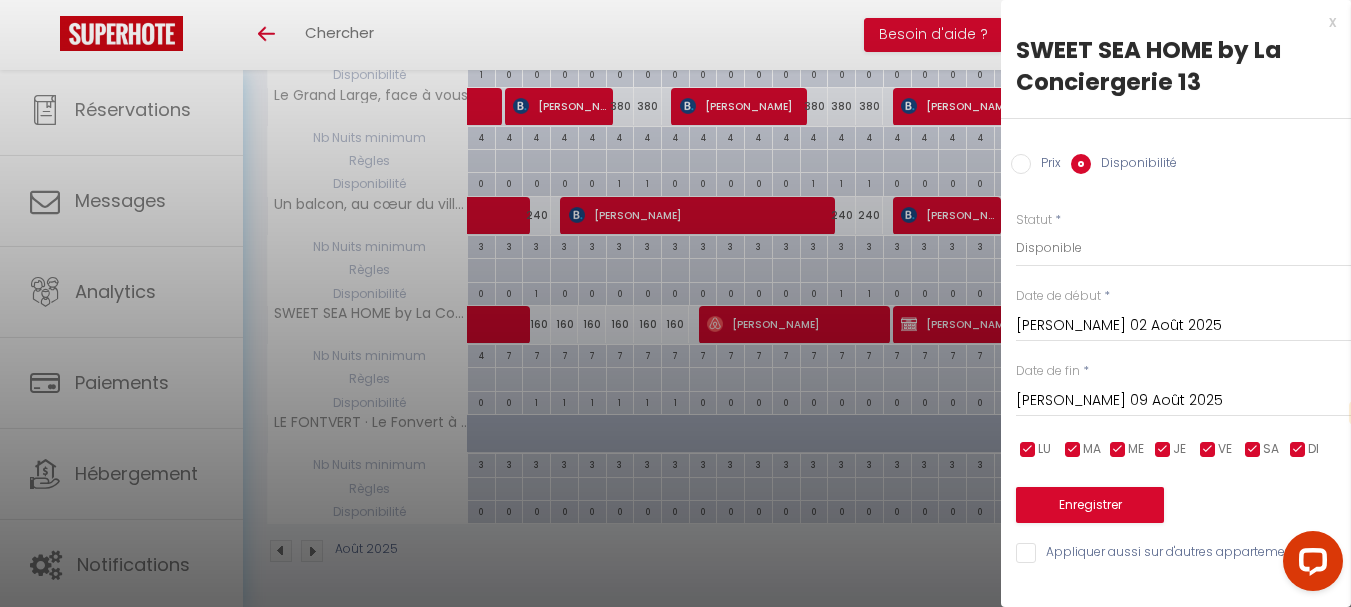 click on "x
SWEET SEA HOME by La Conciergerie 13     Prix     Disponibilité
Prix
*   160
Statut
*
Disponible
Indisponible
Date de début
*     [PERSON_NAME] 02 Août 2025         <   Août 2025   >   Dim Lun Mar Mer Jeu Ven Sam   1 2 3 4 5 6 7 8 9 10 11 12 13 14 15 16 17 18 19 20 21 22 23 24 25 26 27 28 29 30 31     <   2025   >   [PERSON_NAME] Mars [PERSON_NAME] Juin Juillet Août Septembre Octobre Novembre Décembre     <   [DATE] - [DATE]   >   2020 2021 2022 2023 2024 2025 2026 2027 2028 2029
Date de fin
*     [PERSON_NAME] 09 Août 2025         <   Août 2025   >   Dim Lun Mar Mer Jeu Ven Sam   1 2 3 4 5 6 7 8 9 10 11 12 13 14 15 16 17 18 19 20 21 22 23 24 25 26 27 28 29 30 31     <   2025   >   [PERSON_NAME]" at bounding box center [1176, 292] 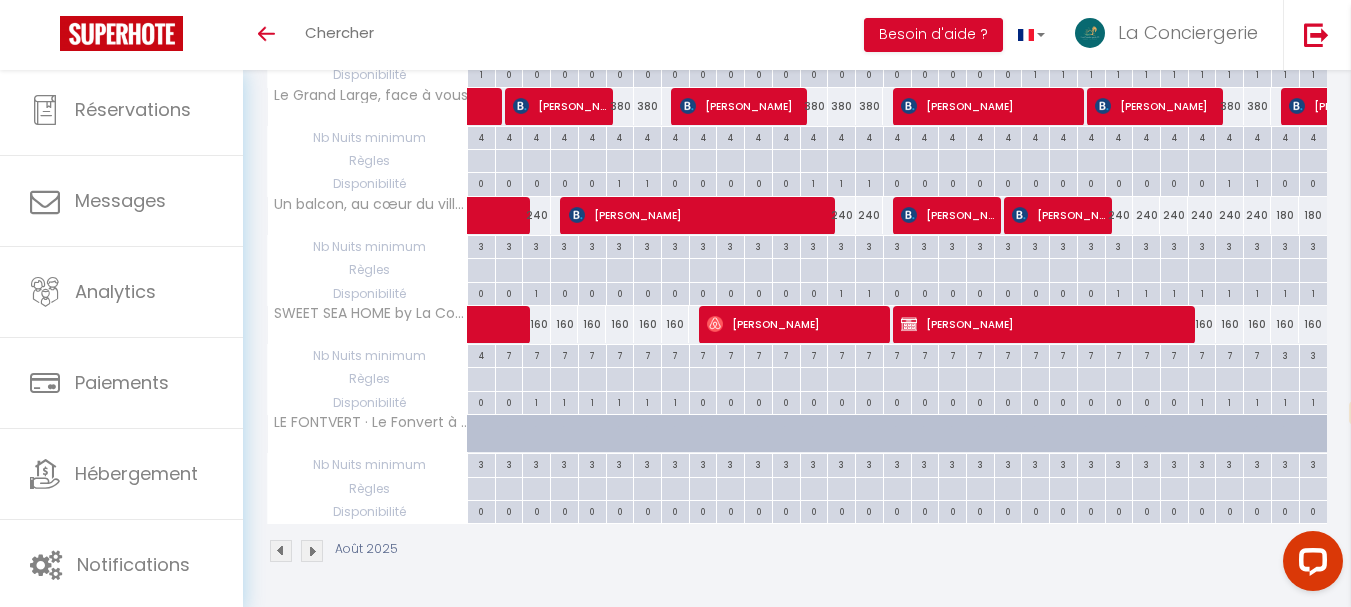 click on "7" at bounding box center [536, 354] 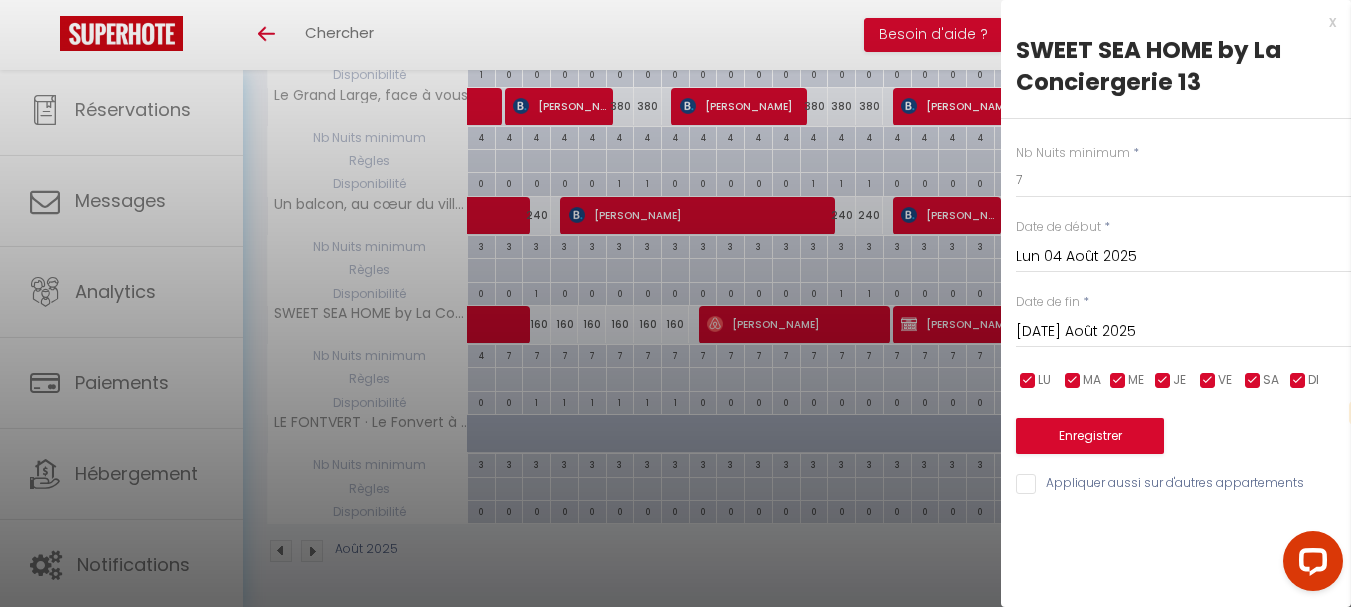 click on "Lun 04 Août 2025" at bounding box center (1183, 257) 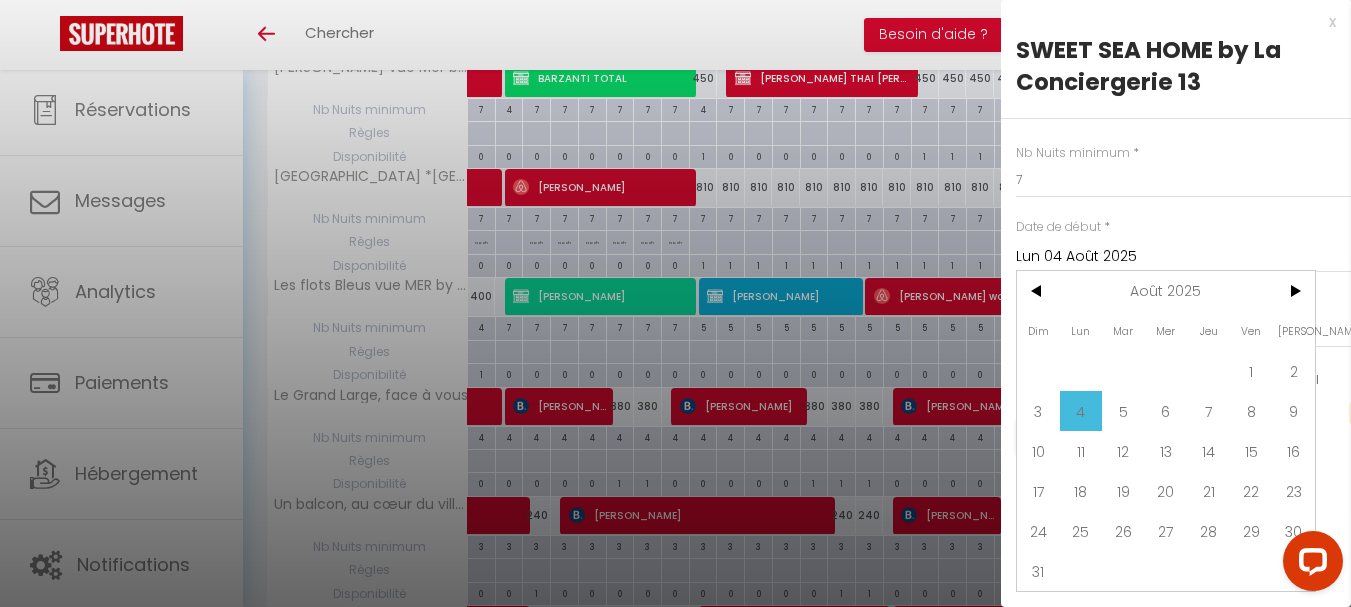 scroll, scrollTop: 457, scrollLeft: 0, axis: vertical 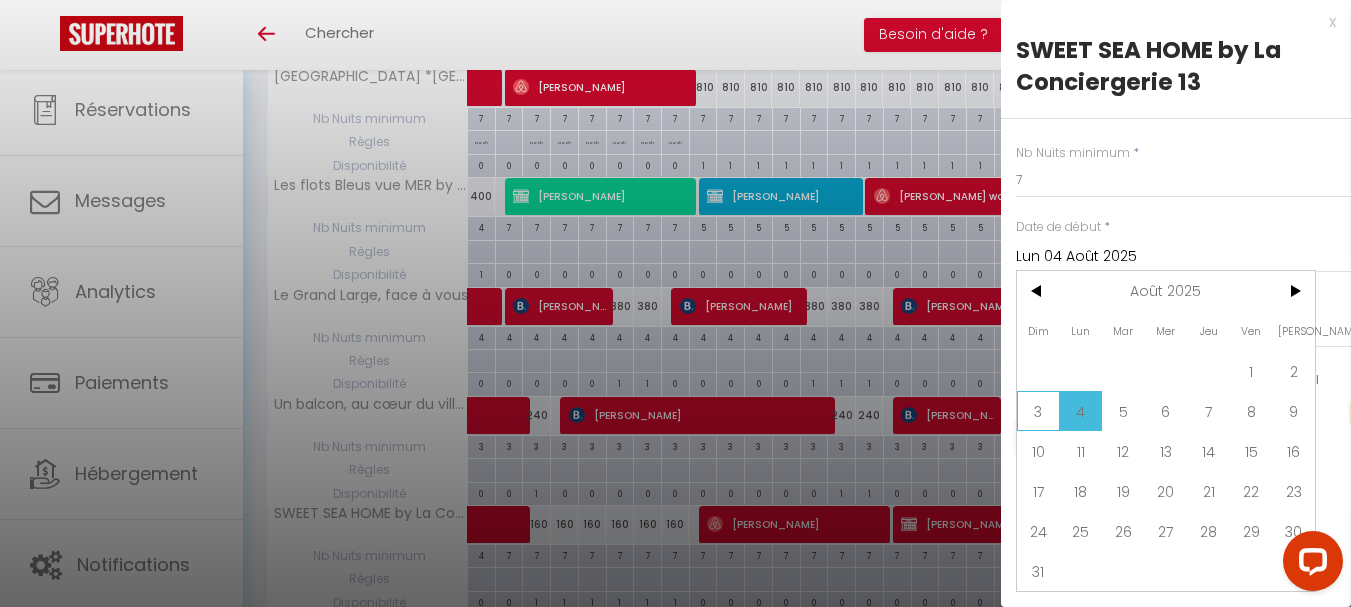 click on "3" at bounding box center [1038, 411] 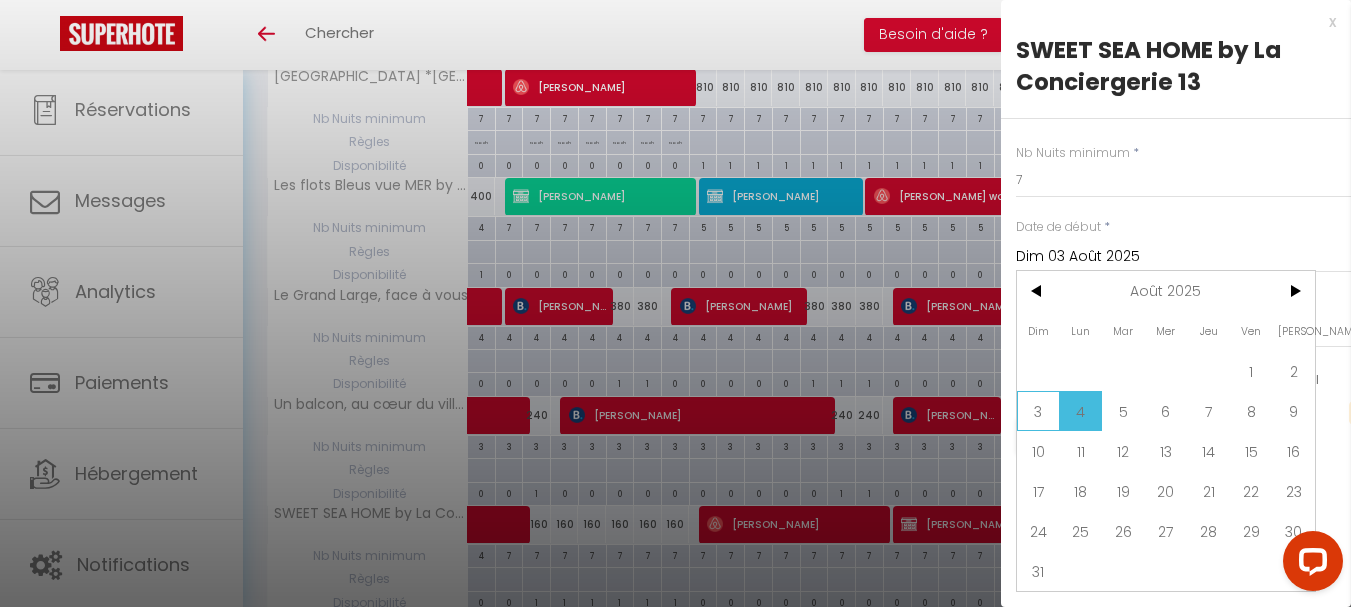 click on "Enregistrer" at bounding box center [1183, 423] 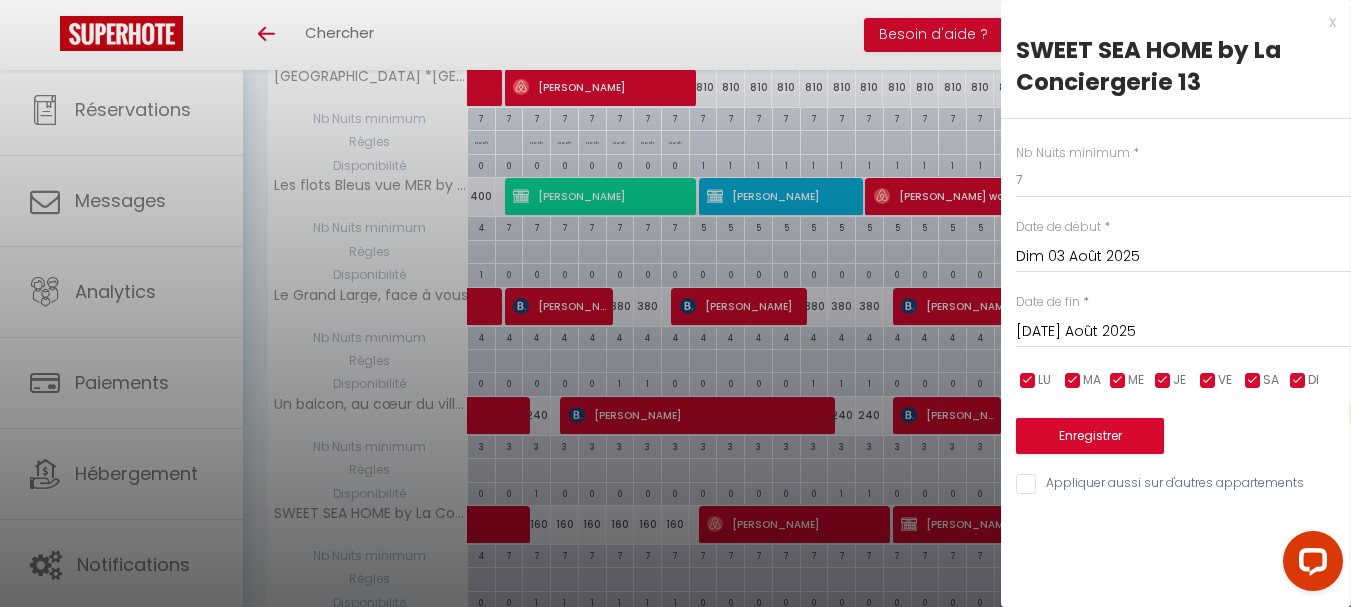 click on "[DATE] Août 2025" at bounding box center [1183, 332] 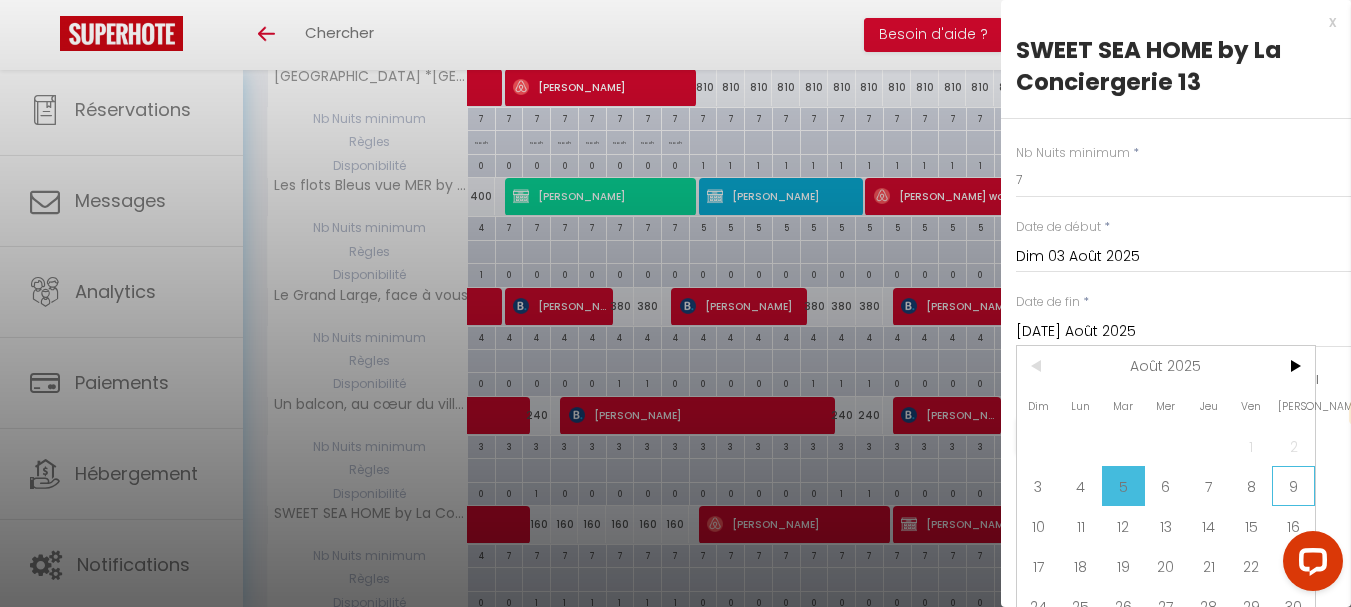 click on "9" at bounding box center [1293, 486] 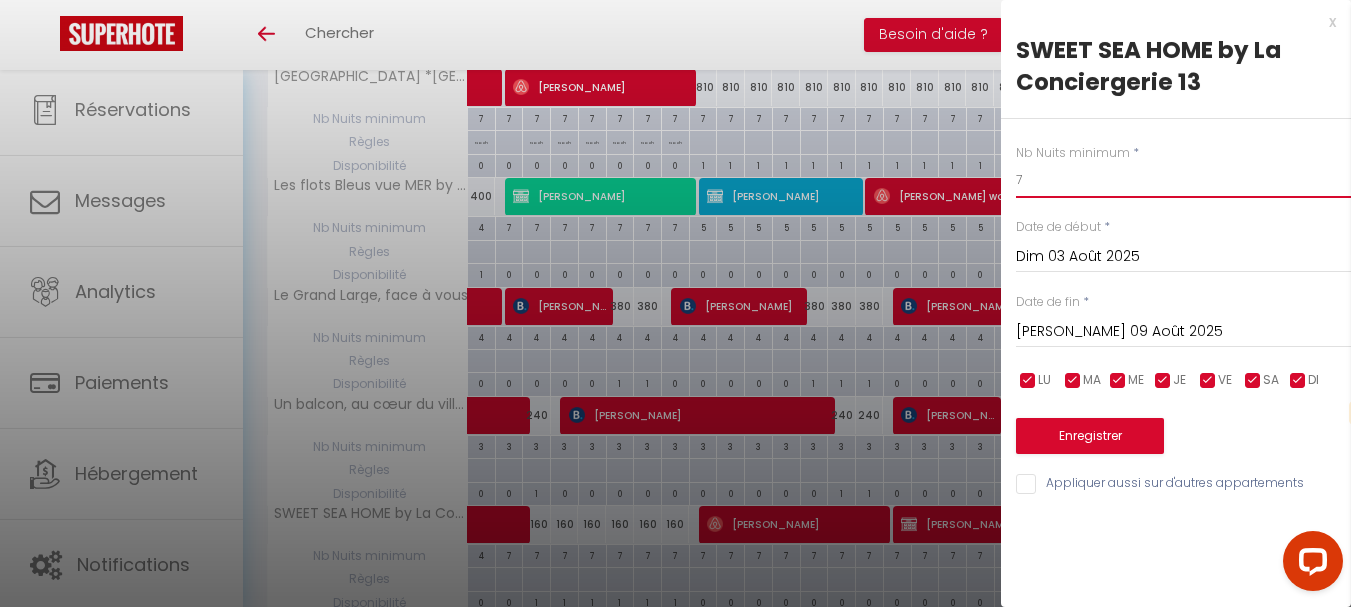 click on "7" at bounding box center [1183, 180] 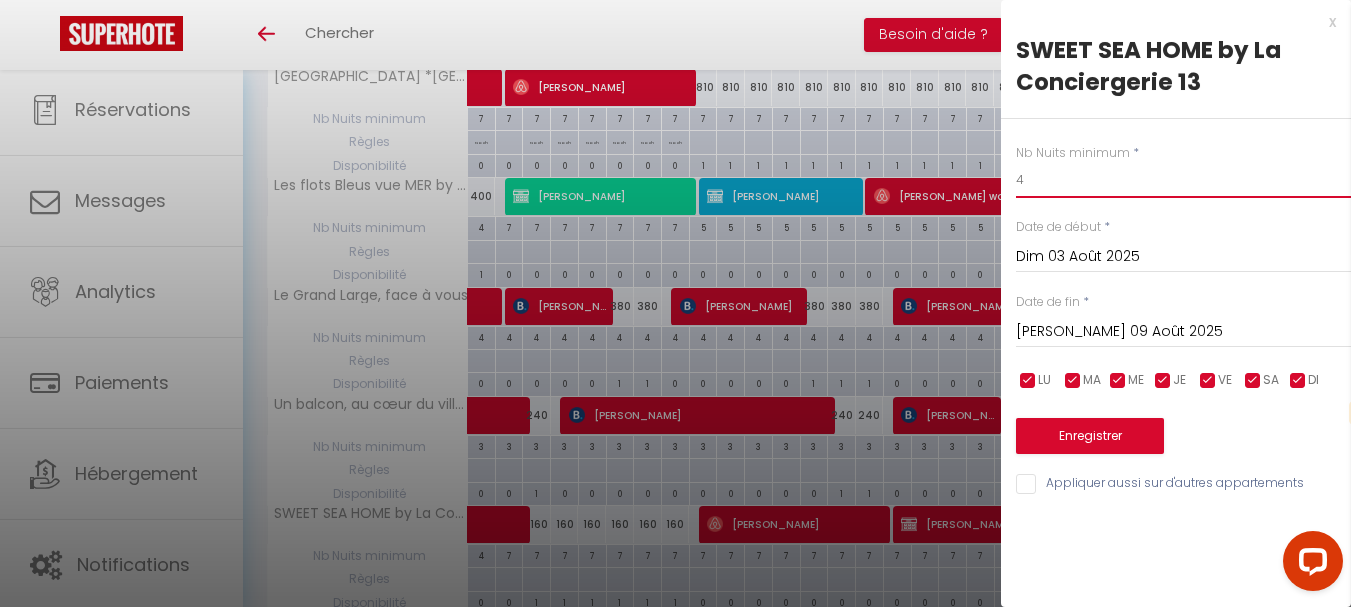 type on "4" 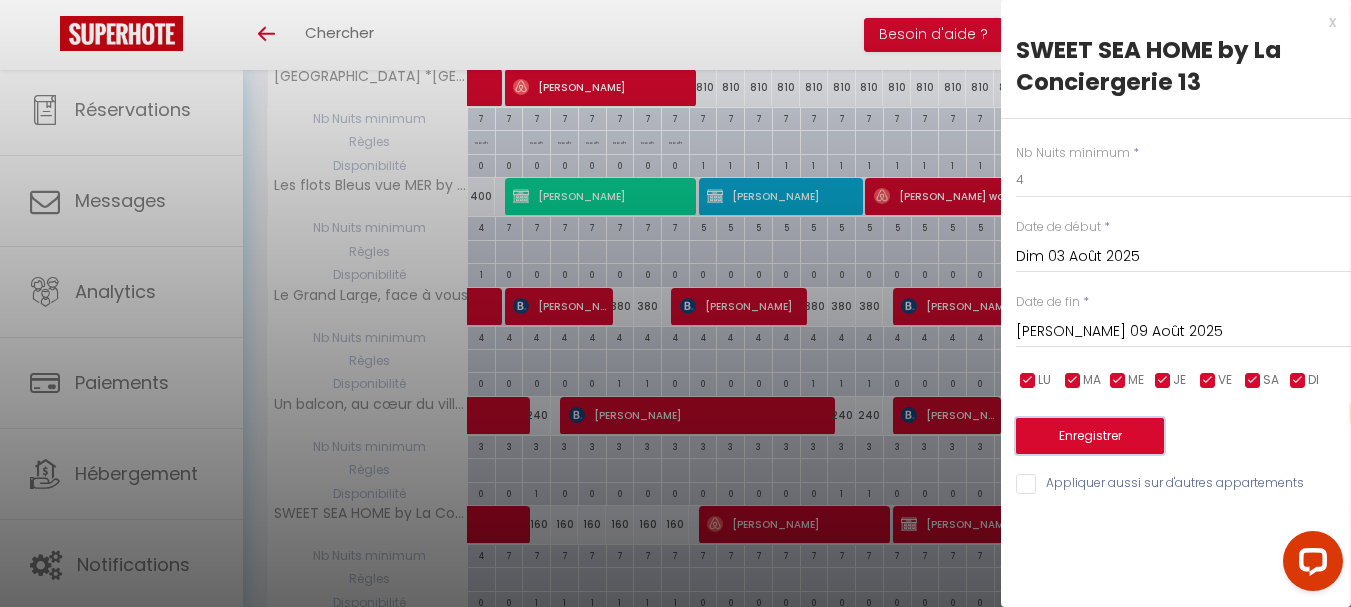 click on "Enregistrer" at bounding box center [1090, 436] 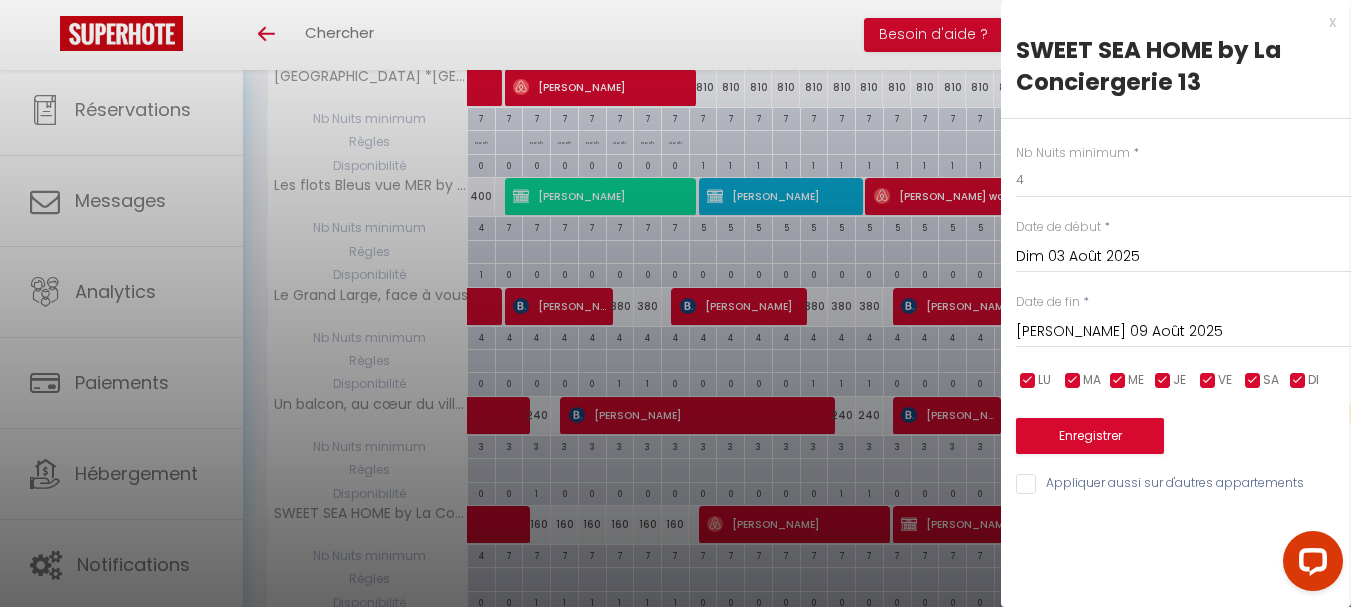 click on "Enregistrer" at bounding box center [1183, 423] 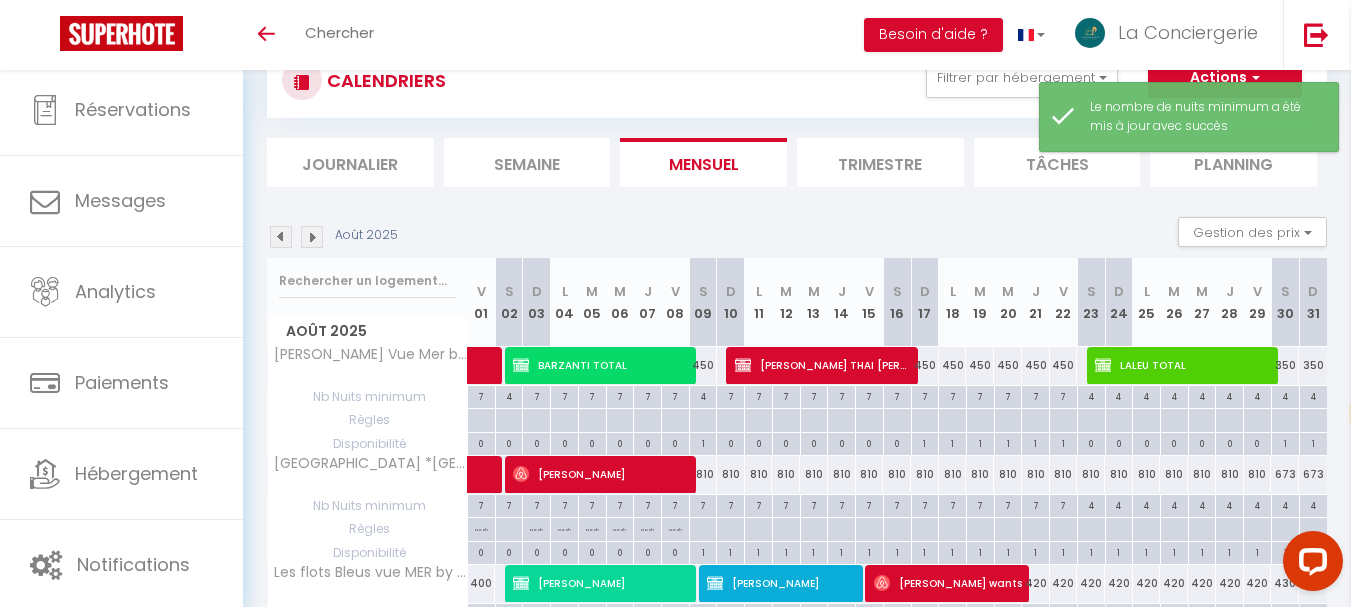 scroll, scrollTop: 457, scrollLeft: 0, axis: vertical 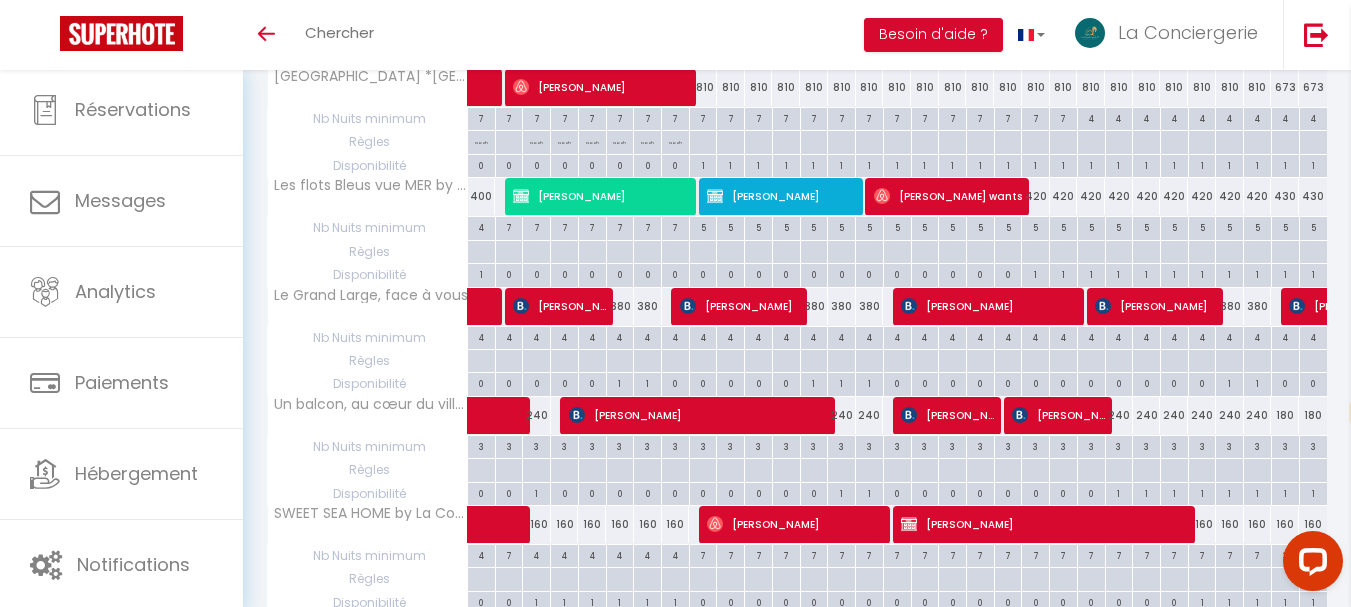click on "4" at bounding box center (536, 554) 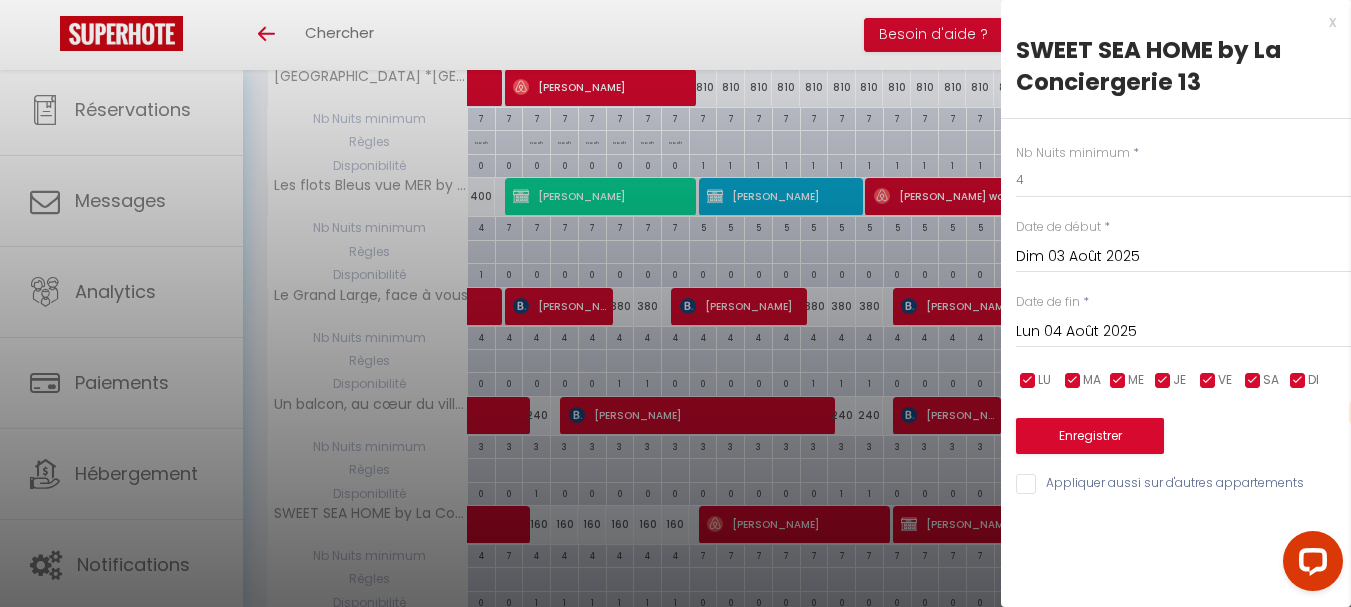 click on "Lun 04 Août 2025" at bounding box center (1183, 332) 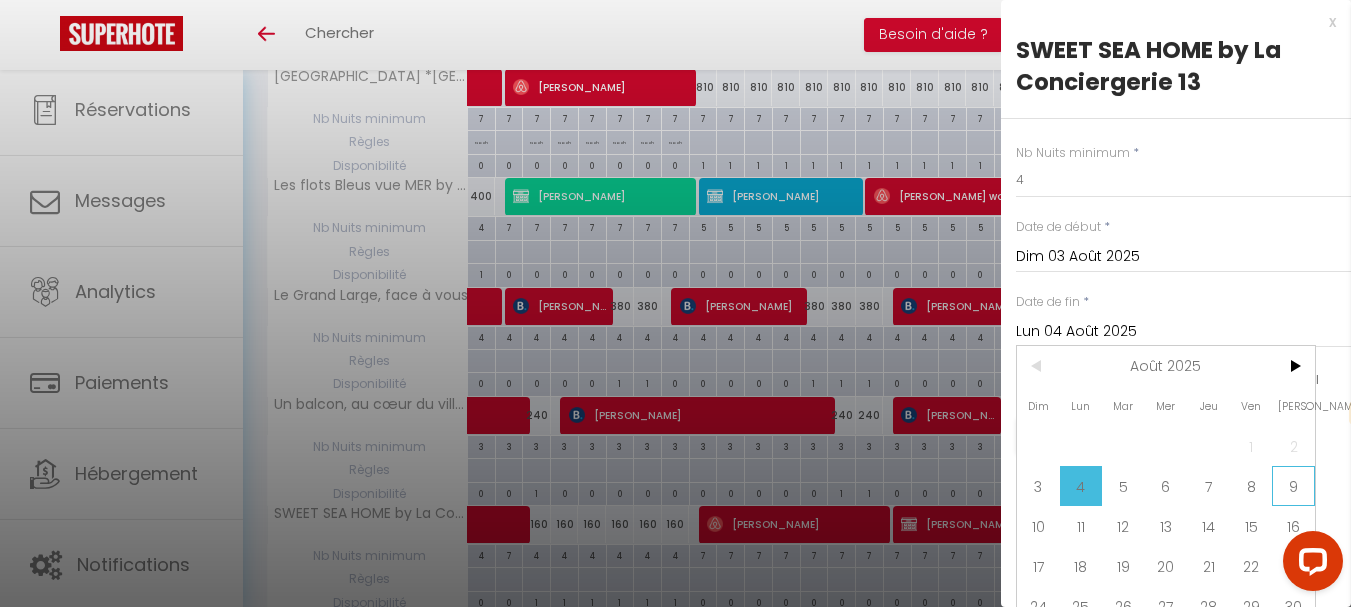 click on "9" at bounding box center (1293, 486) 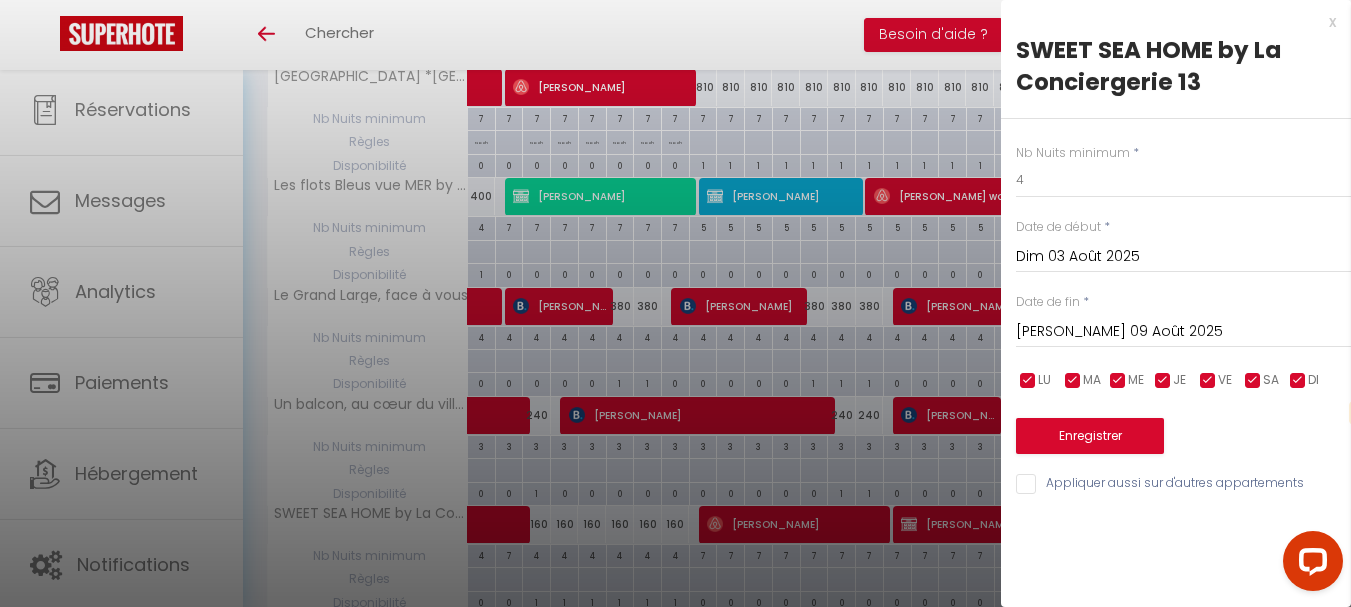 click on "[PERSON_NAME] 09 Août 2025" at bounding box center (1183, 332) 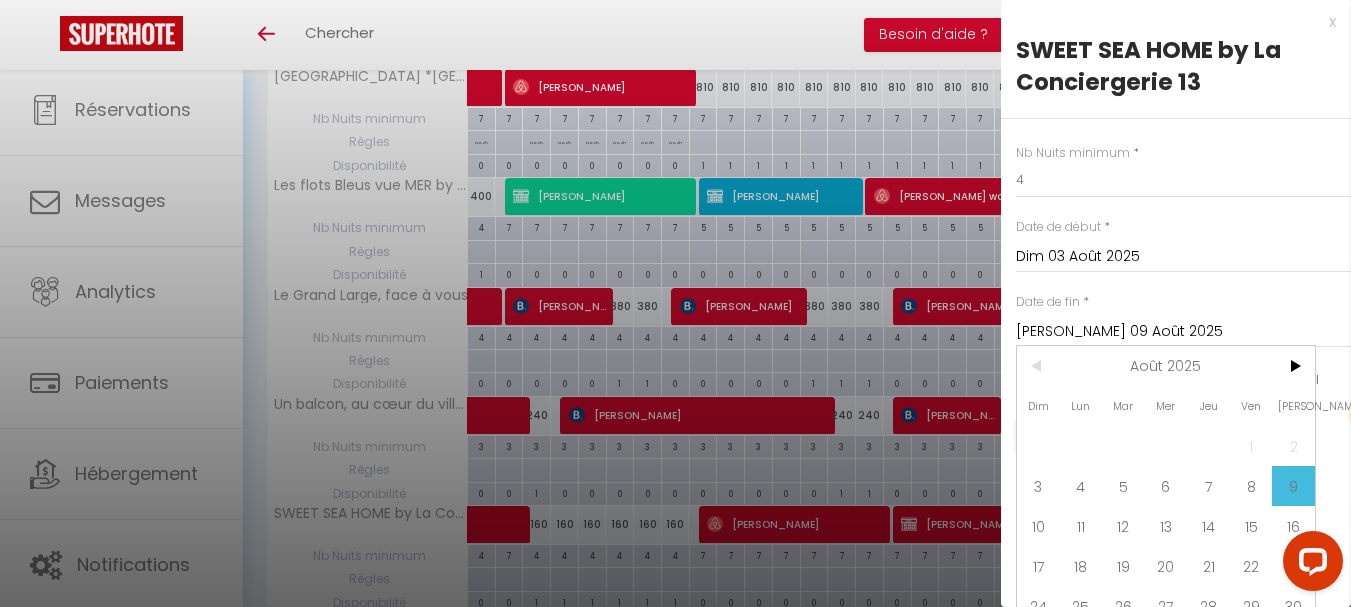 click on "[PERSON_NAME] 09 Août 2025" at bounding box center (1183, 332) 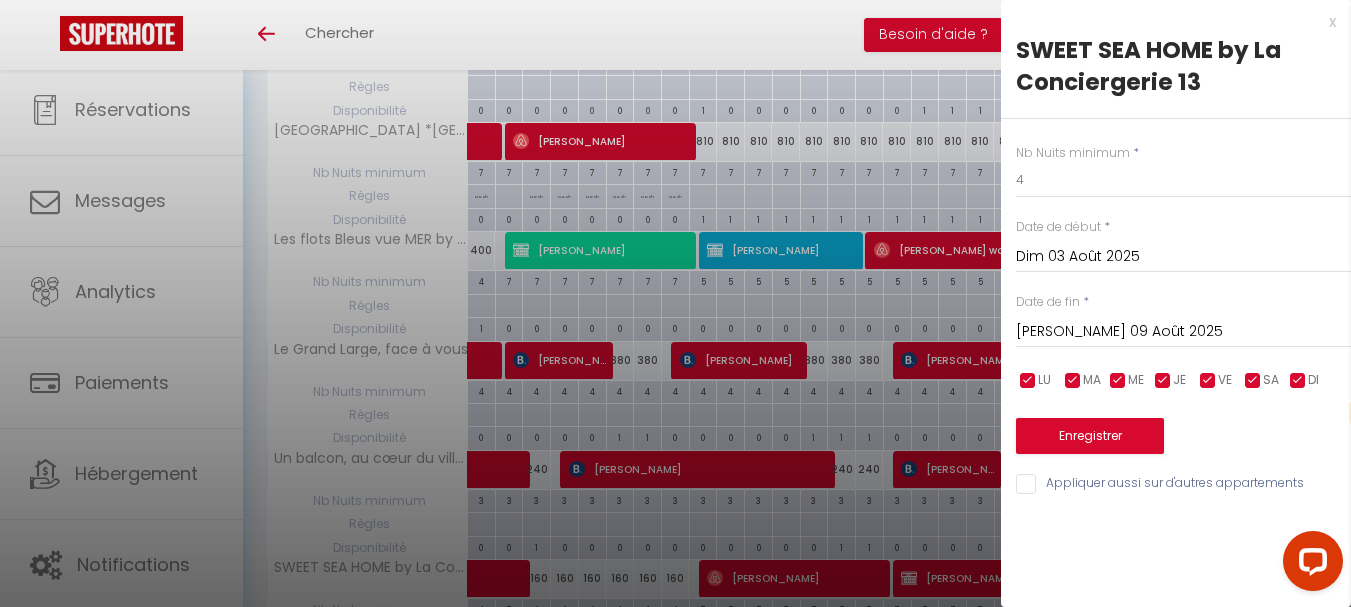 scroll, scrollTop: 357, scrollLeft: 0, axis: vertical 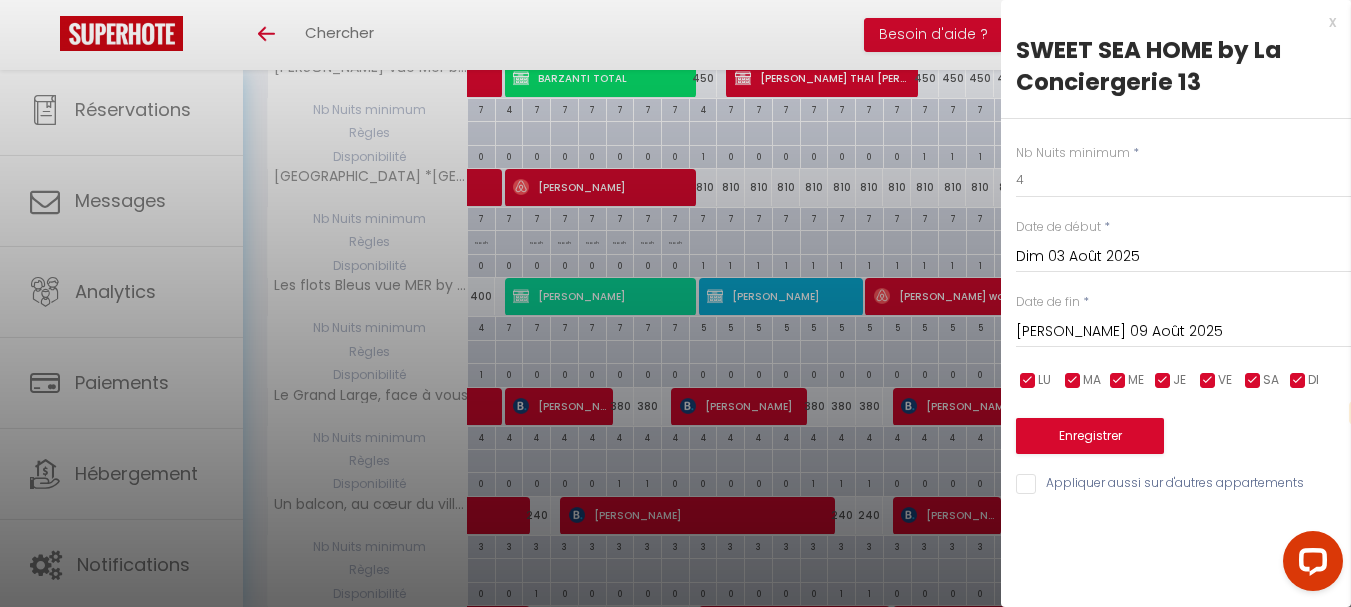 click on "x" at bounding box center (1168, 22) 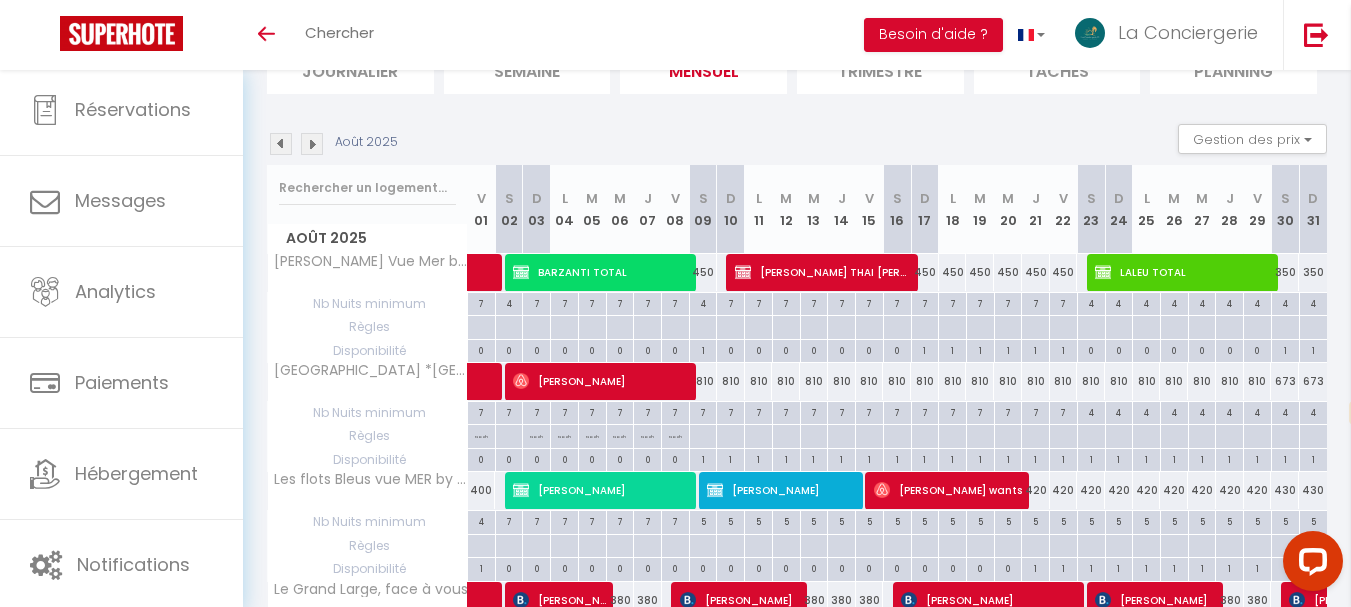 scroll, scrollTop: 0, scrollLeft: 0, axis: both 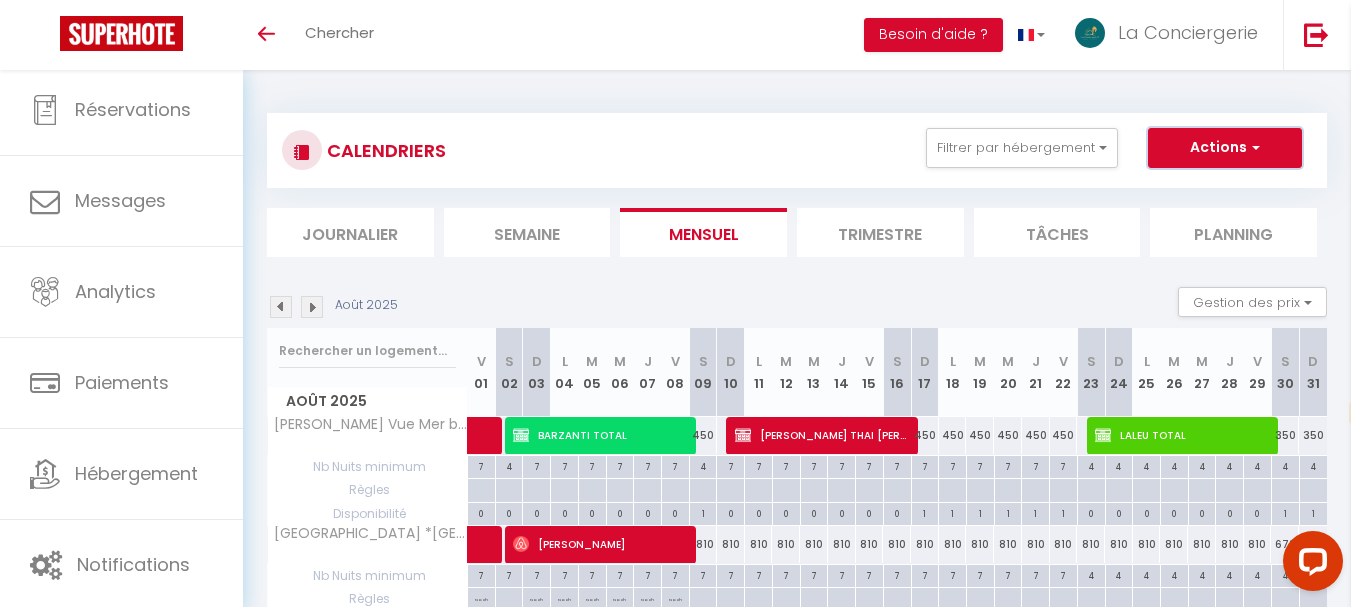 click on "Actions" at bounding box center (1225, 148) 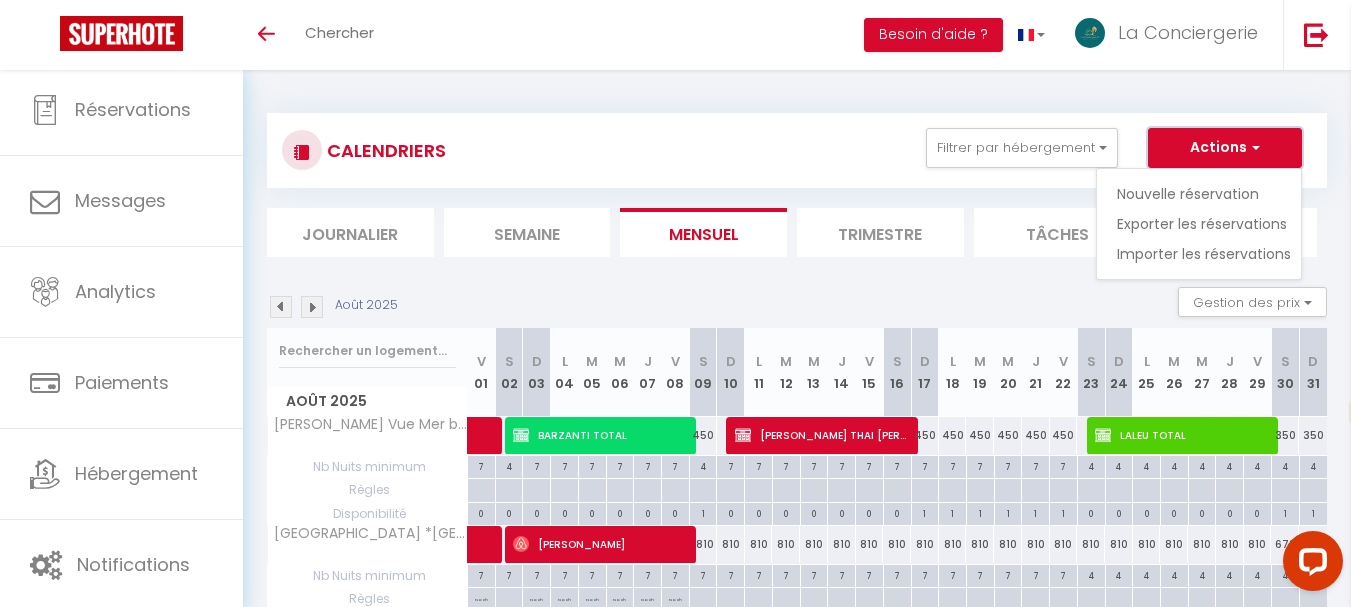 click on "Actions" at bounding box center [1225, 148] 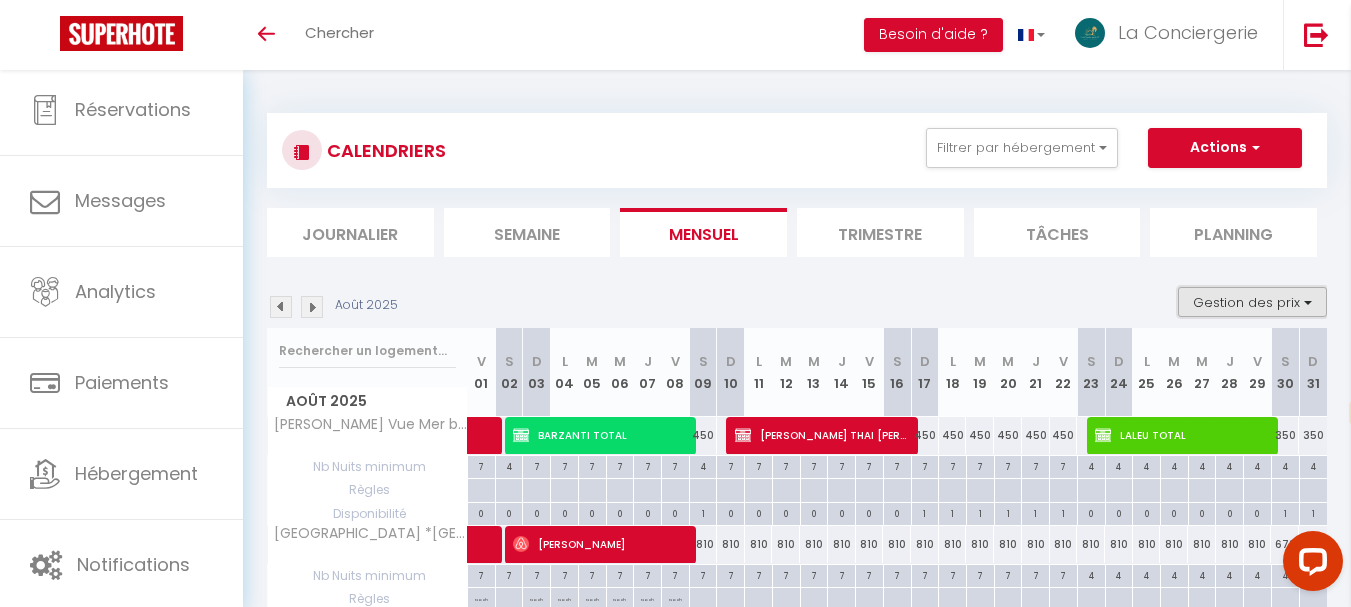 click on "Gestion des prix" at bounding box center [1252, 302] 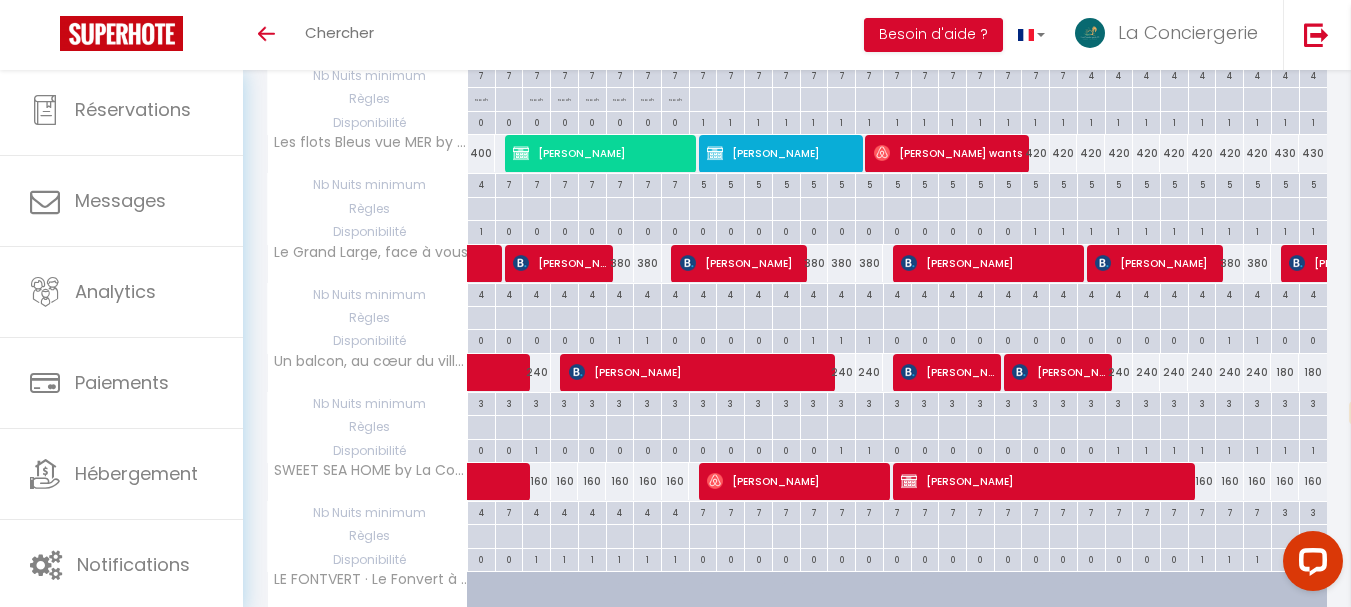 scroll, scrollTop: 600, scrollLeft: 0, axis: vertical 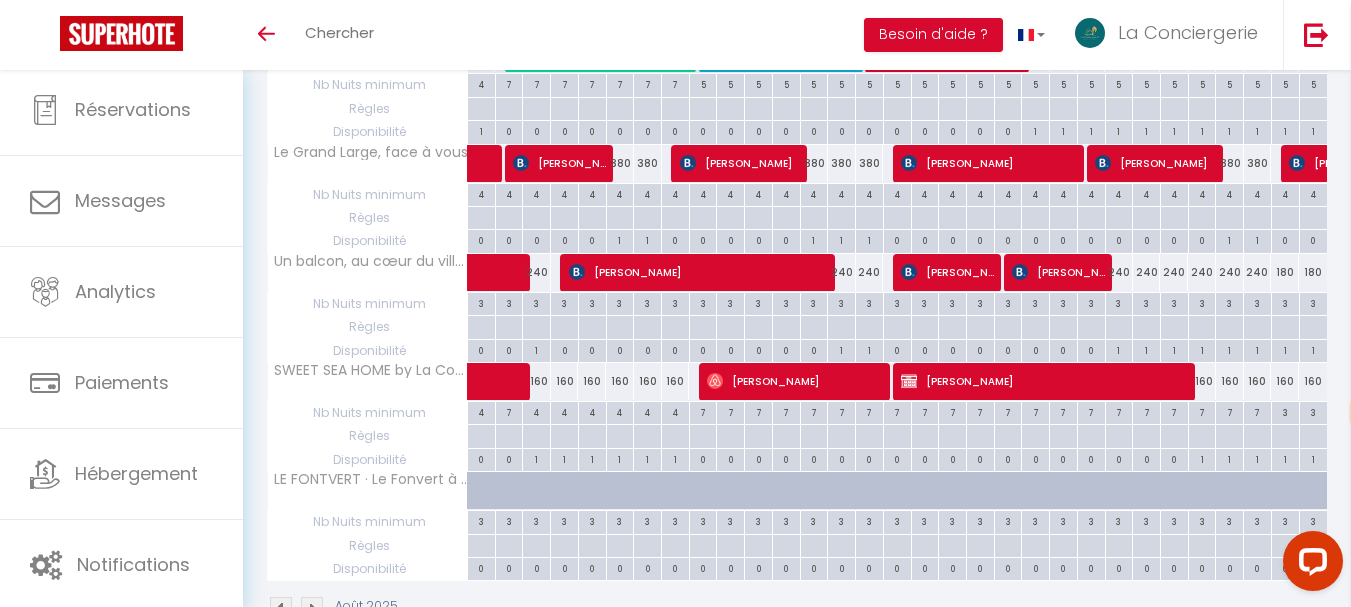 click at bounding box center (536, 413) 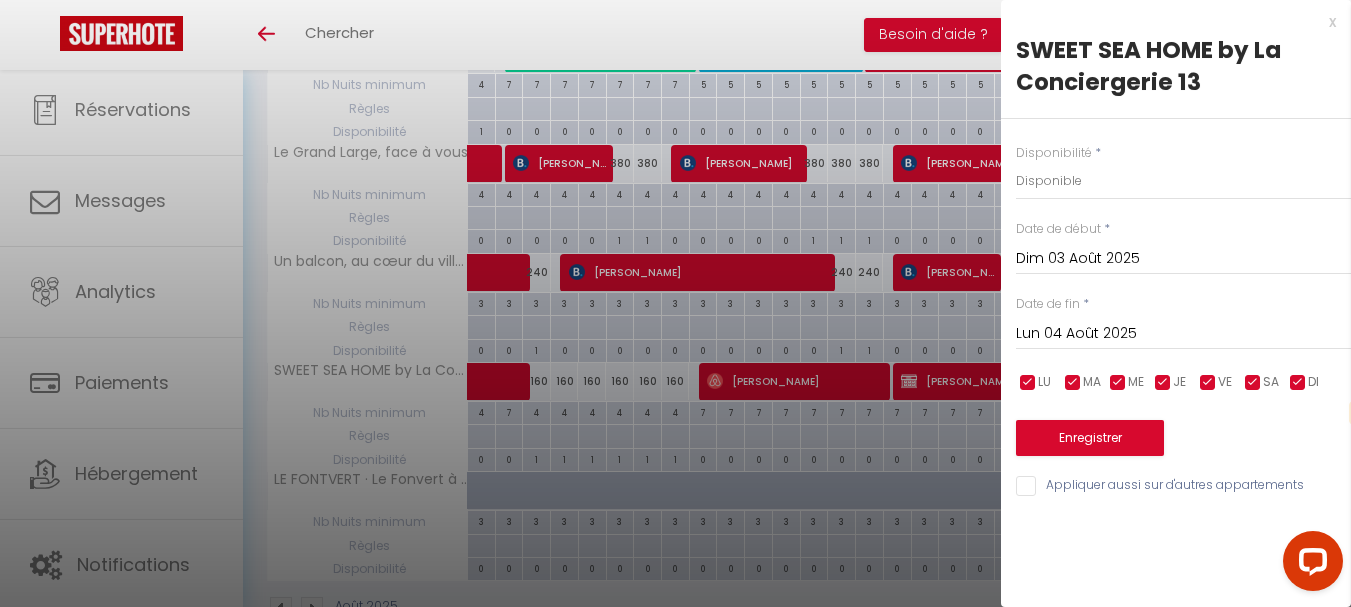 click on "Lun 04 Août 2025" at bounding box center (1183, 334) 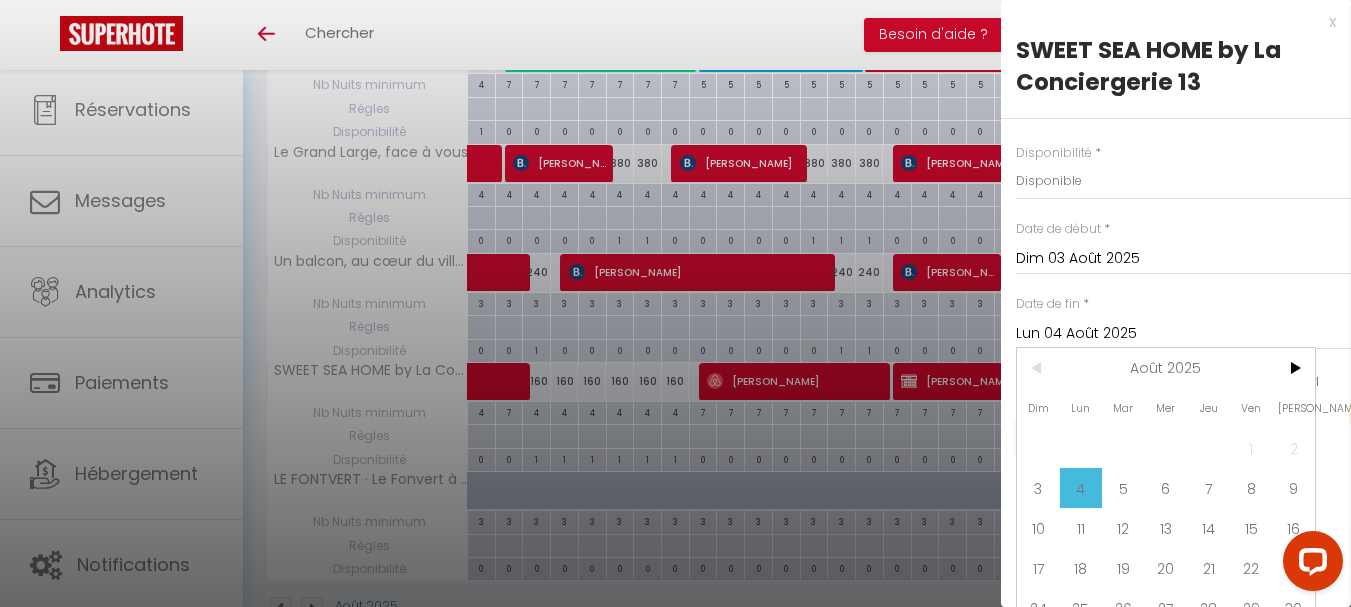 click on "Lun 04 Août 2025" at bounding box center [1183, 334] 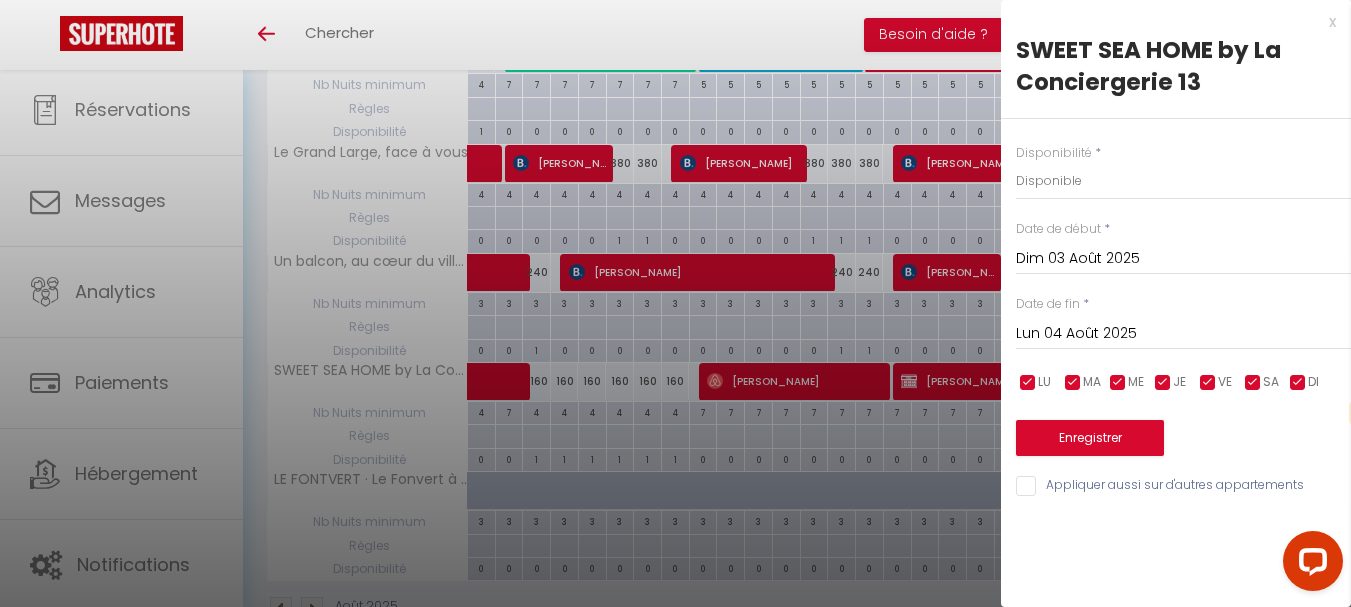 click on "Lun 04 Août 2025" at bounding box center [1183, 334] 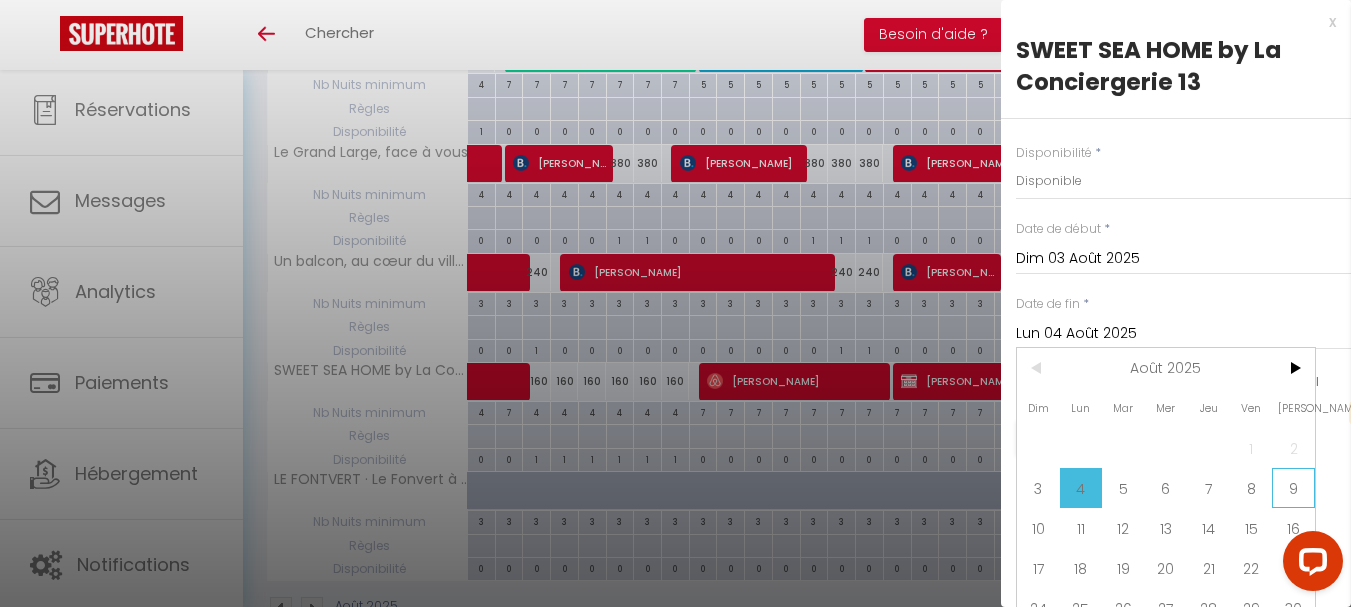 click on "9" at bounding box center (1293, 488) 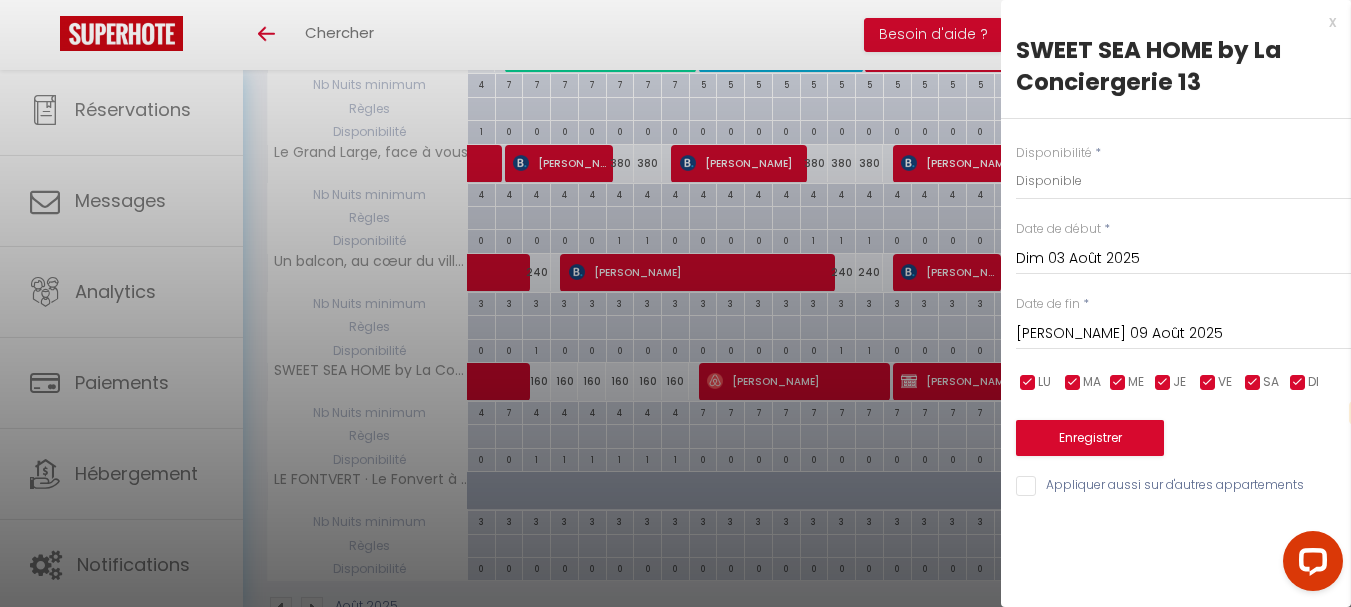 click on "Appliquer aussi sur d'autres appartements" at bounding box center [1183, 486] 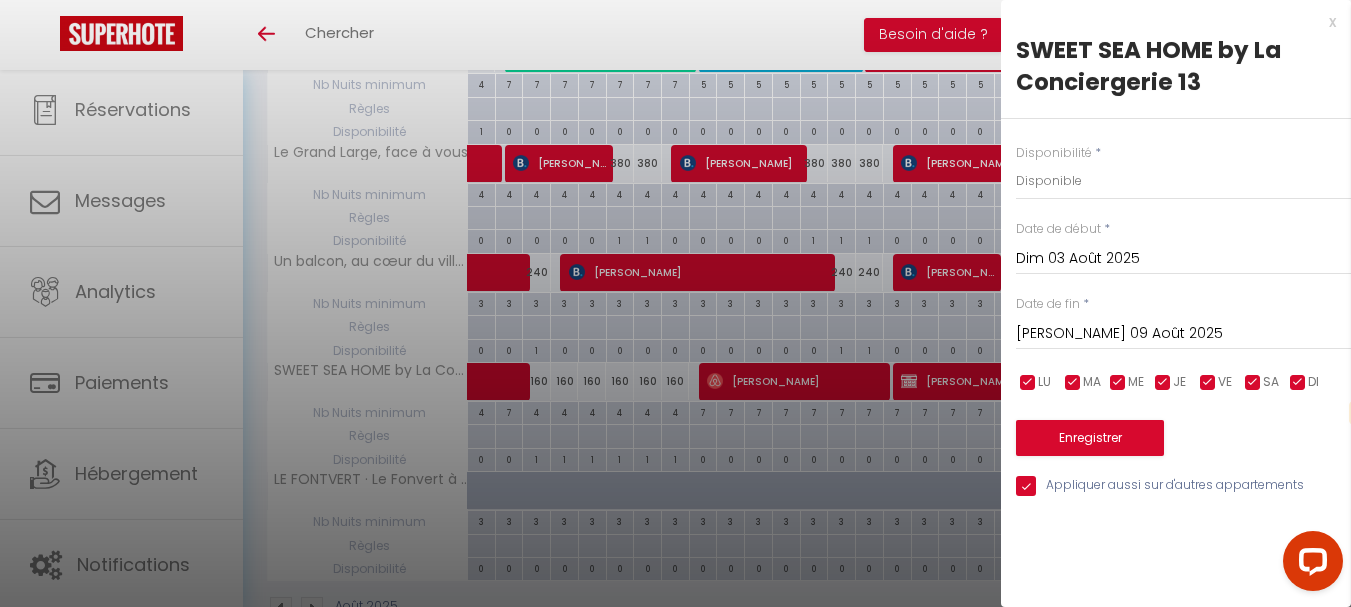 click on "Appliquer aussi sur d'autres appartements" at bounding box center [1183, 486] 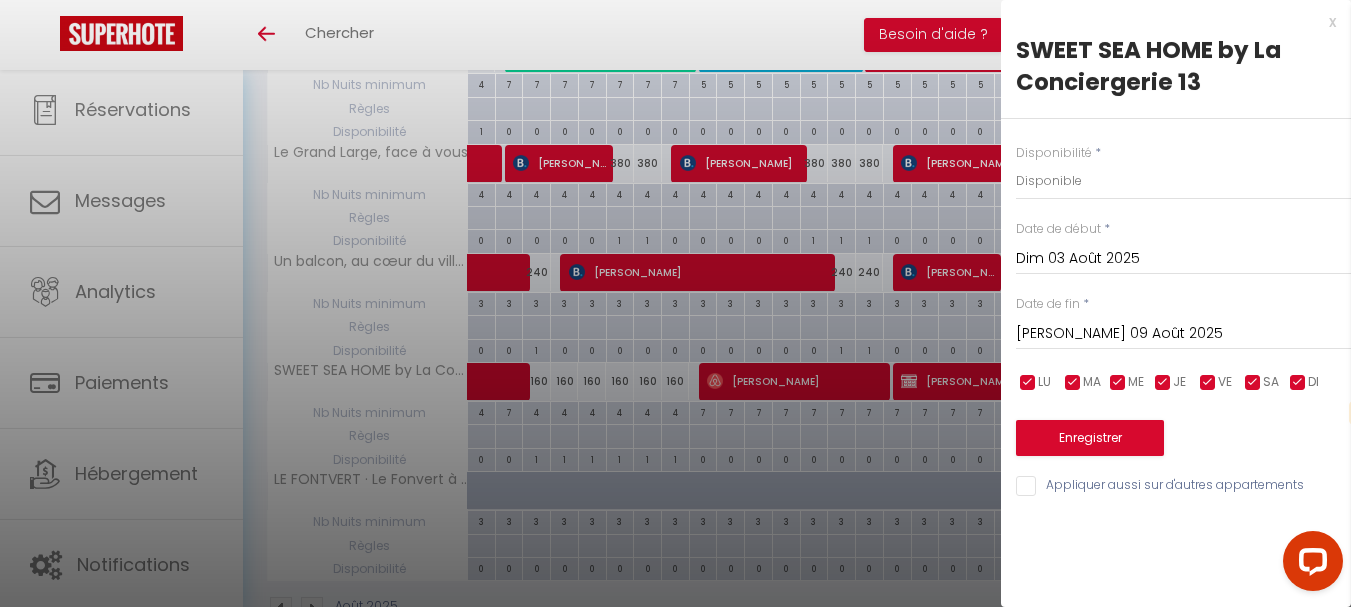 click on "Appliquer aussi sur d'autres appartements" at bounding box center [1183, 486] 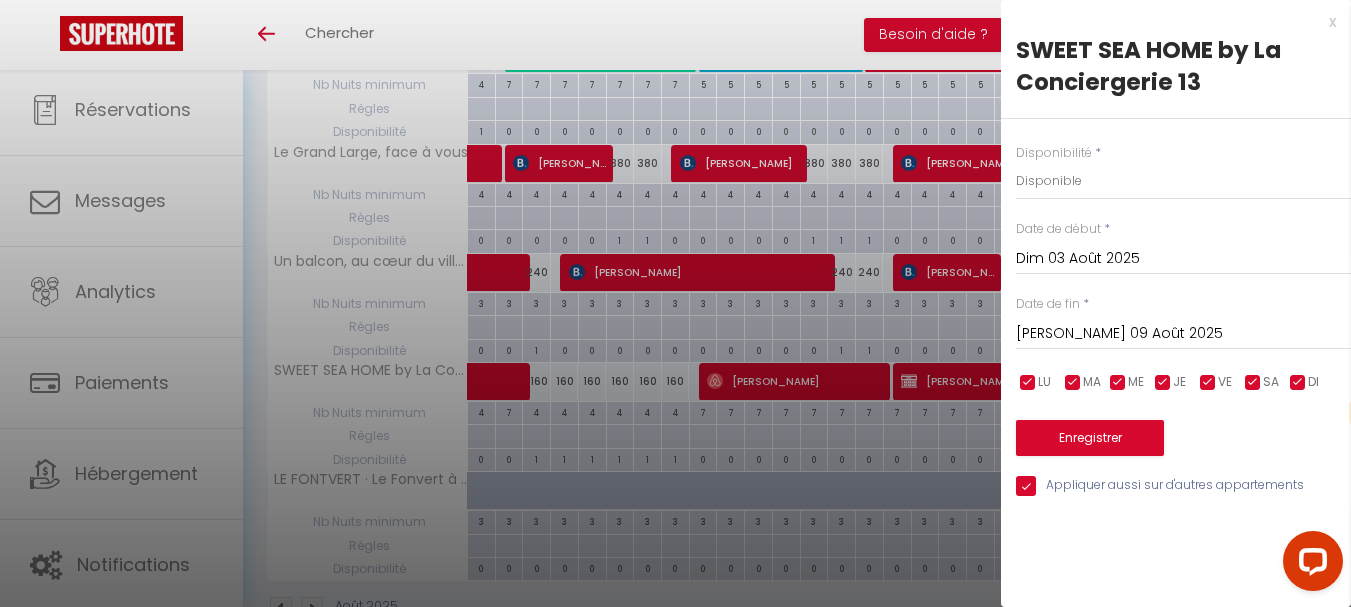 click on "Appliquer aussi sur d'autres appartements" at bounding box center [1183, 486] 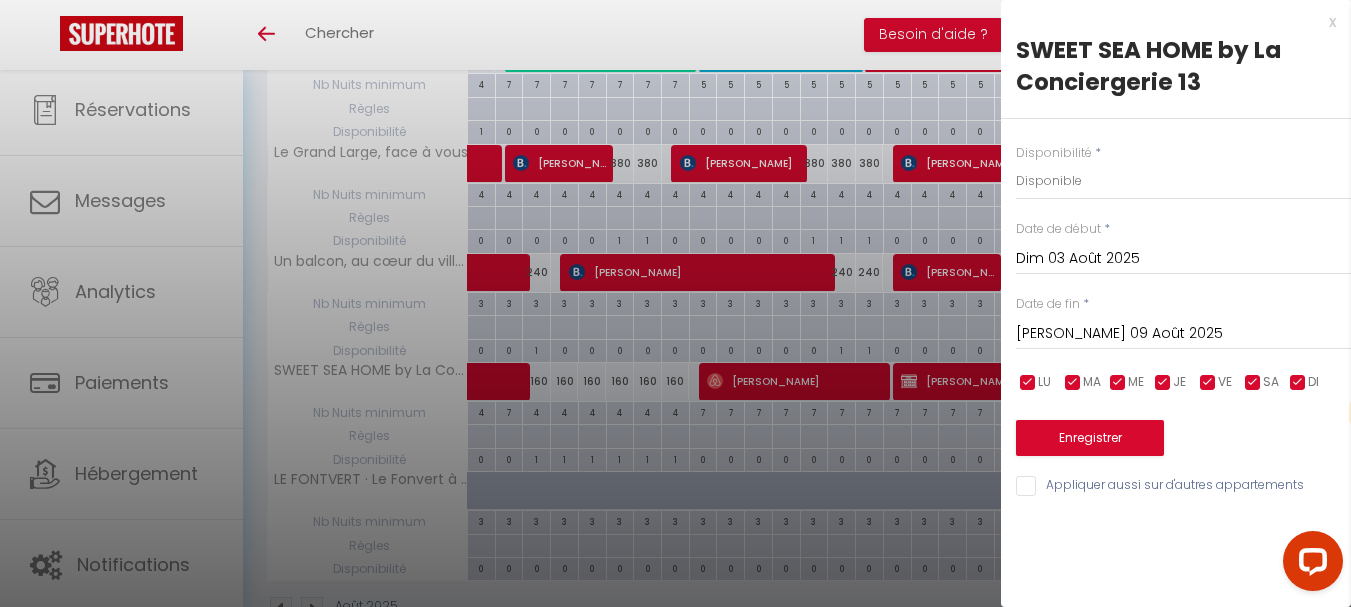 click on "Appliquer aussi sur d'autres appartements" at bounding box center [1183, 486] 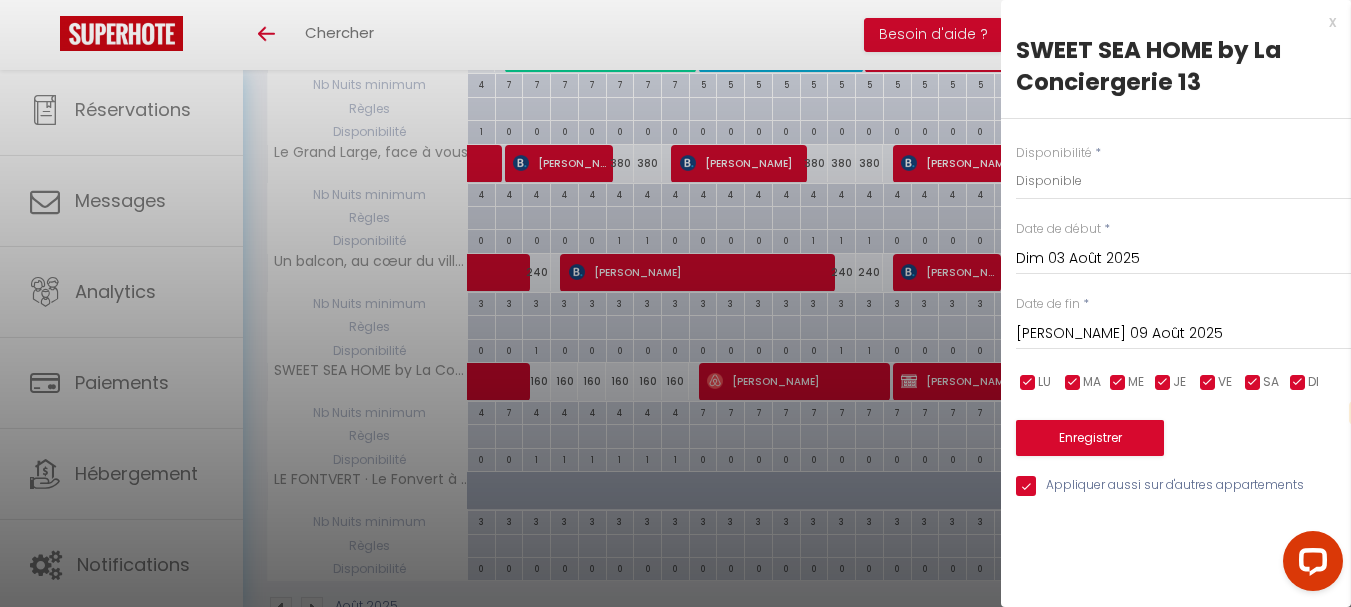 click on "Appliquer aussi sur d'autres appartements" at bounding box center (1183, 486) 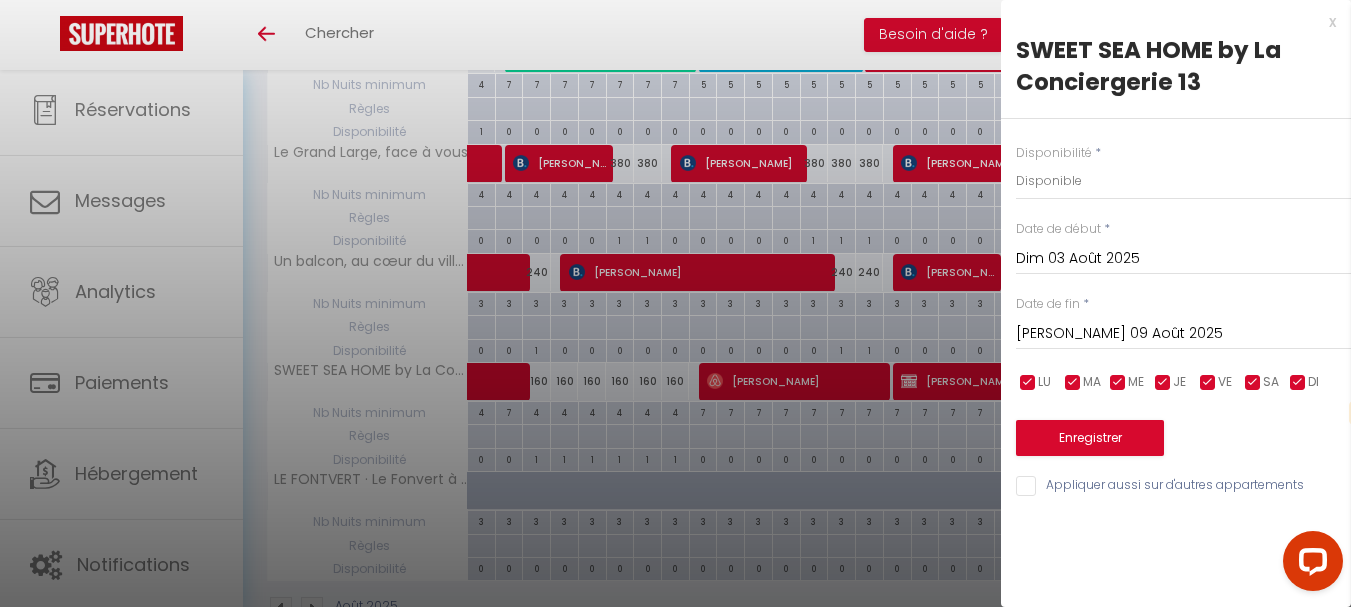 click at bounding box center [1028, 383] 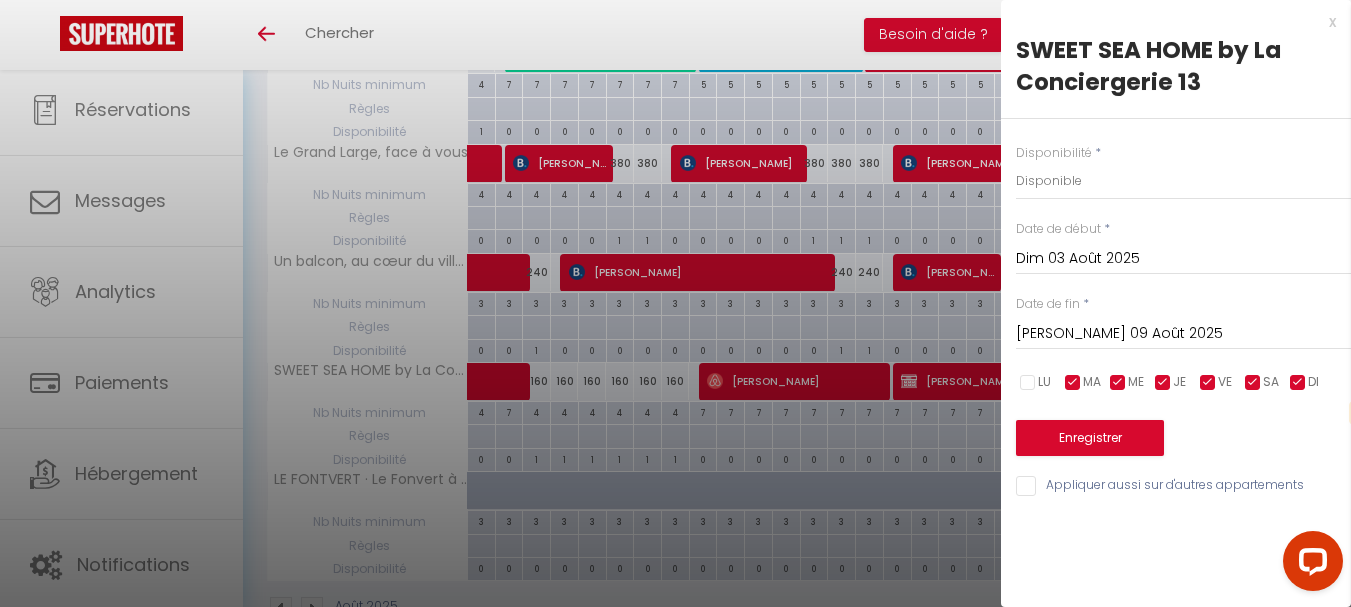 click at bounding box center (1073, 383) 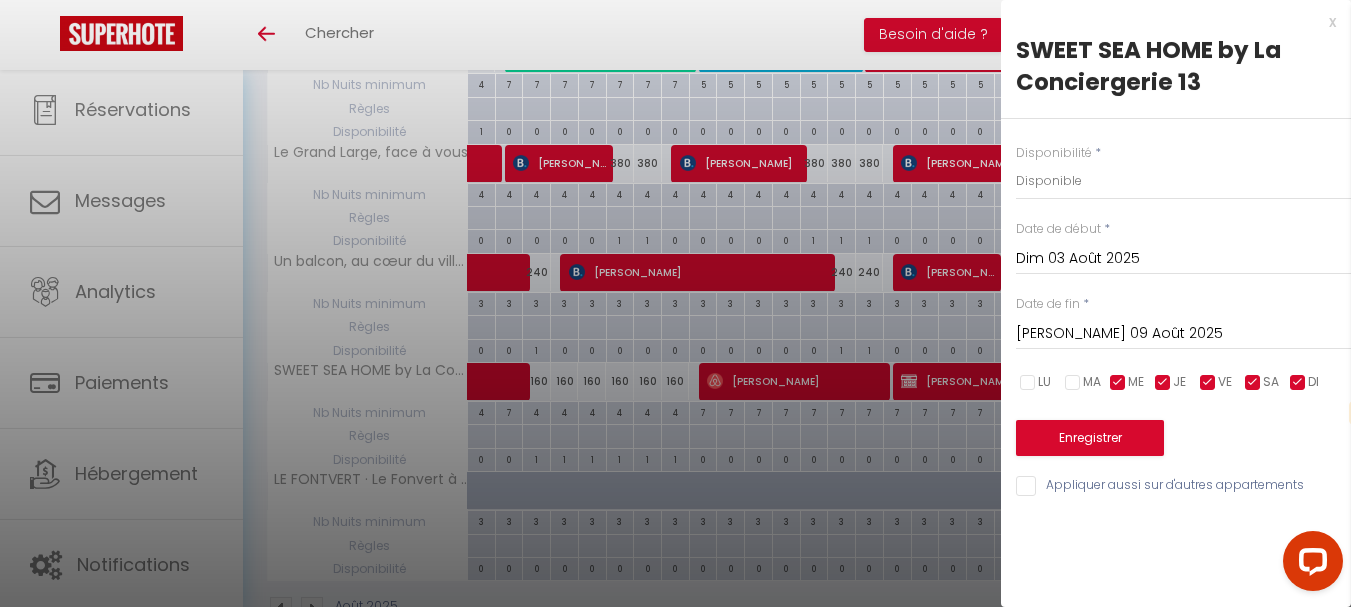 drag, startPoint x: 1123, startPoint y: 384, endPoint x: 1131, endPoint y: 377, distance: 10.630146 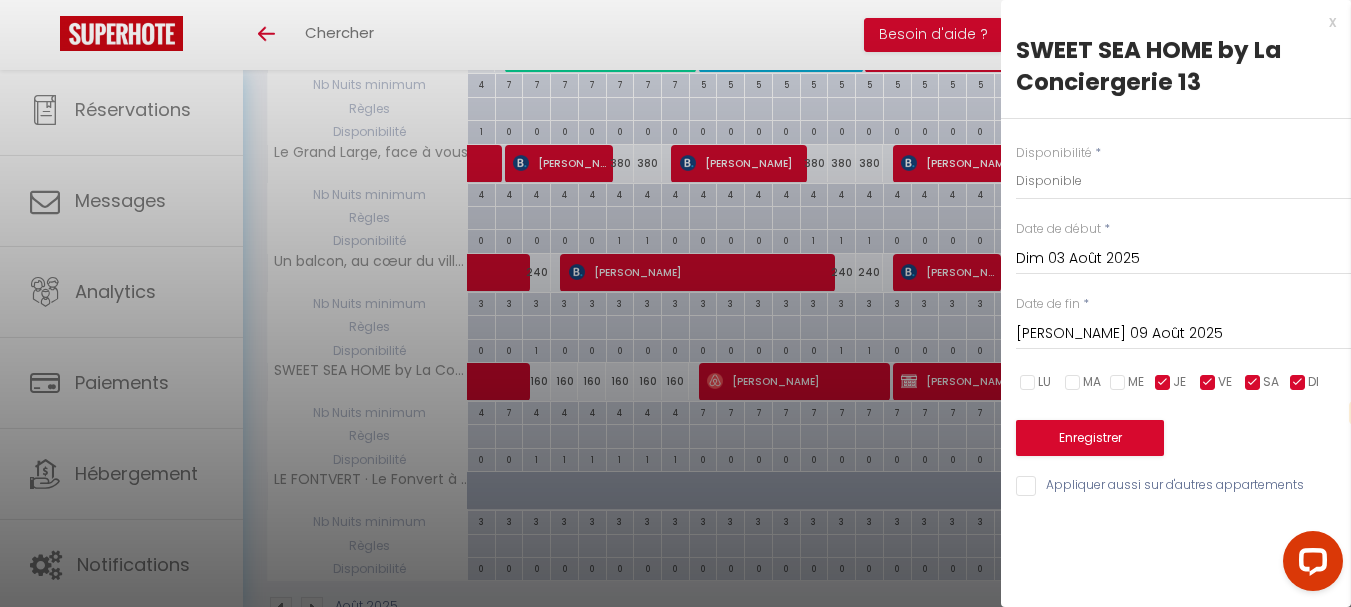 click at bounding box center (1163, 383) 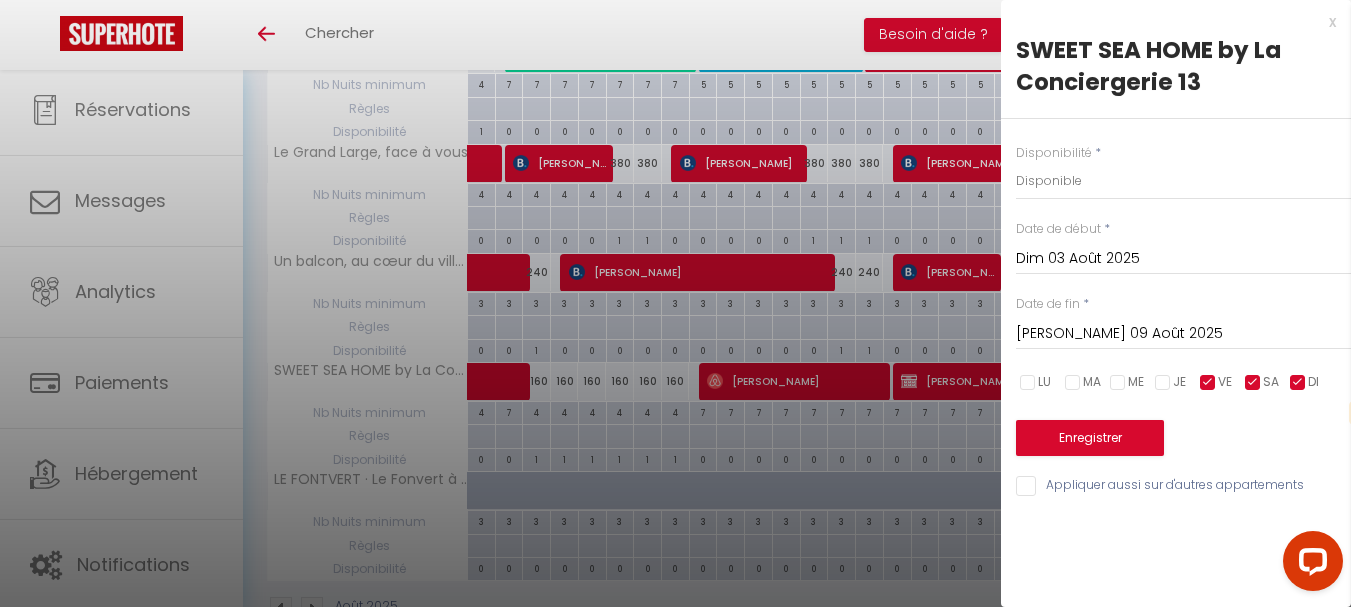 click at bounding box center [1208, 383] 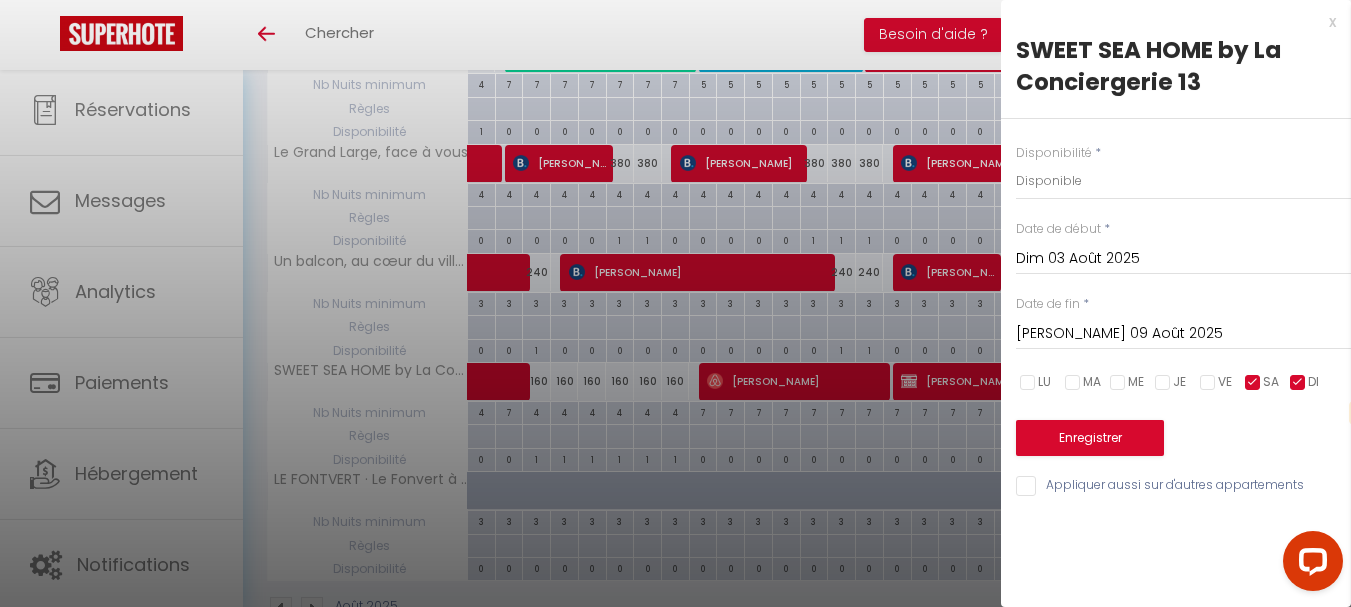 click at bounding box center (1253, 383) 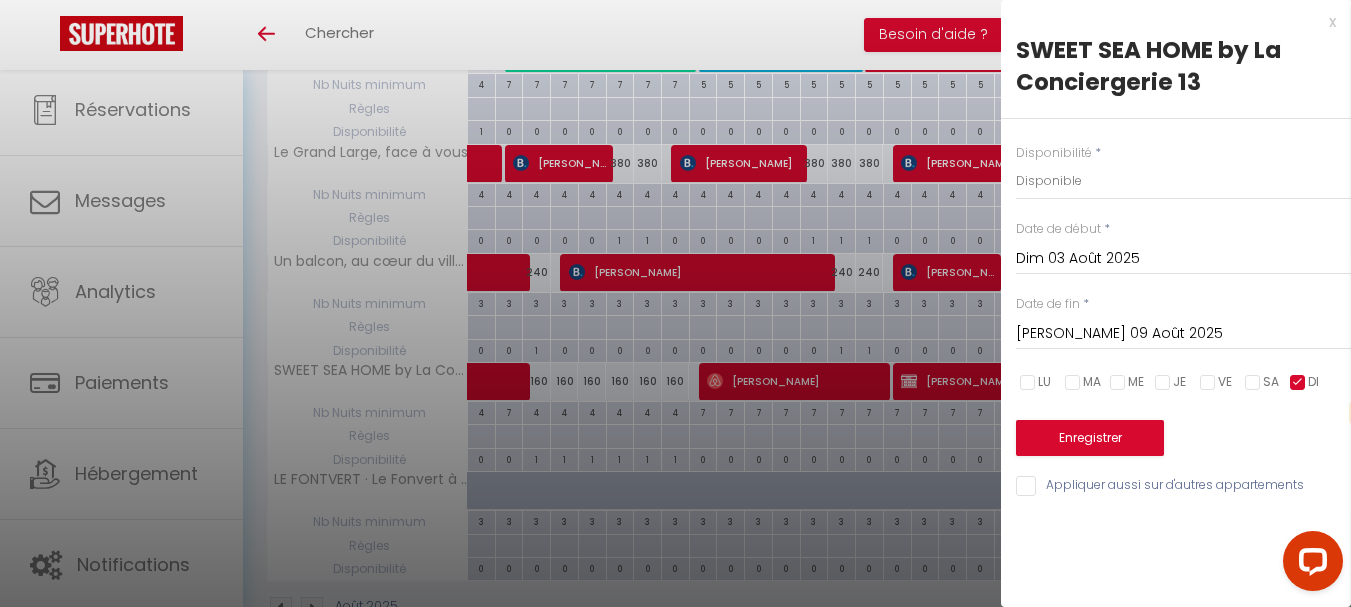 click at bounding box center (1253, 383) 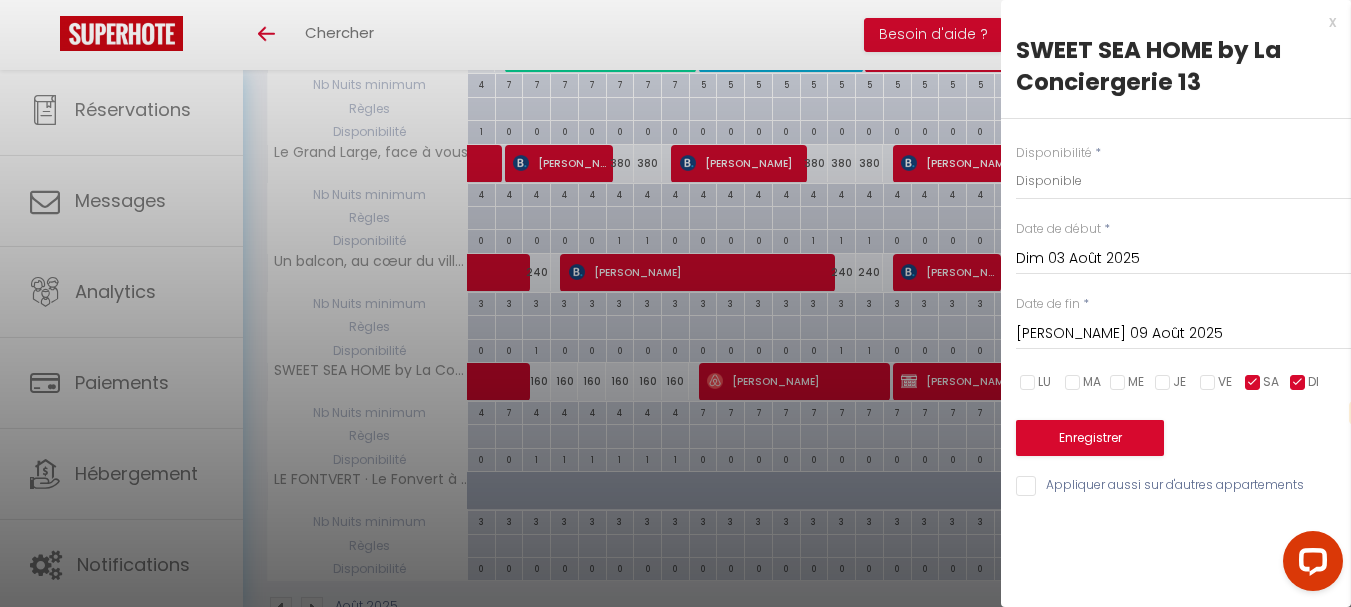 click at bounding box center (1298, 383) 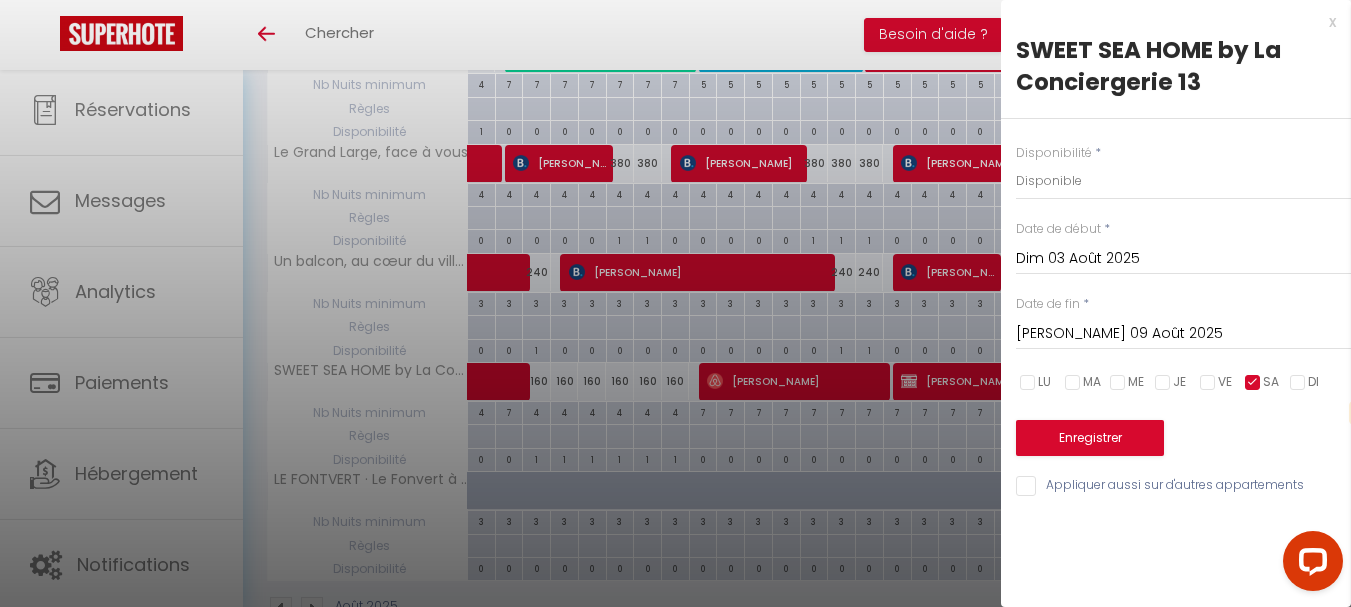 click at bounding box center [1253, 383] 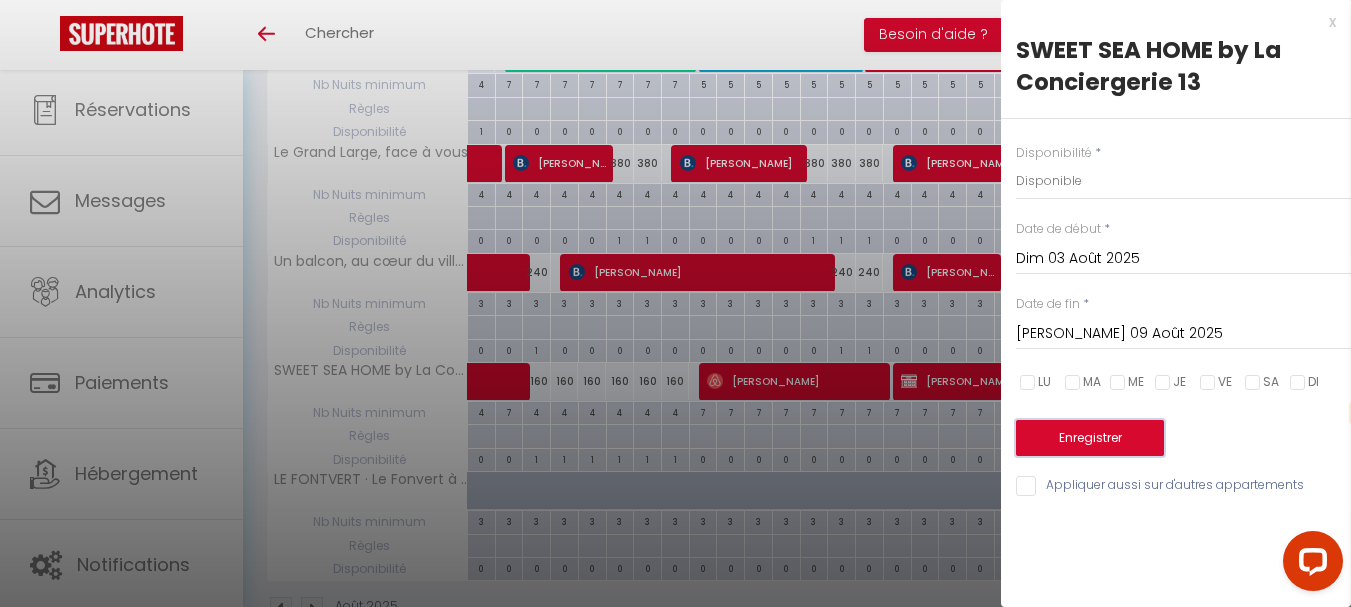 click on "Enregistrer" at bounding box center [1090, 438] 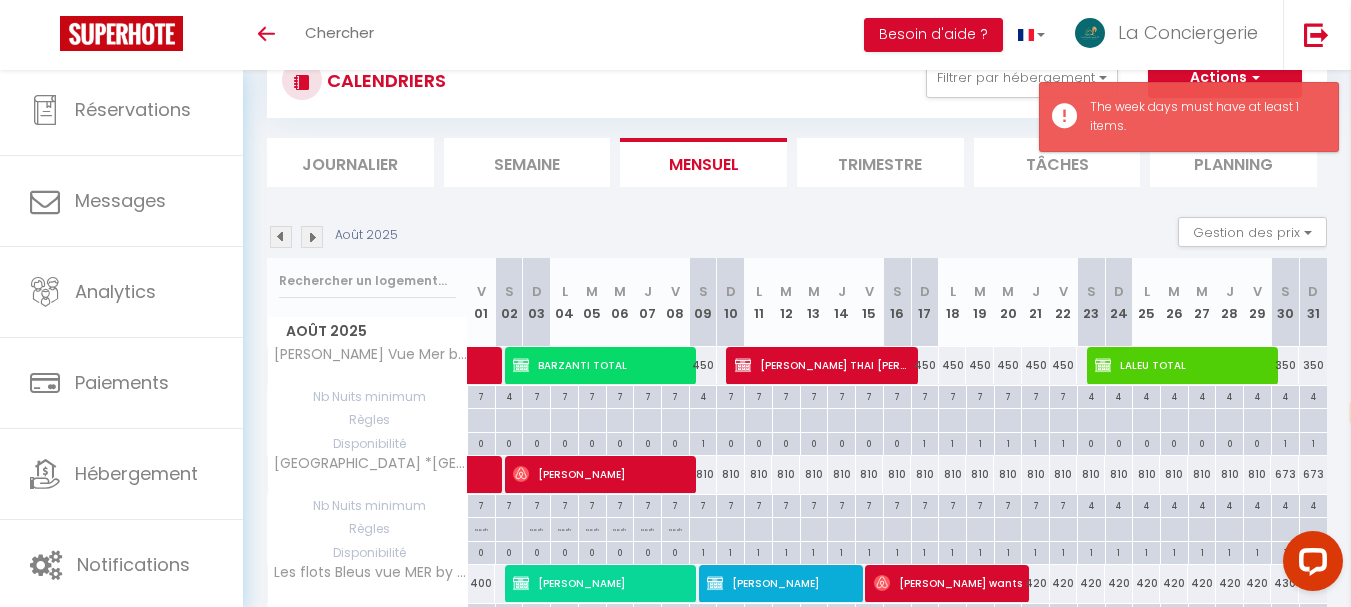 scroll, scrollTop: 600, scrollLeft: 0, axis: vertical 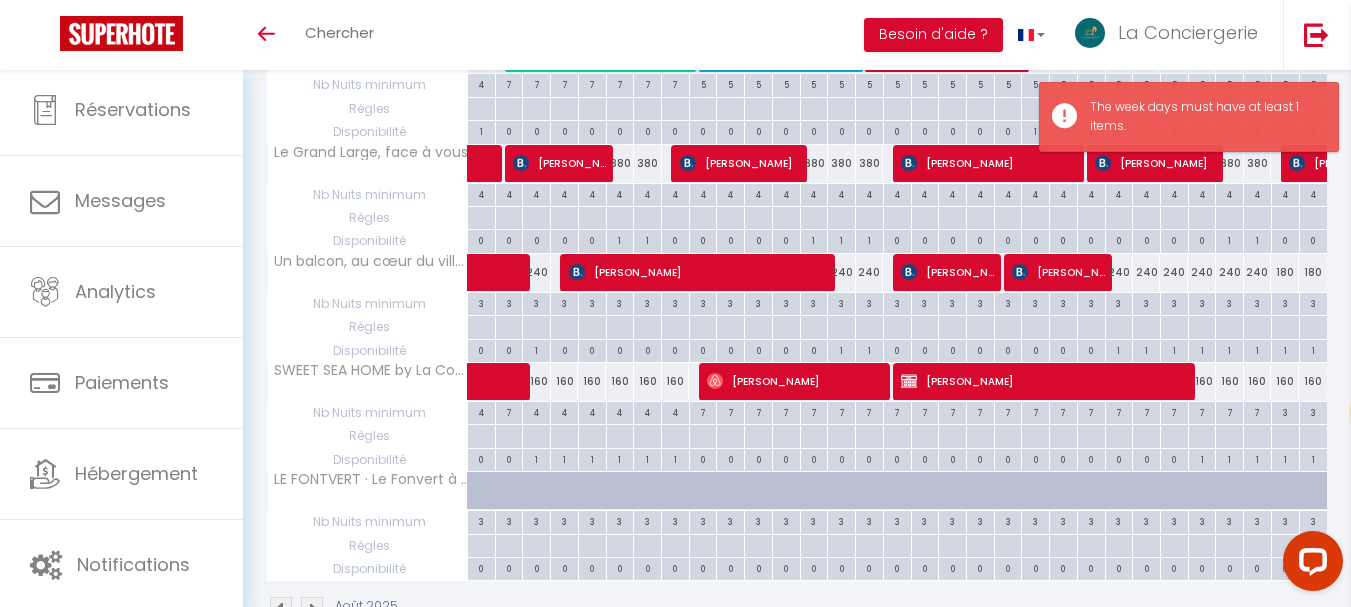 click on "0" at bounding box center (509, 458) 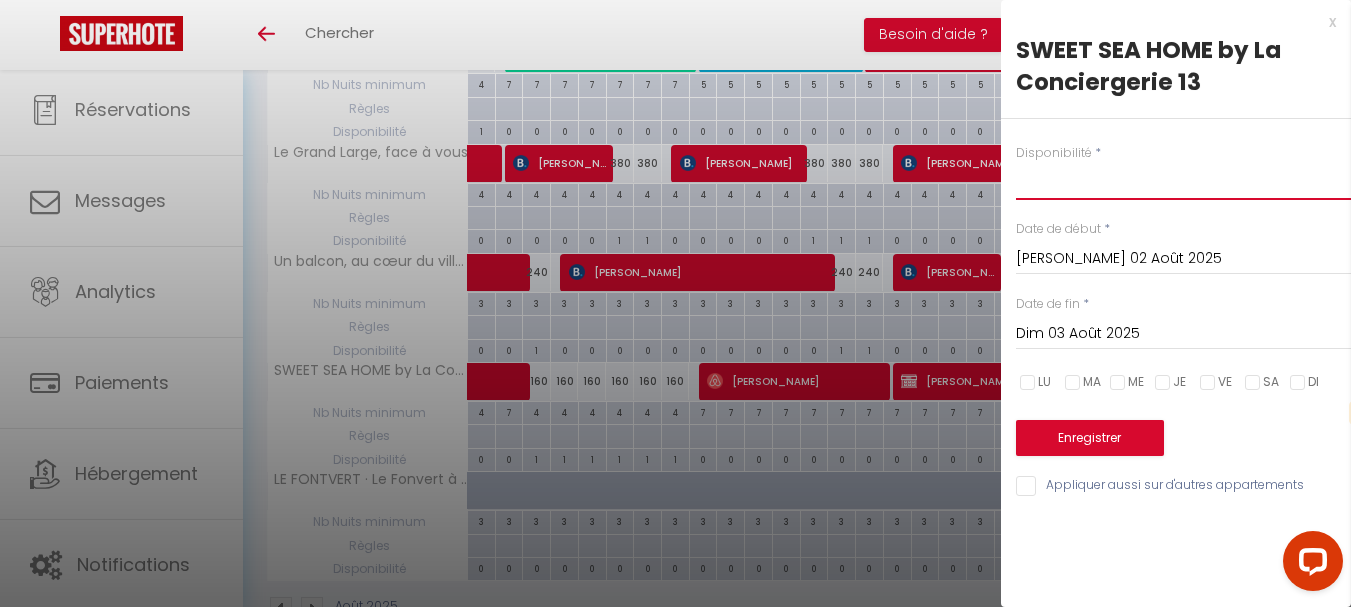 click on "Disponible
Indisponible" at bounding box center (1183, 181) 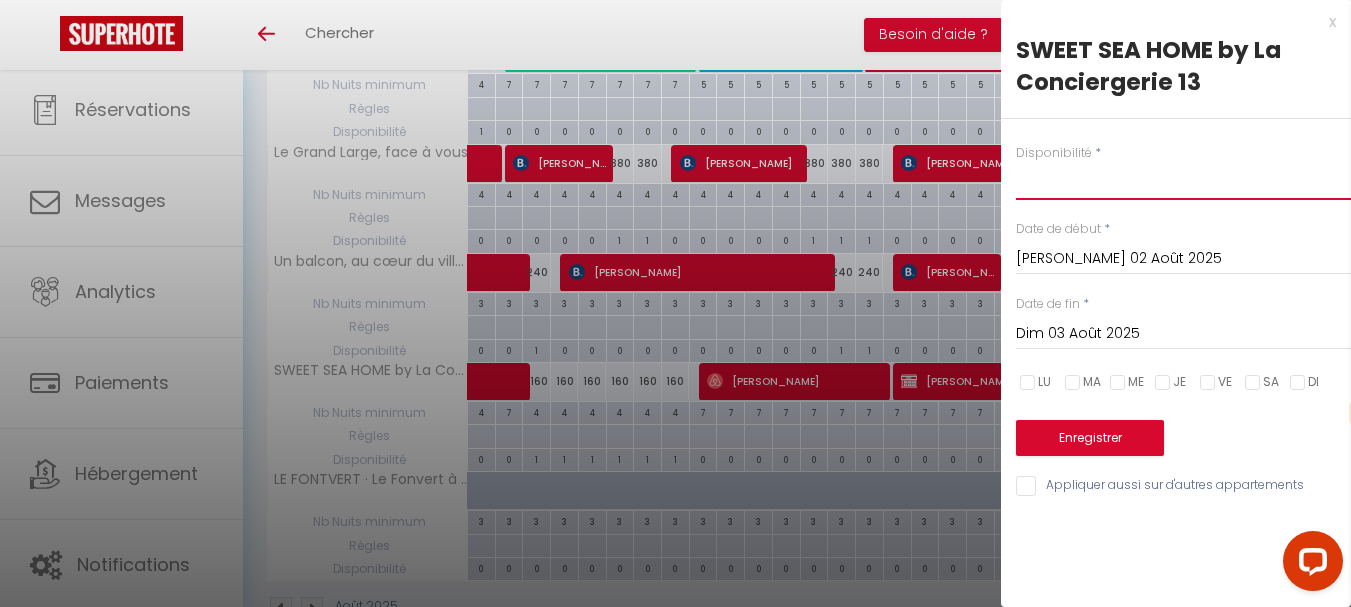 click on "Disponible
Indisponible" at bounding box center [1183, 181] 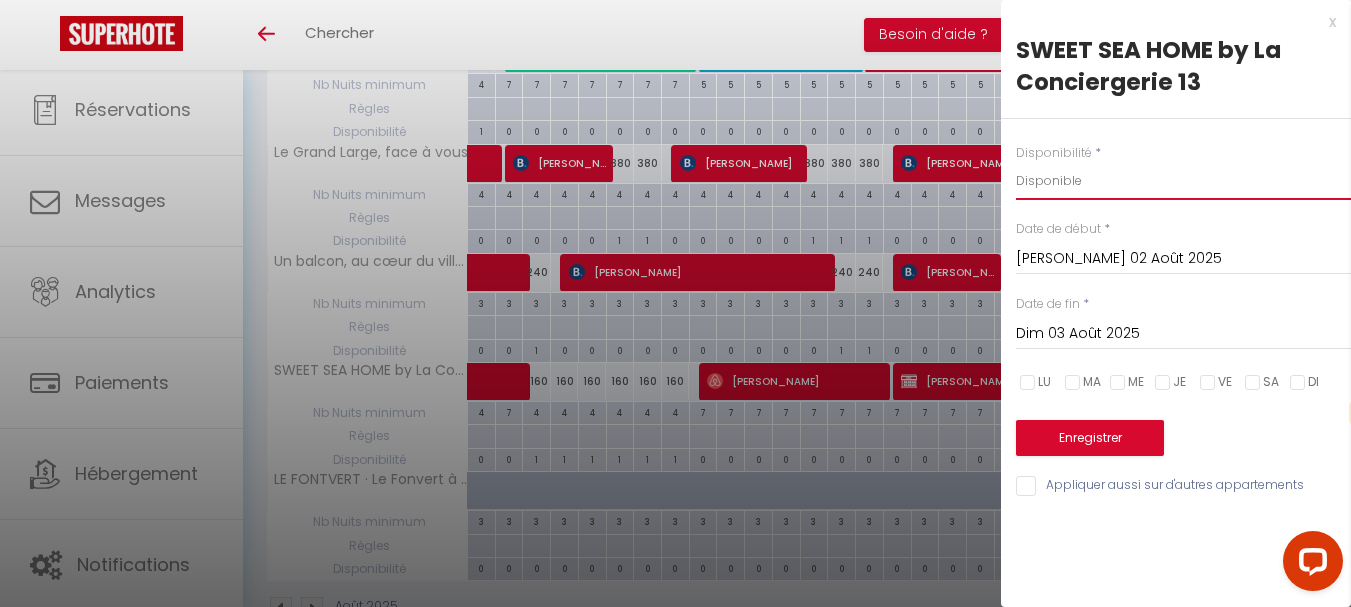 click on "Disponible
Indisponible" at bounding box center [1183, 181] 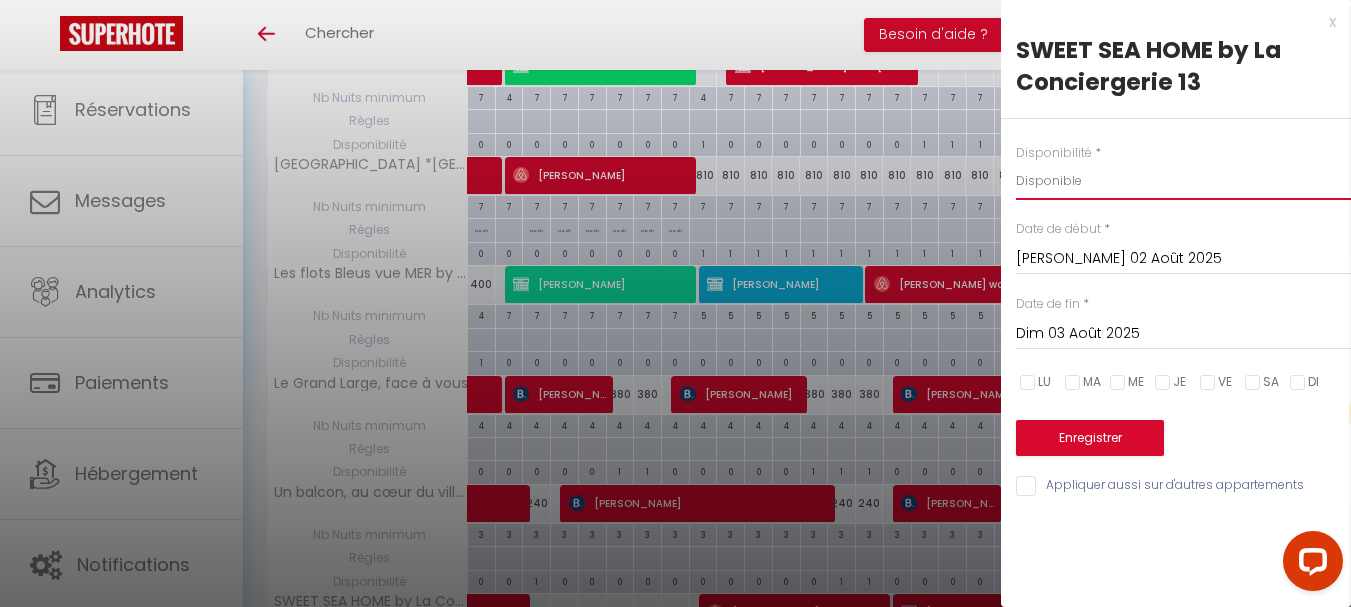scroll, scrollTop: 557, scrollLeft: 0, axis: vertical 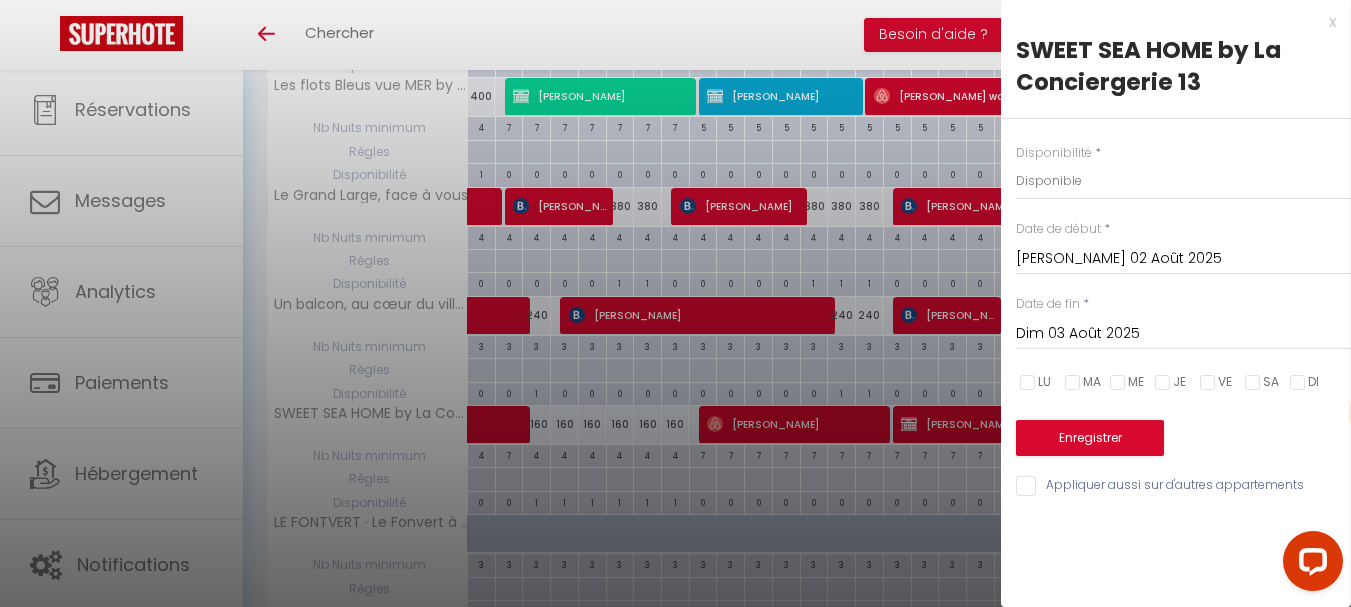 click at bounding box center [675, 303] 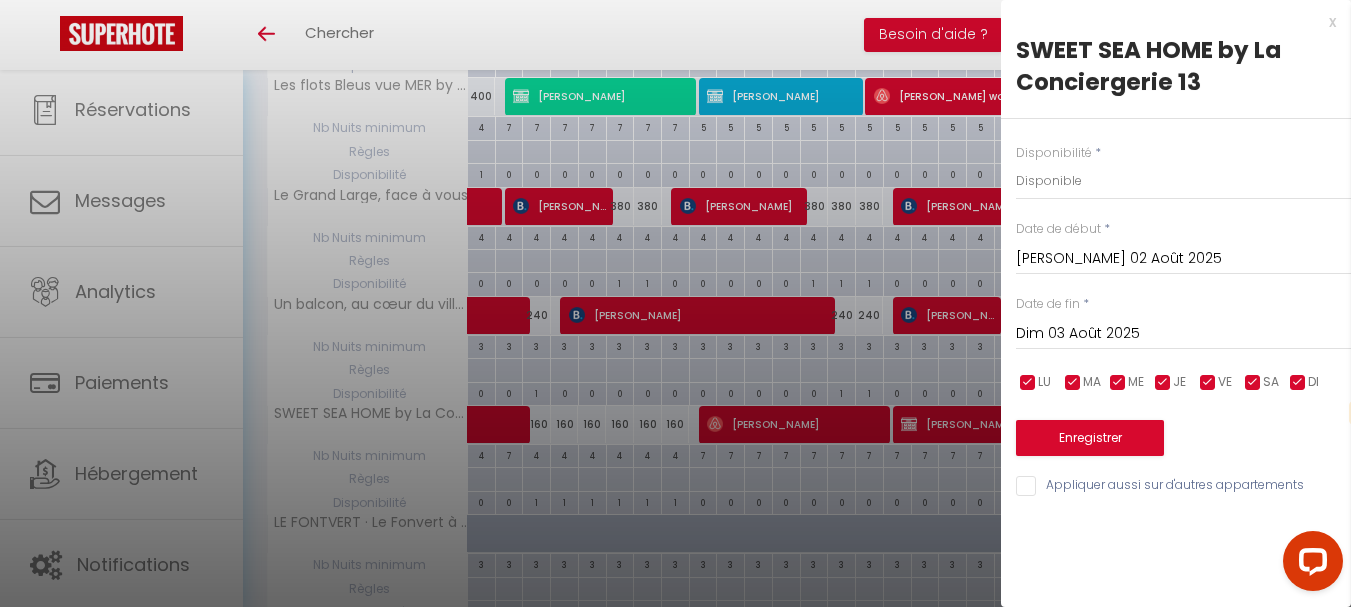 click at bounding box center (675, 303) 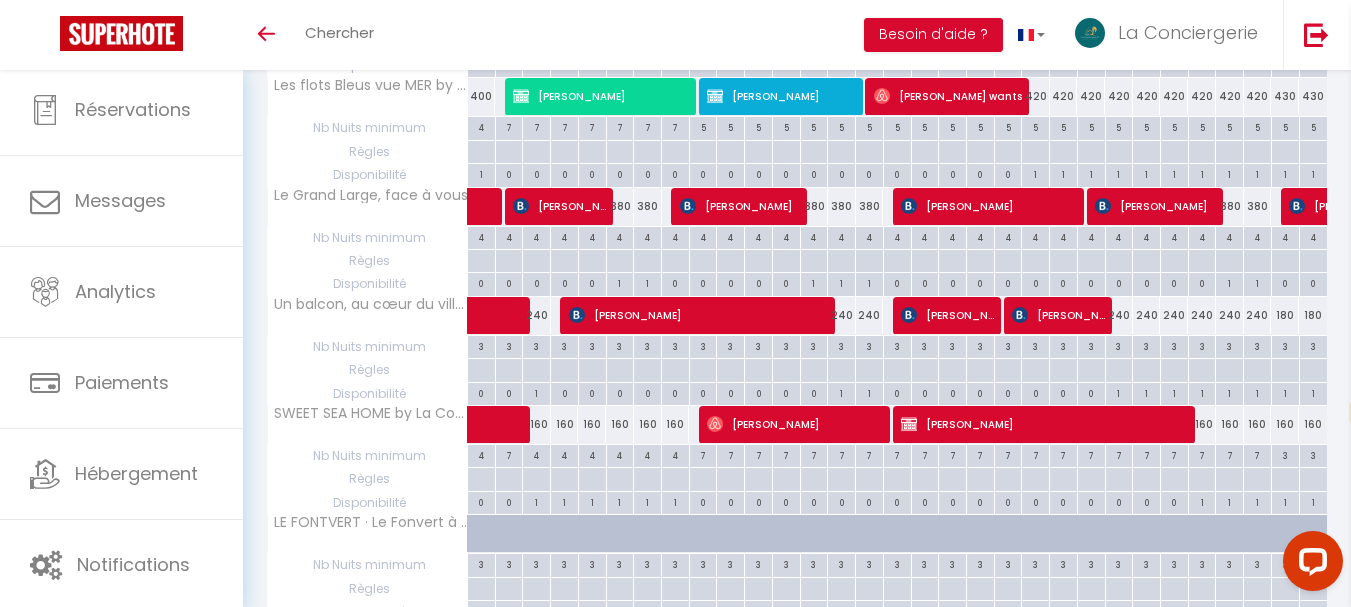 click on "1" at bounding box center (620, 501) 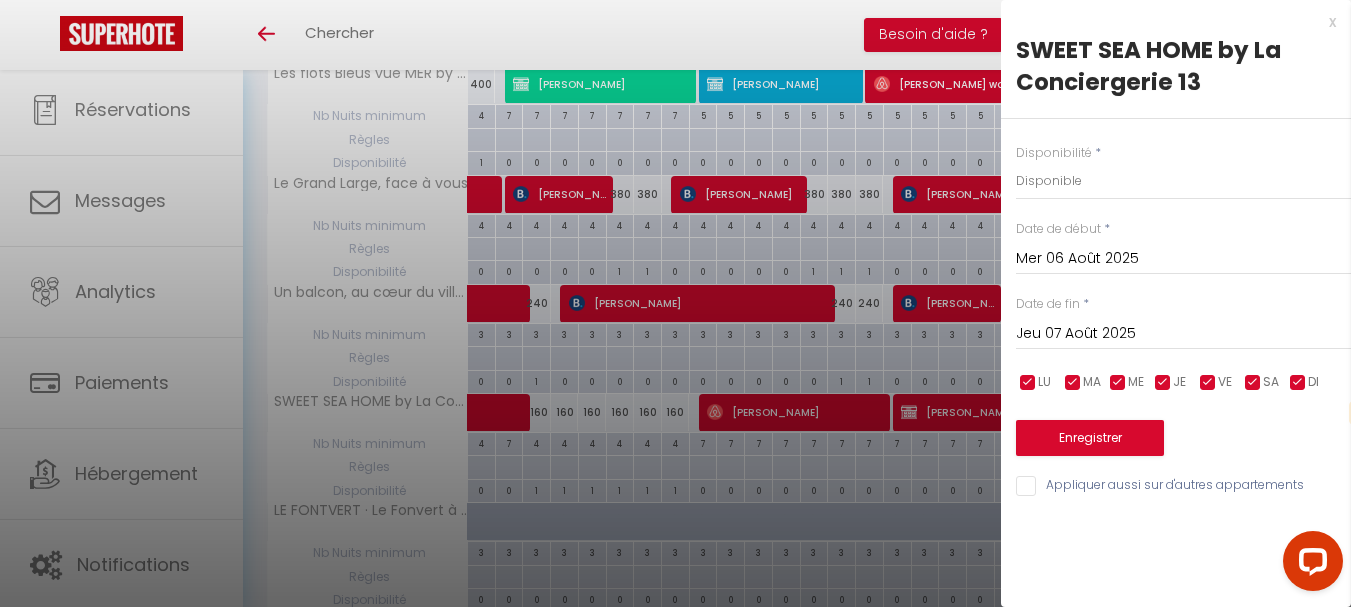 scroll, scrollTop: 657, scrollLeft: 0, axis: vertical 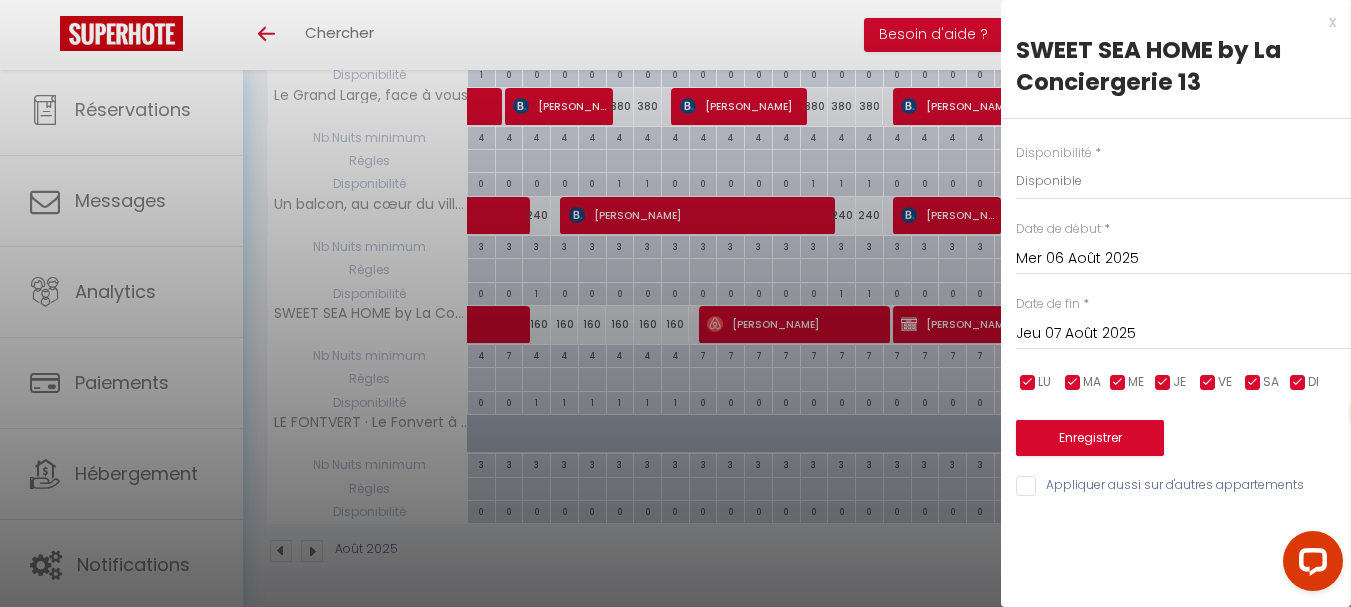 click on "Mer 06 Août 2025" at bounding box center [1183, 259] 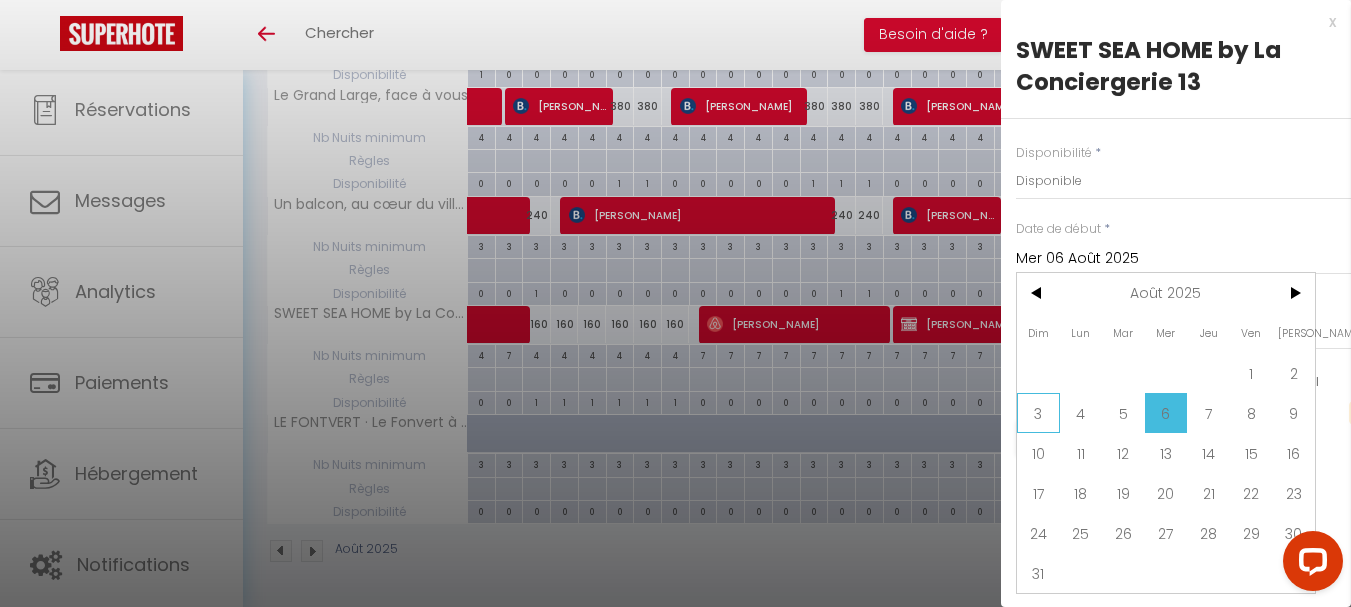 click on "3" at bounding box center (1038, 413) 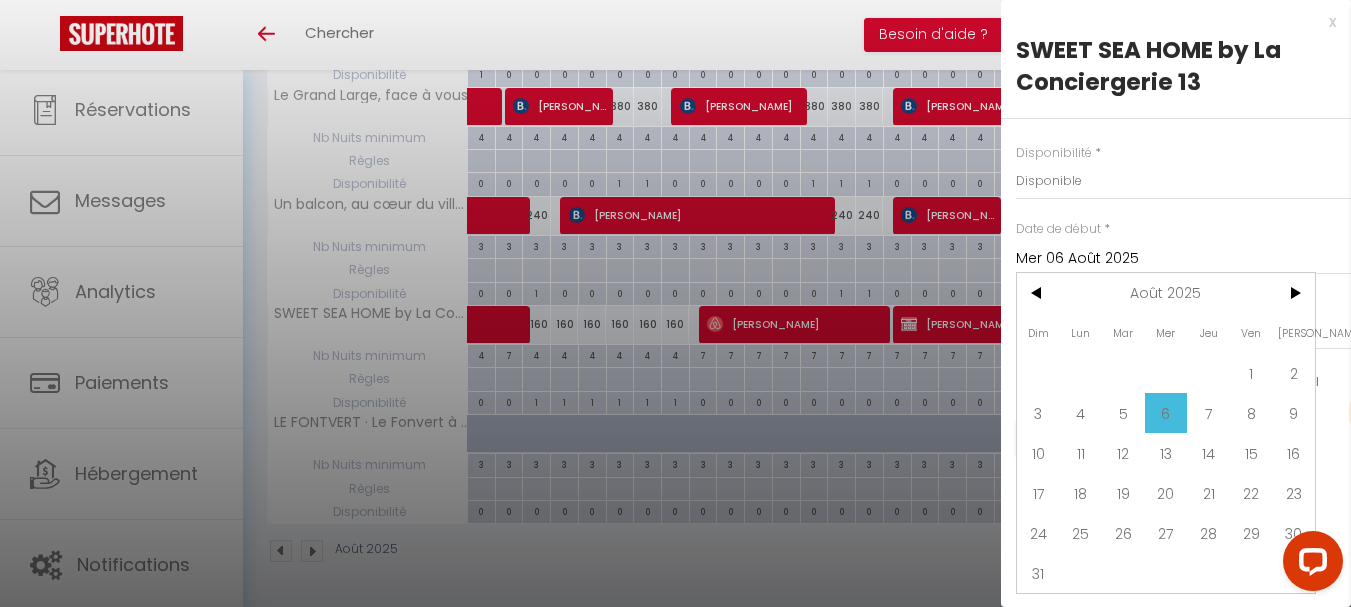 type on "Dim 03 Août 2025" 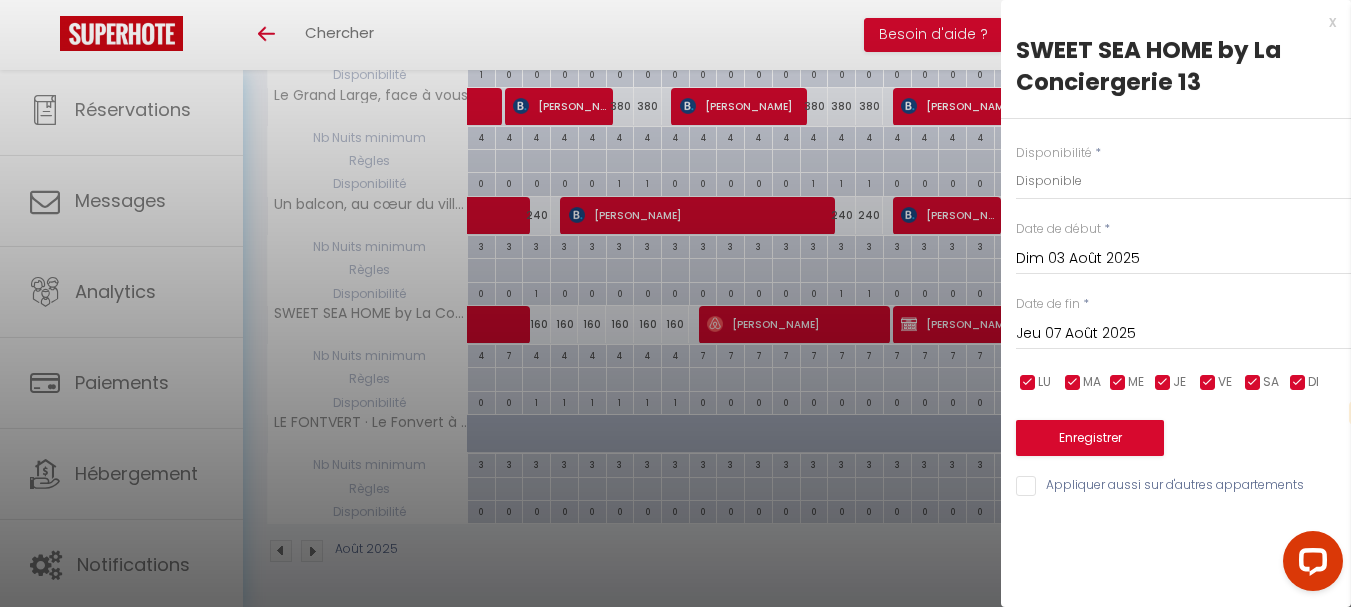 click on "Jeu 07 Août 2025" at bounding box center [1183, 334] 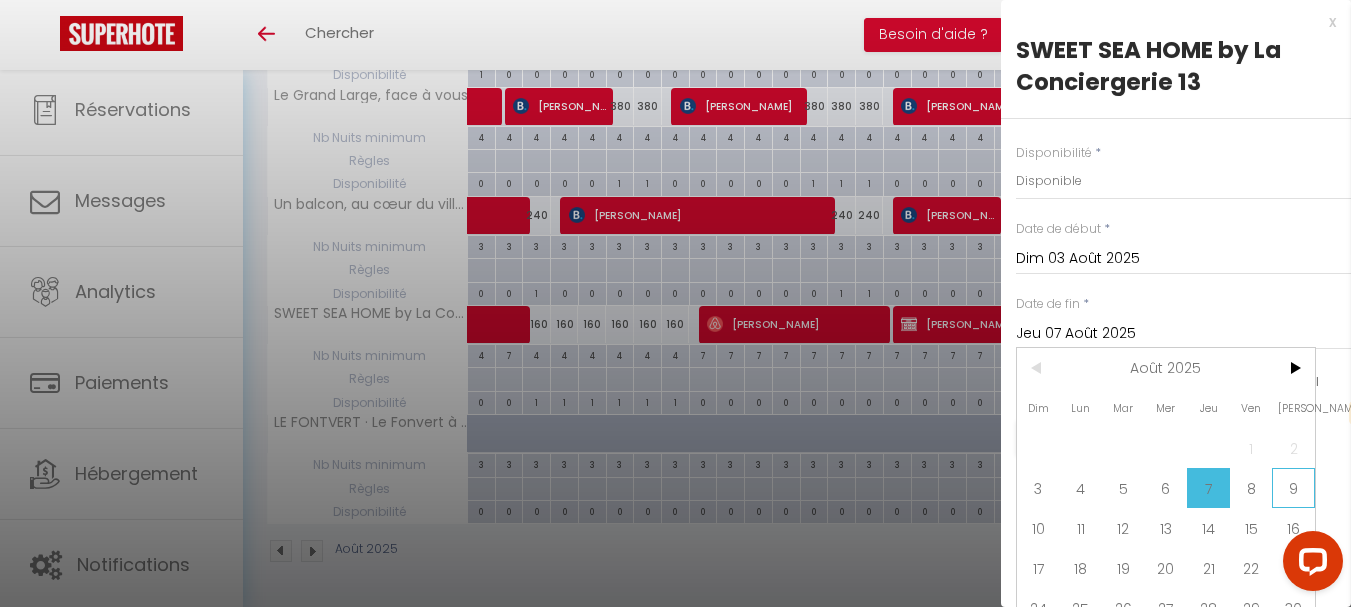 click on "9" at bounding box center (1293, 488) 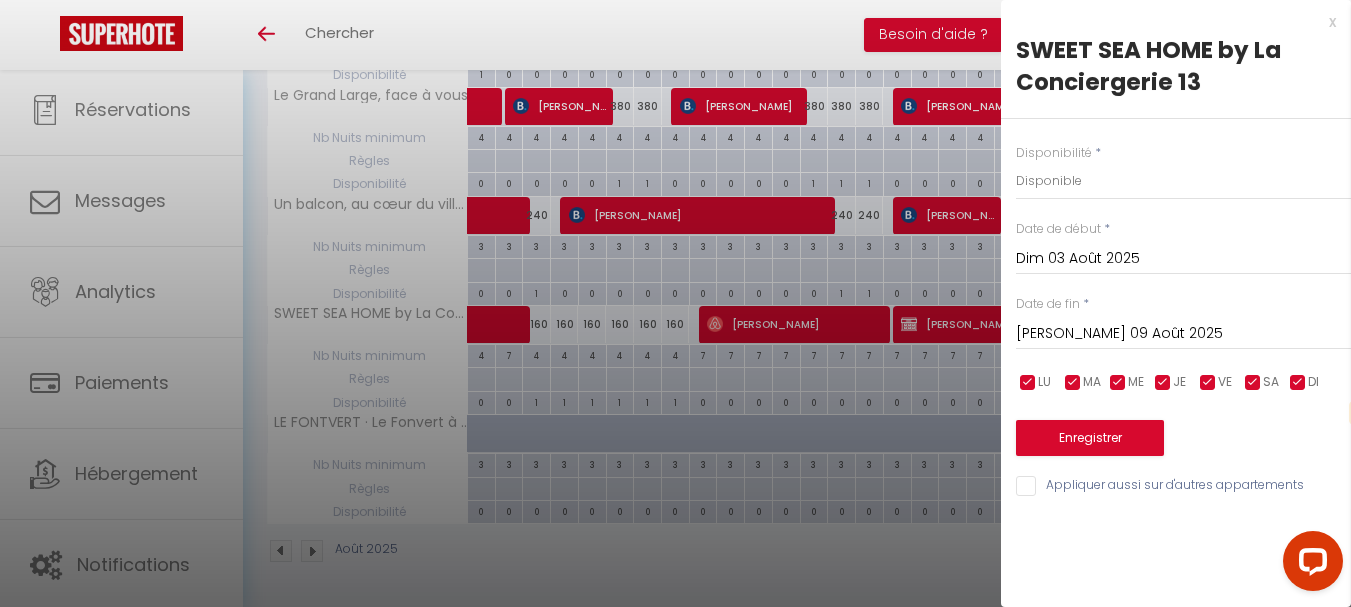 drag, startPoint x: 1024, startPoint y: 382, endPoint x: 1050, endPoint y: 371, distance: 28.231188 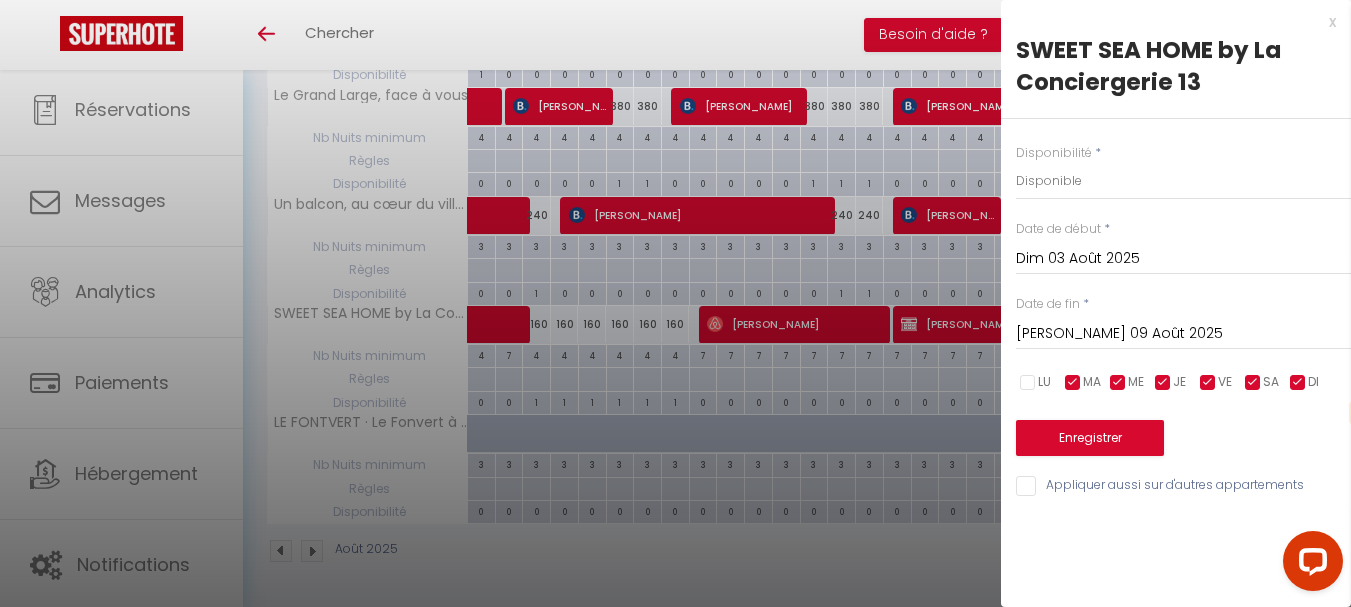 drag, startPoint x: 1068, startPoint y: 382, endPoint x: 1109, endPoint y: 393, distance: 42.44997 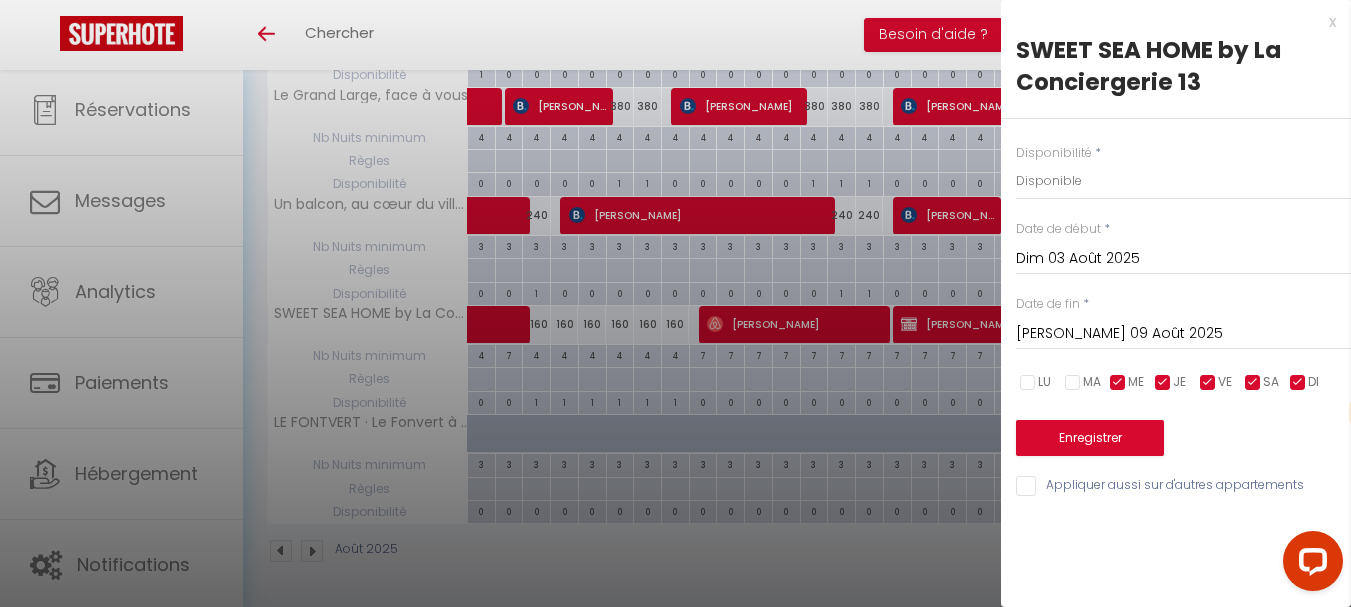 click at bounding box center (1073, 383) 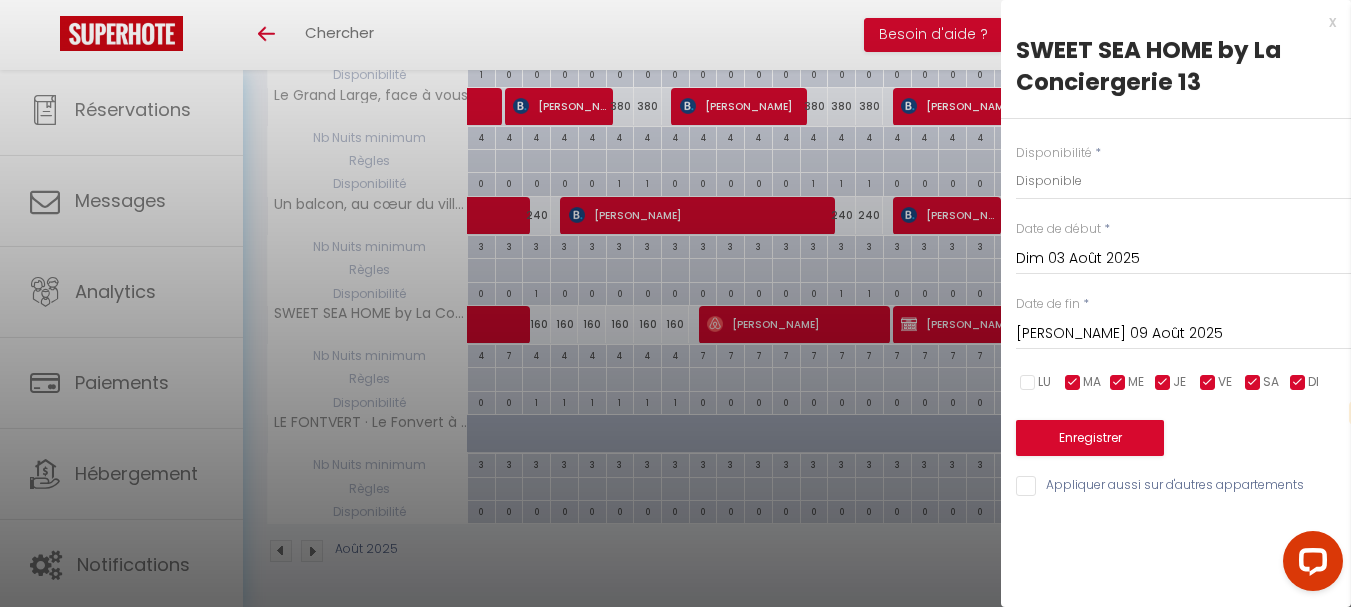 click at bounding box center [1118, 383] 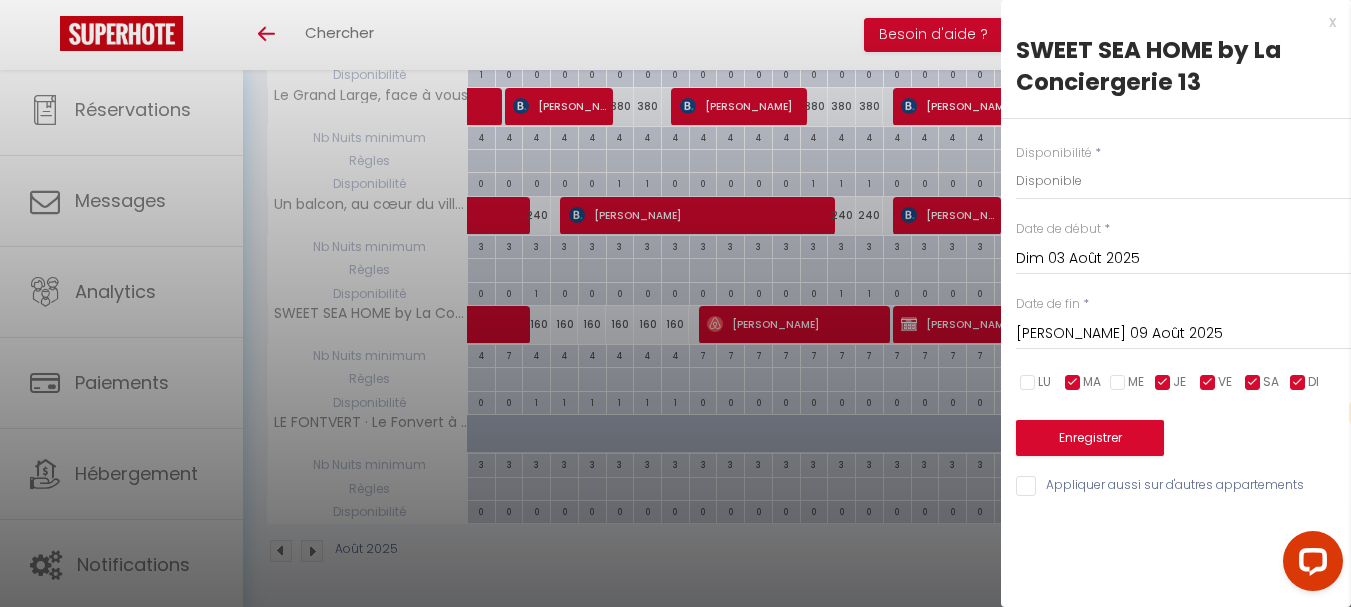 click at bounding box center [1163, 383] 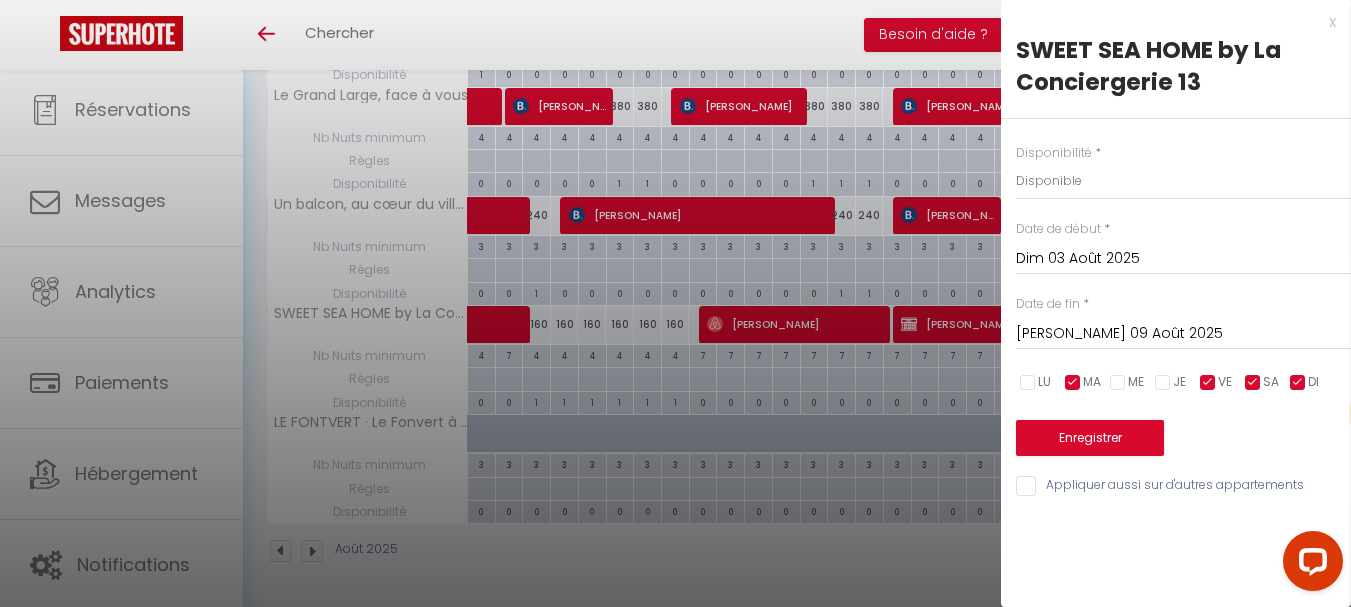 click at bounding box center [1073, 383] 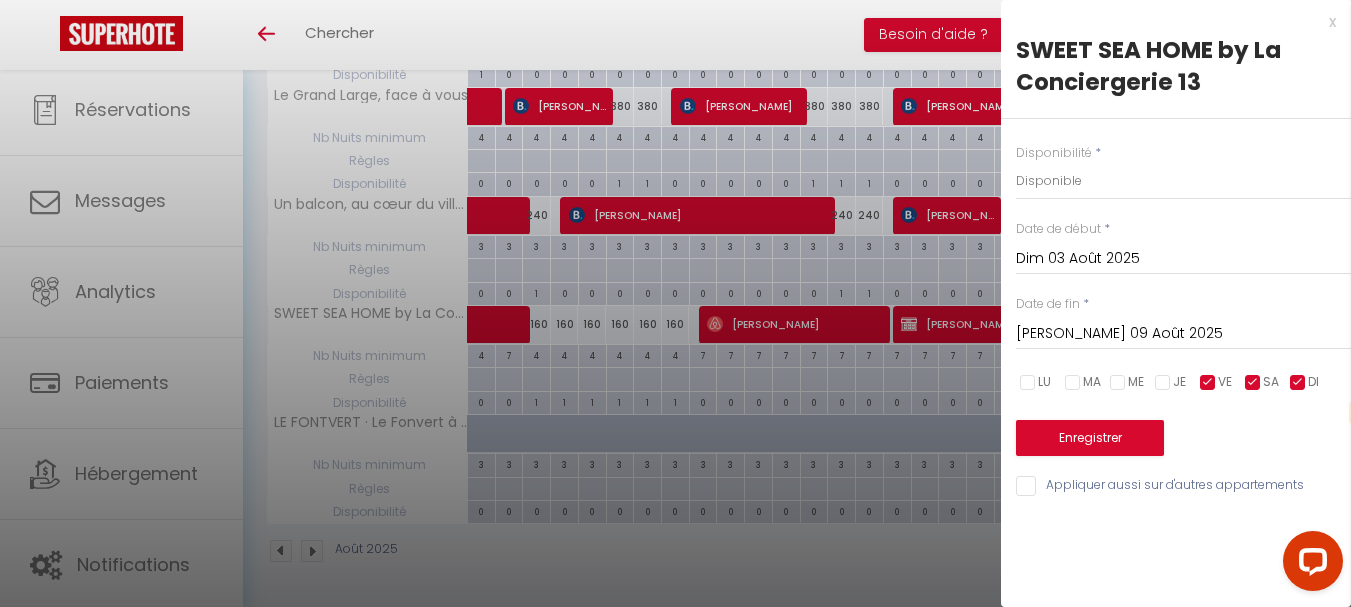click at bounding box center [1073, 383] 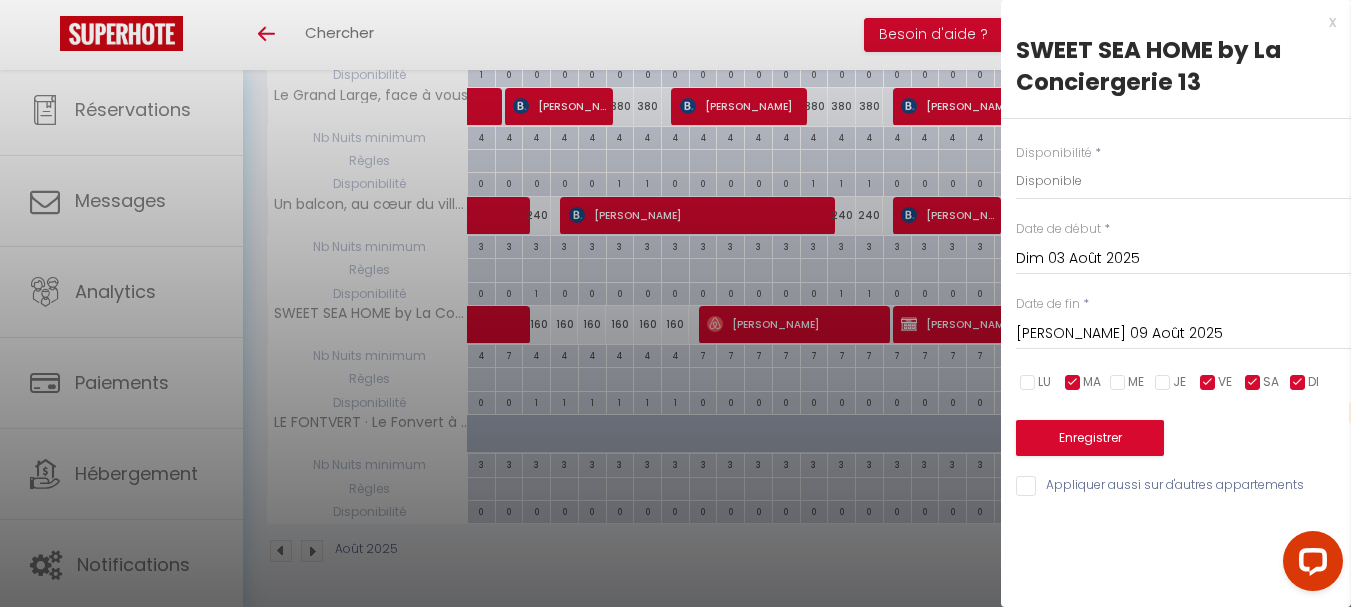 drag, startPoint x: 1071, startPoint y: 384, endPoint x: 1118, endPoint y: 397, distance: 48.76474 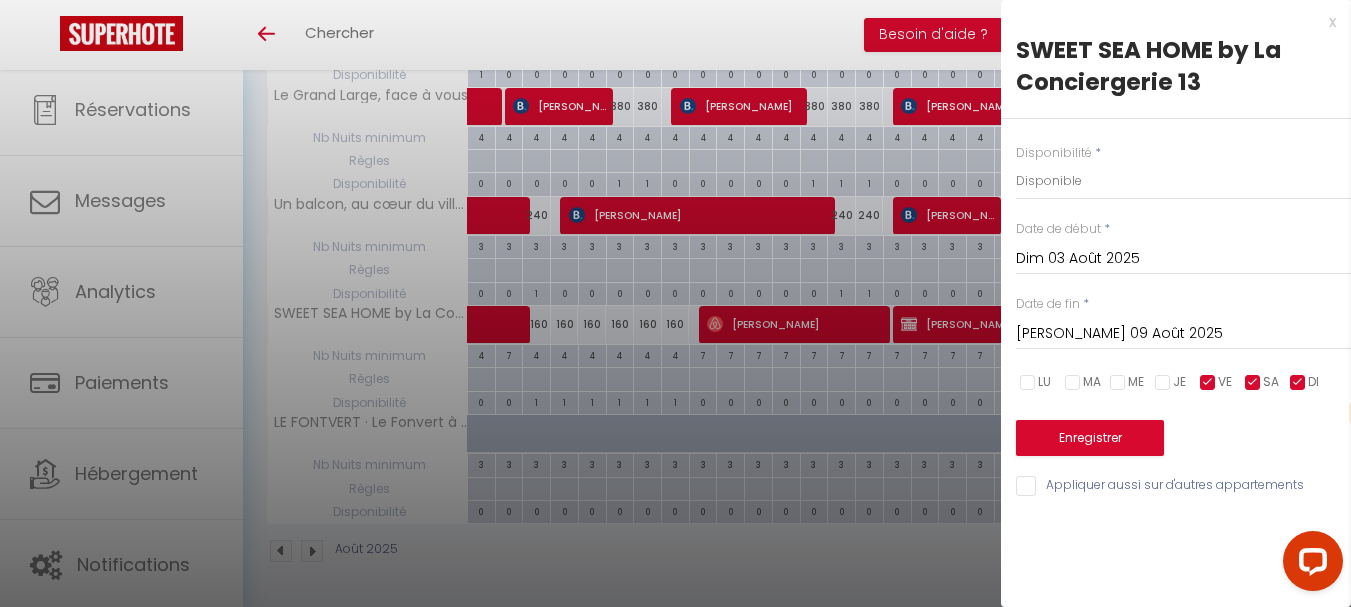 click at bounding box center [1208, 383] 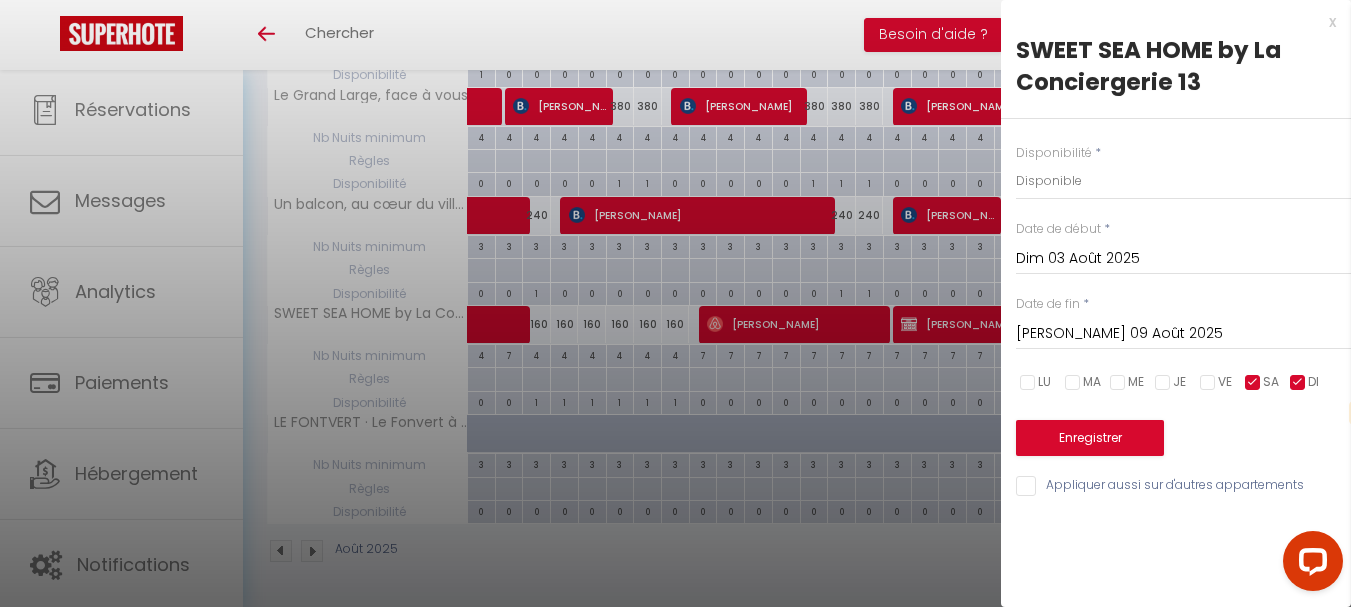 click at bounding box center (1253, 383) 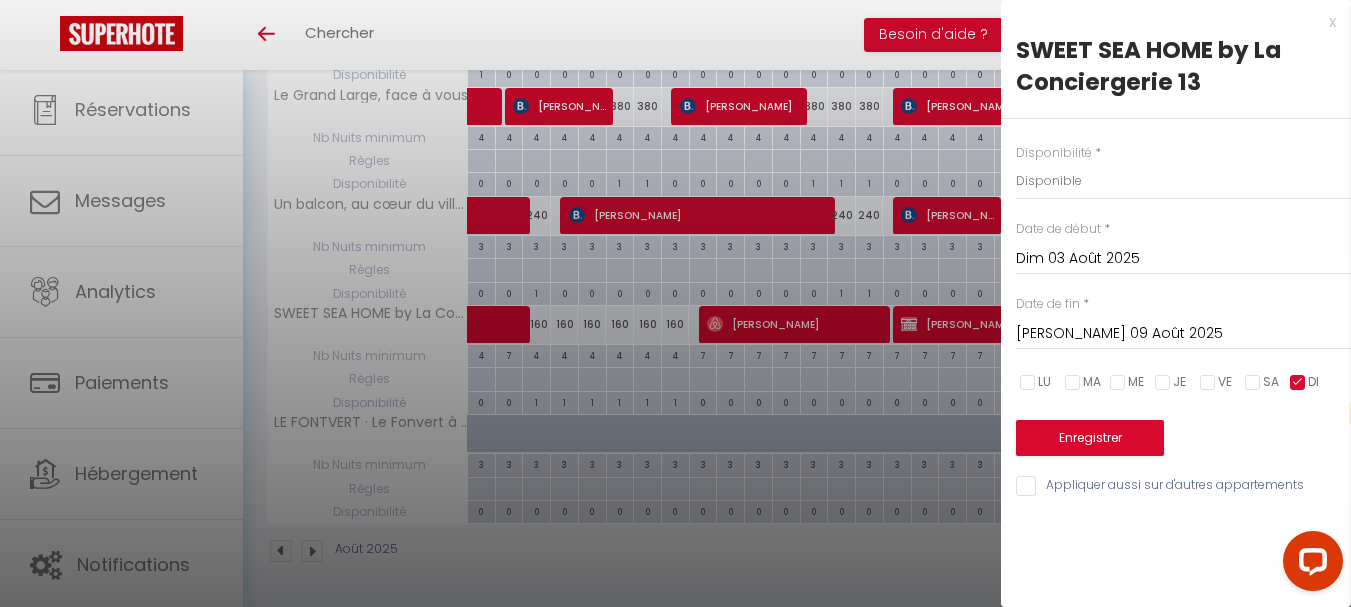 click at bounding box center [1298, 383] 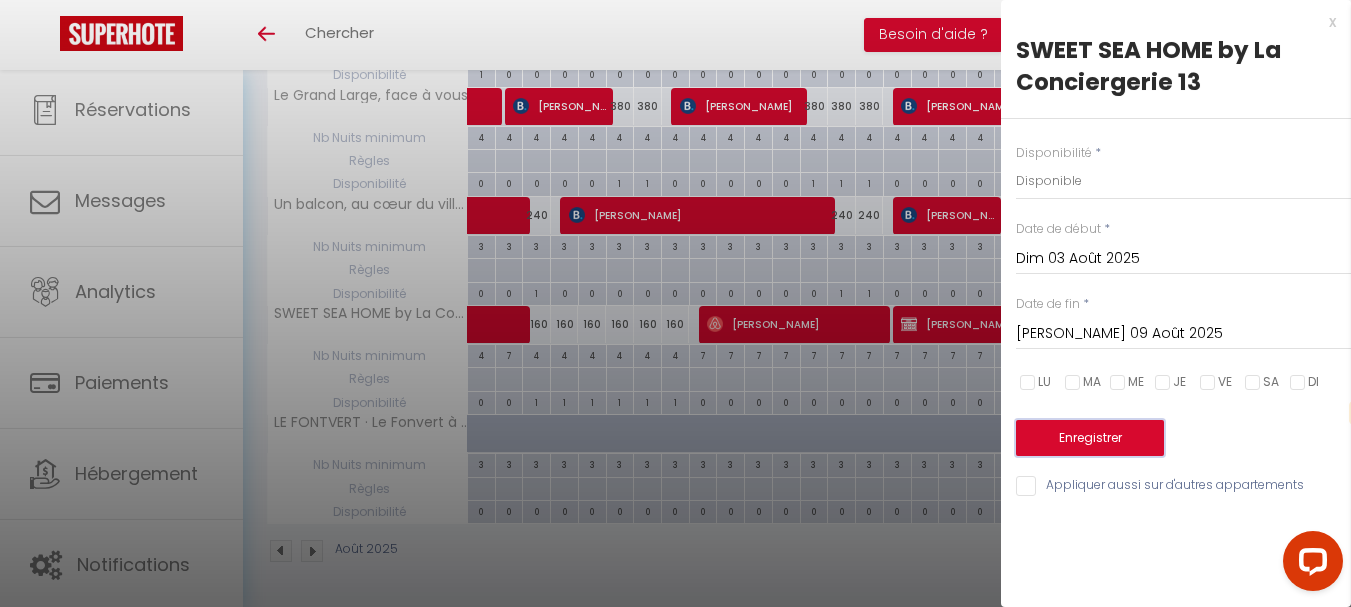 click on "Enregistrer" at bounding box center (1090, 438) 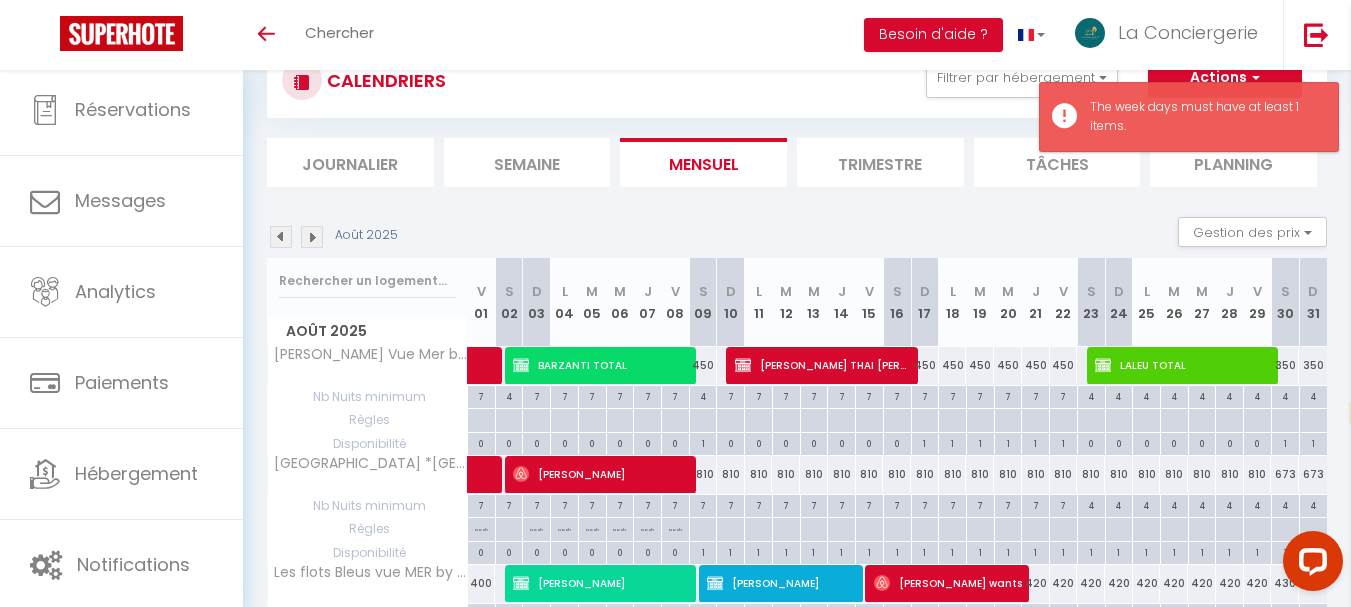 scroll, scrollTop: 657, scrollLeft: 0, axis: vertical 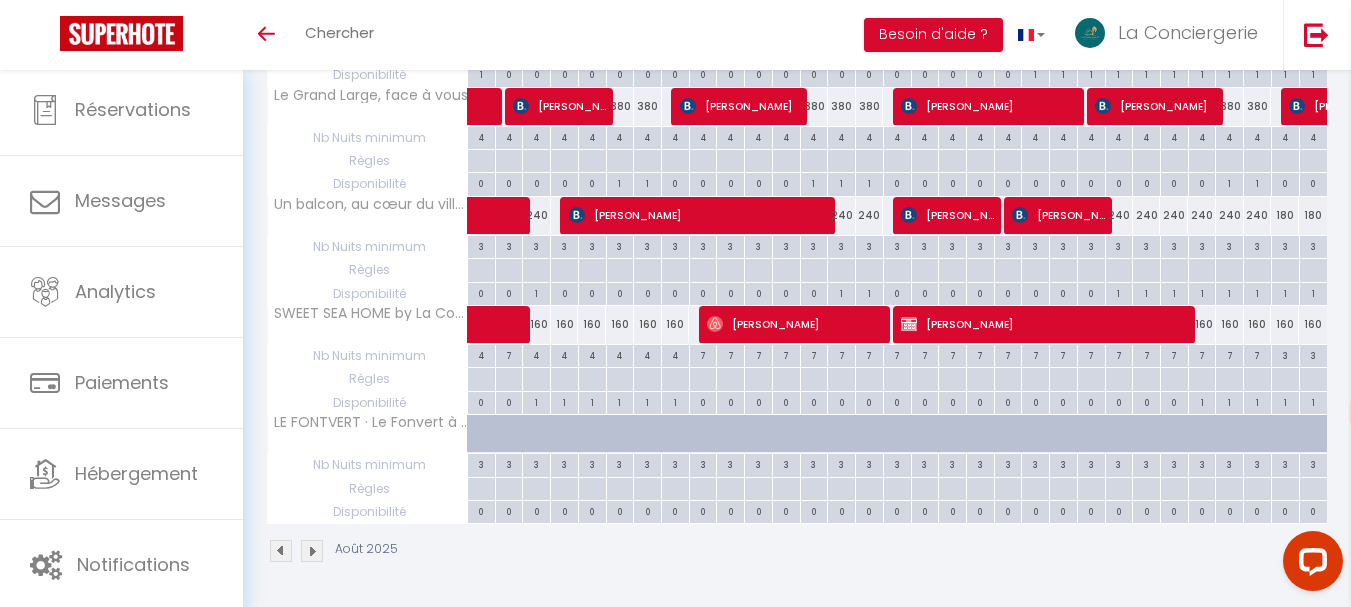 click on "1" at bounding box center (564, 401) 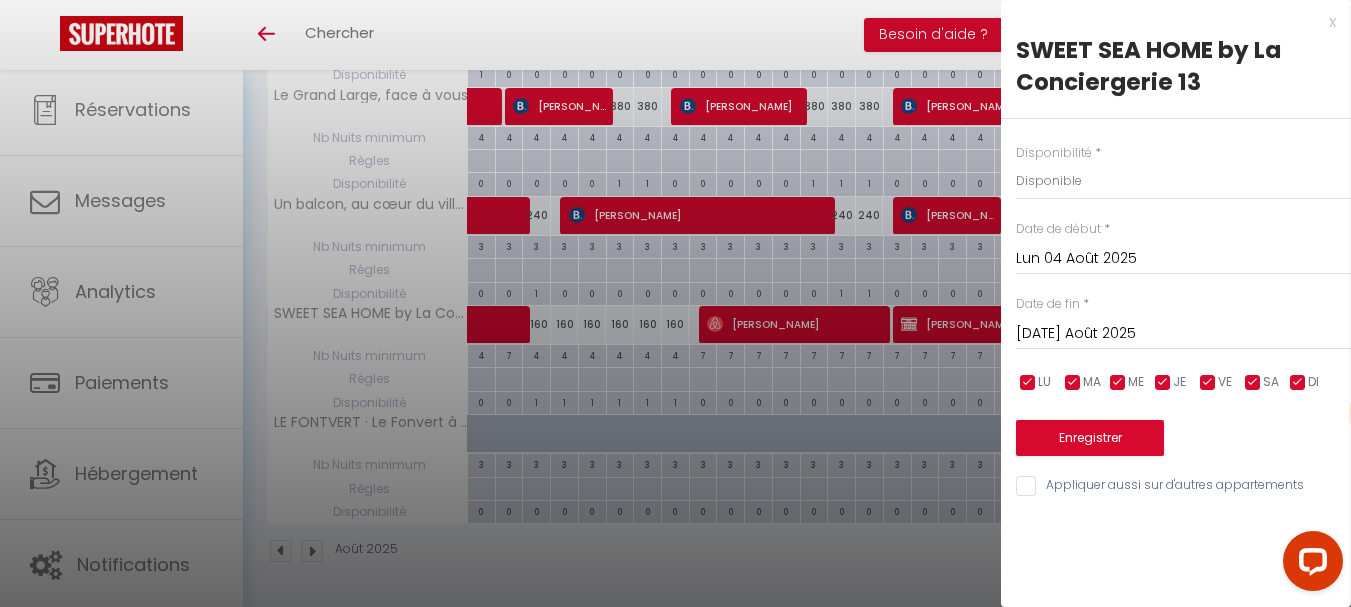 click on "[DATE] Août 2025" at bounding box center (1183, 334) 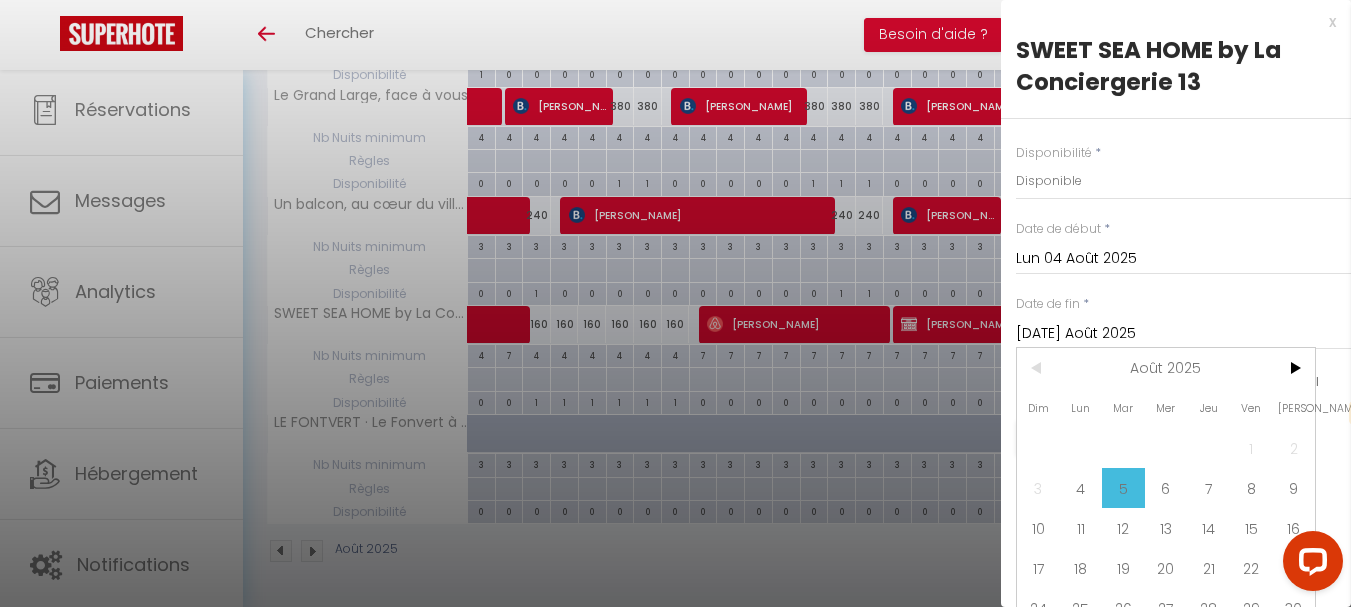 drag, startPoint x: 1294, startPoint y: 494, endPoint x: 1298, endPoint y: 484, distance: 10.770329 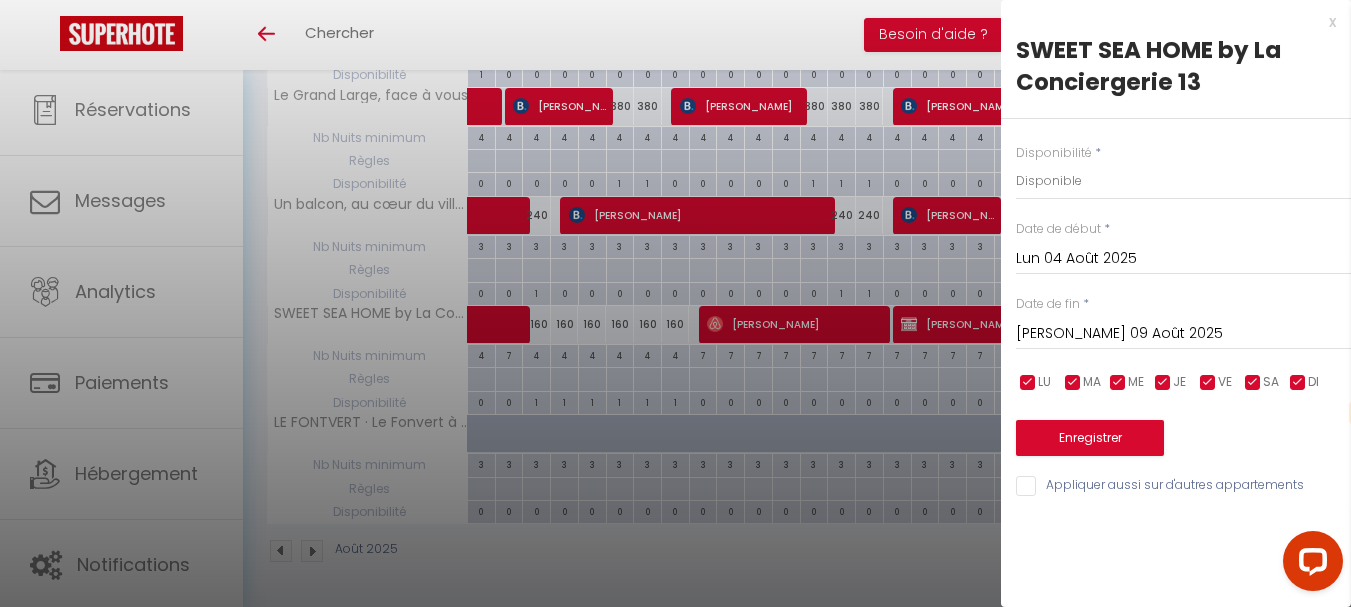 click at bounding box center (1028, 383) 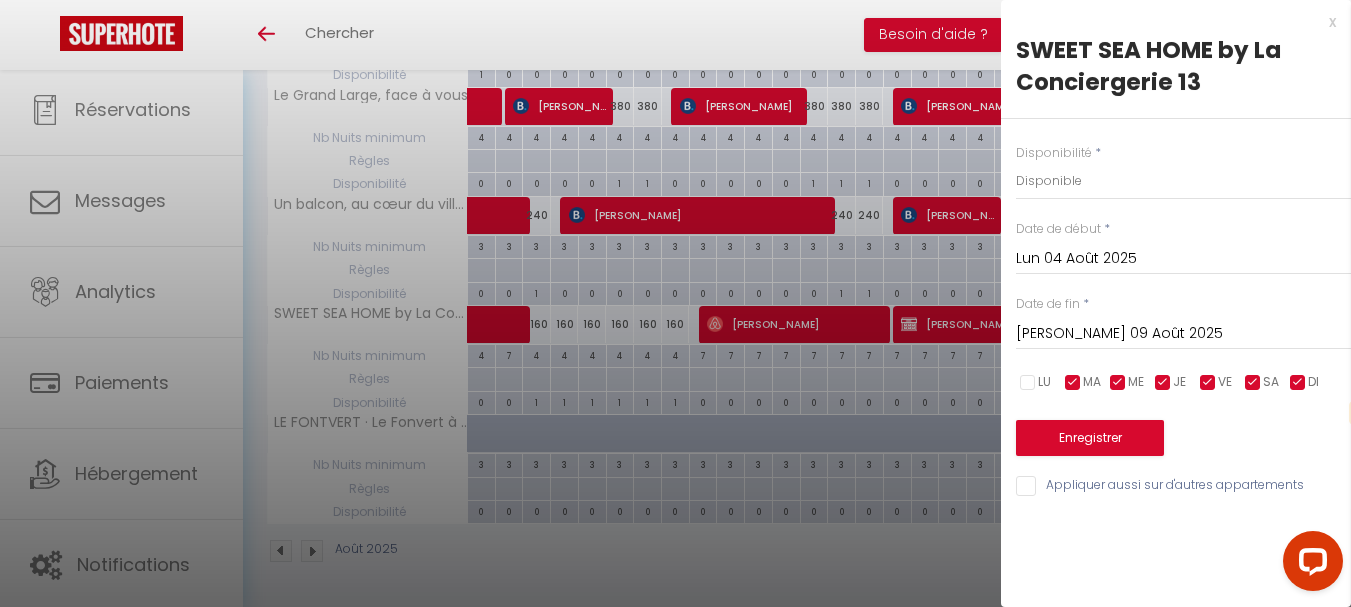 drag, startPoint x: 1075, startPoint y: 380, endPoint x: 1185, endPoint y: 407, distance: 113.265175 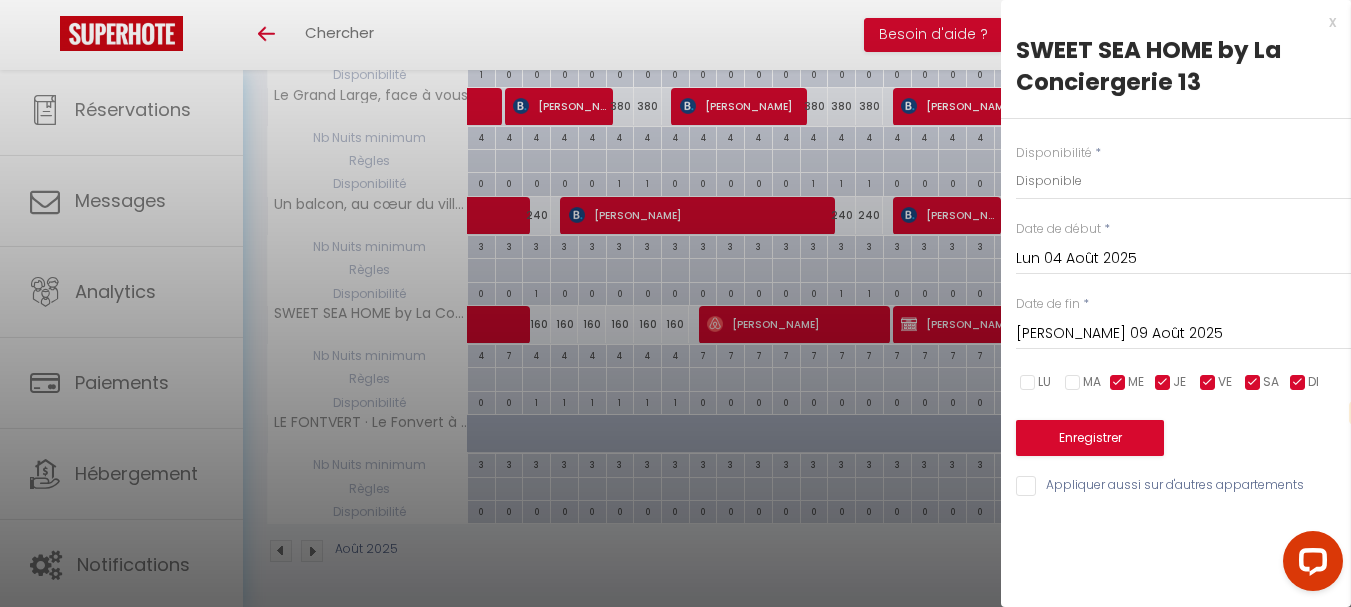 click at bounding box center (1118, 383) 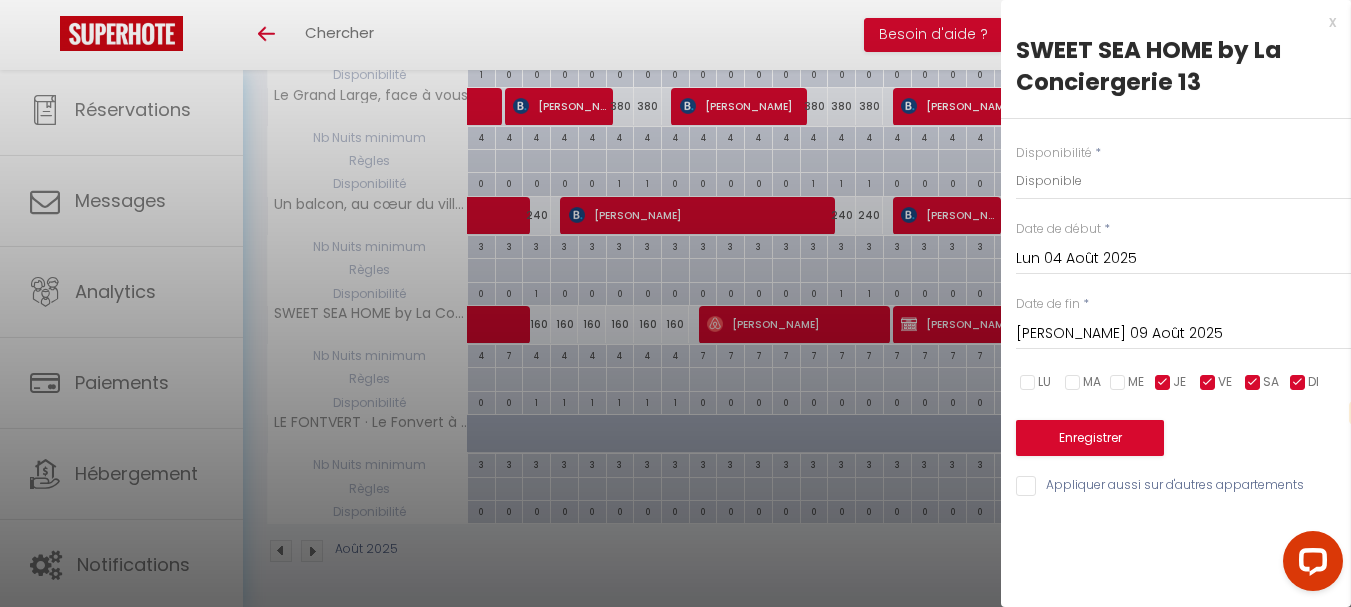 click at bounding box center [1163, 383] 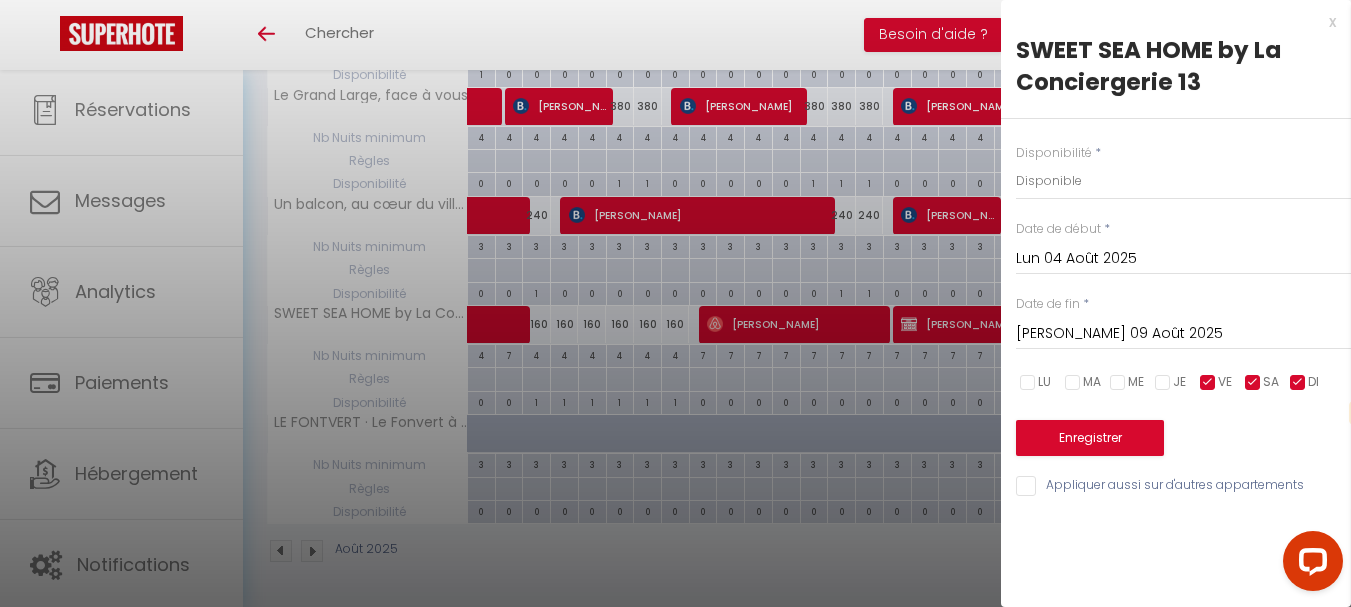 click at bounding box center [1208, 383] 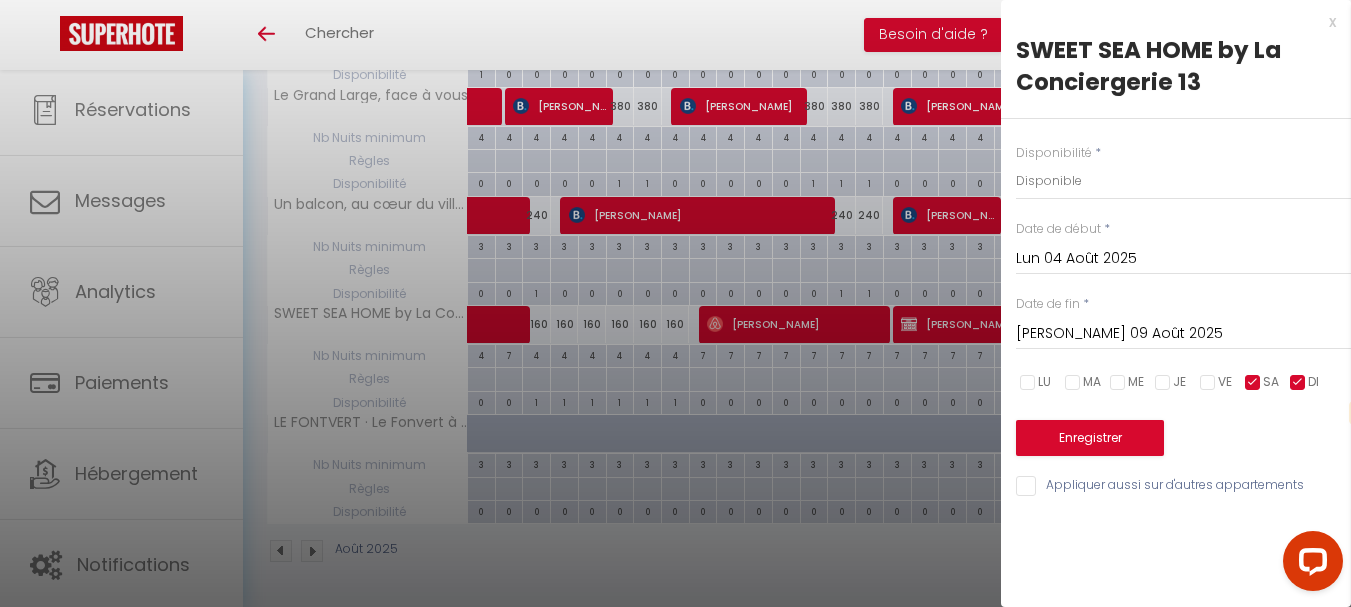 click at bounding box center (1253, 383) 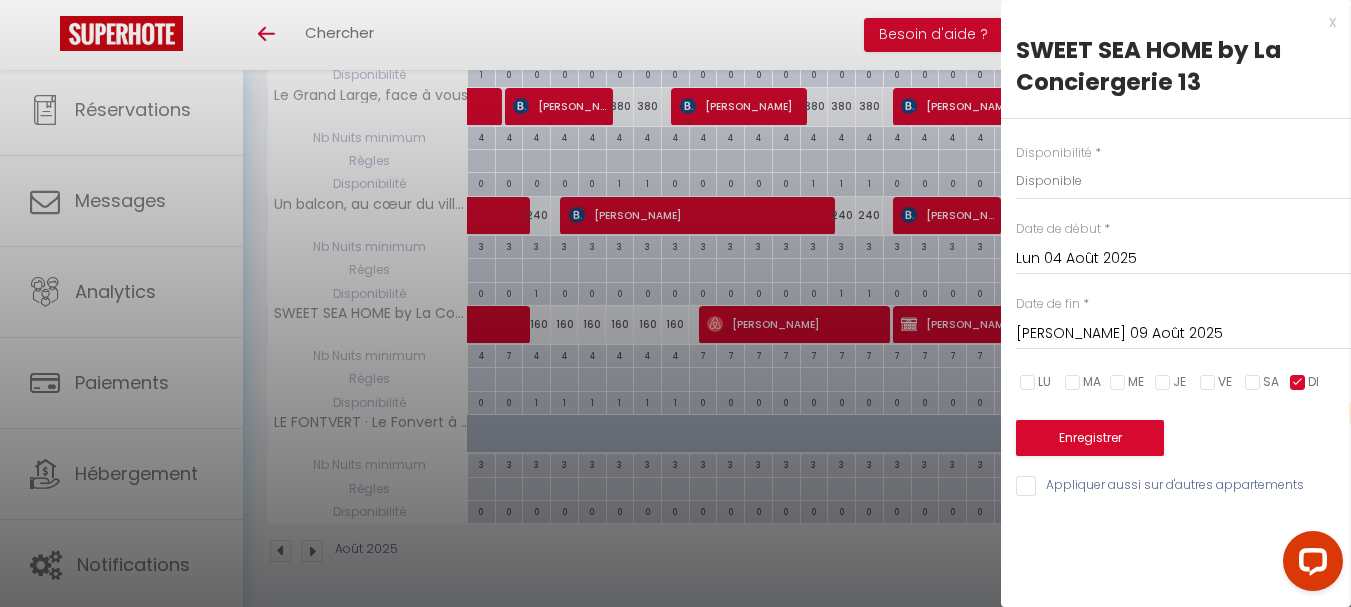 click at bounding box center [1253, 383] 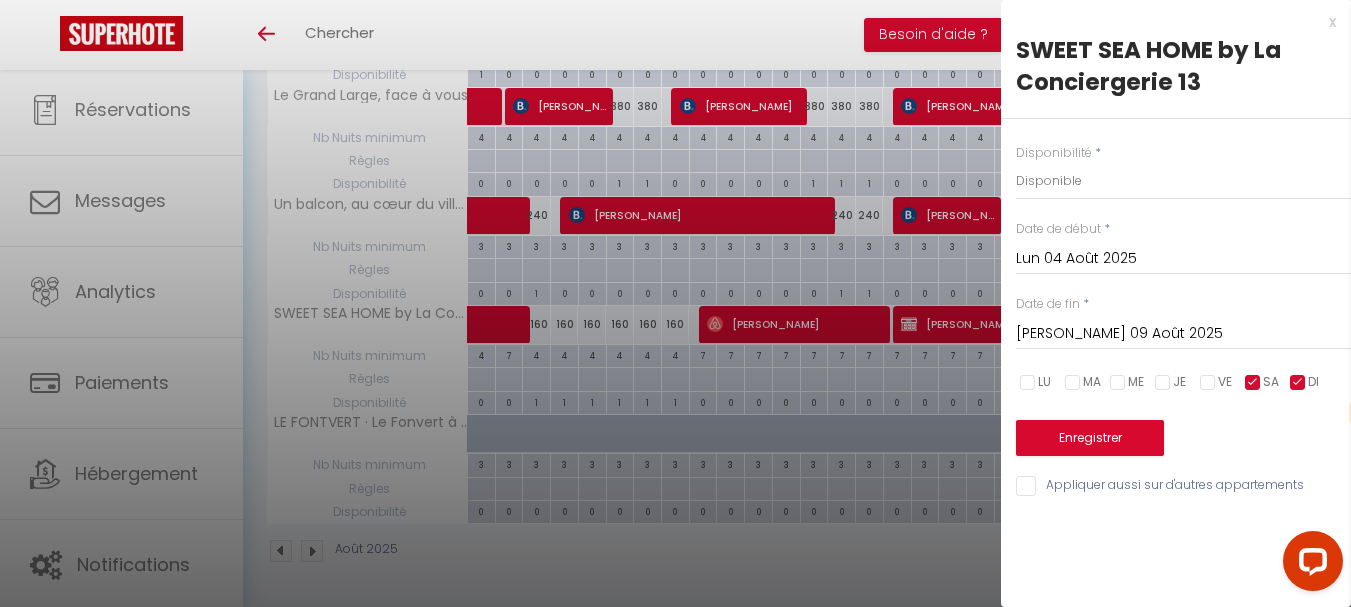 click at bounding box center [1298, 383] 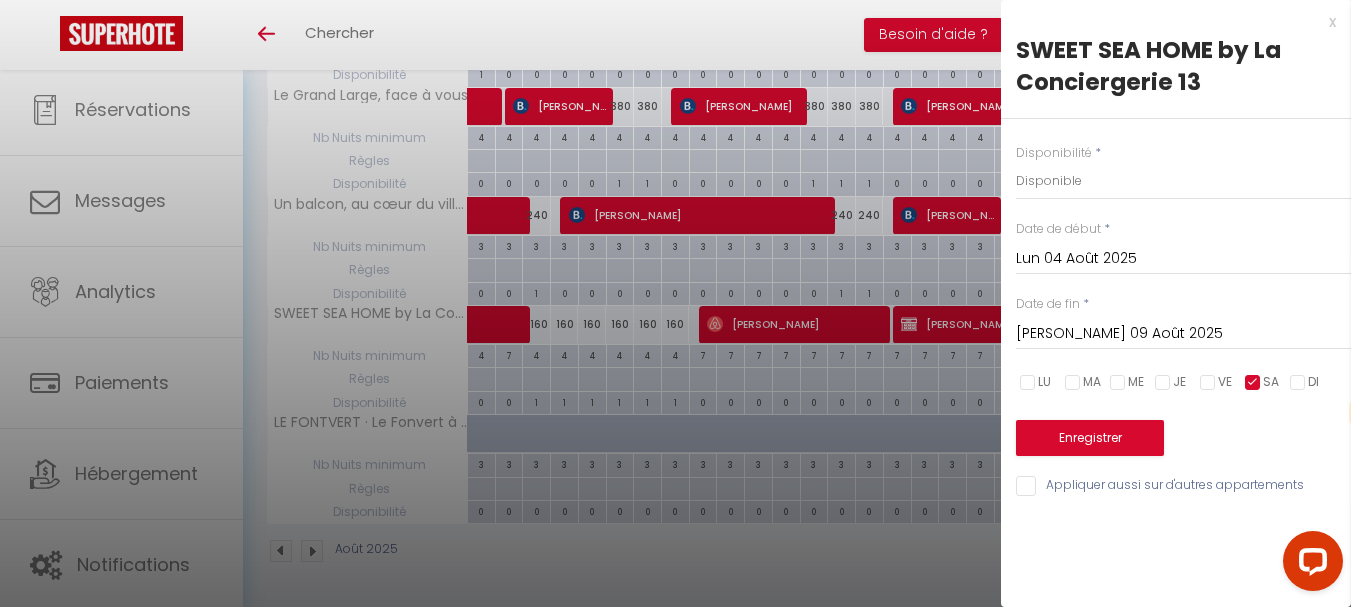 click at bounding box center (1298, 383) 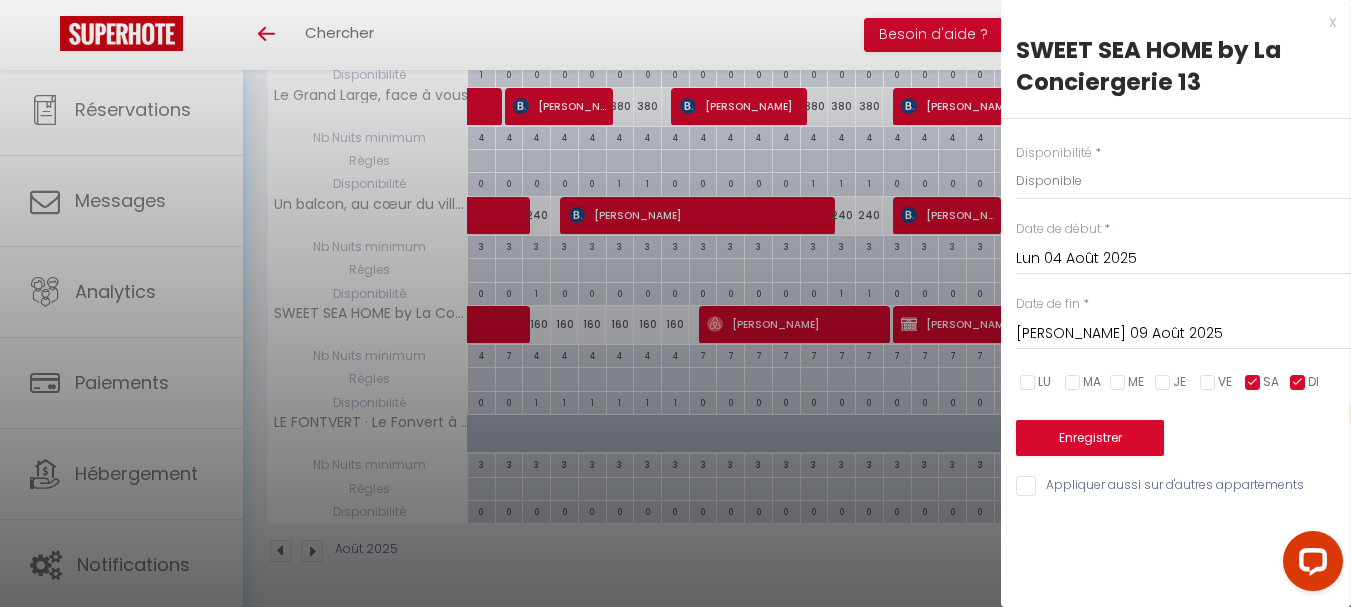 click at bounding box center [1253, 383] 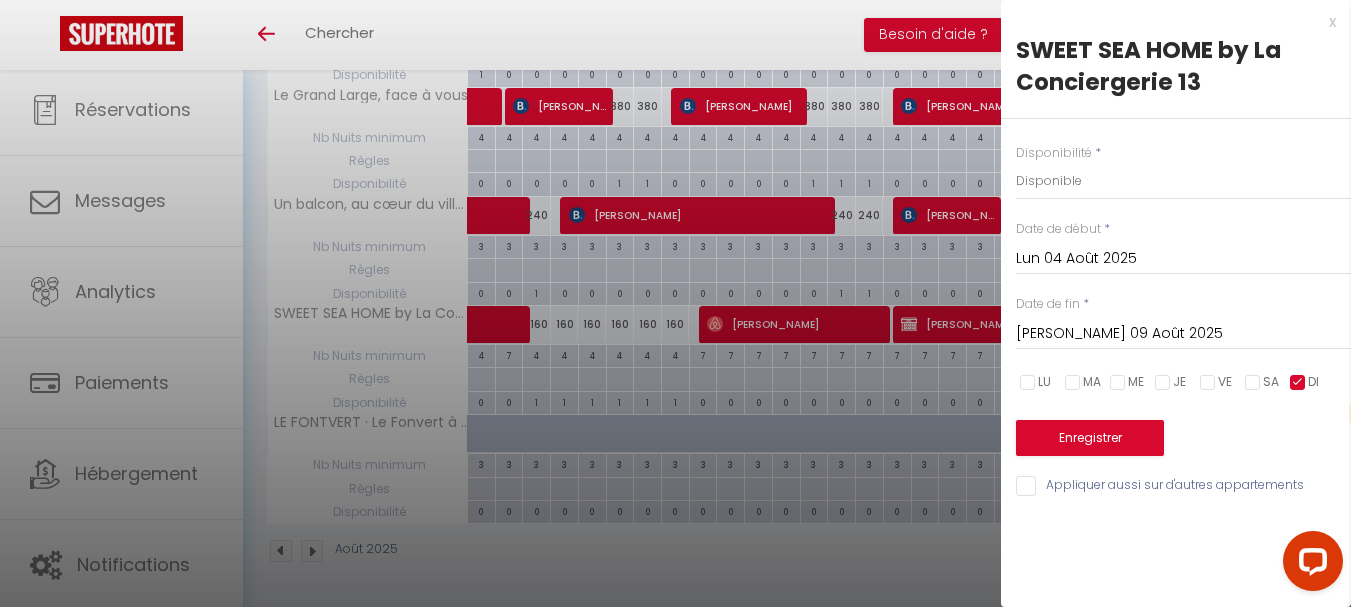 click at bounding box center [1298, 383] 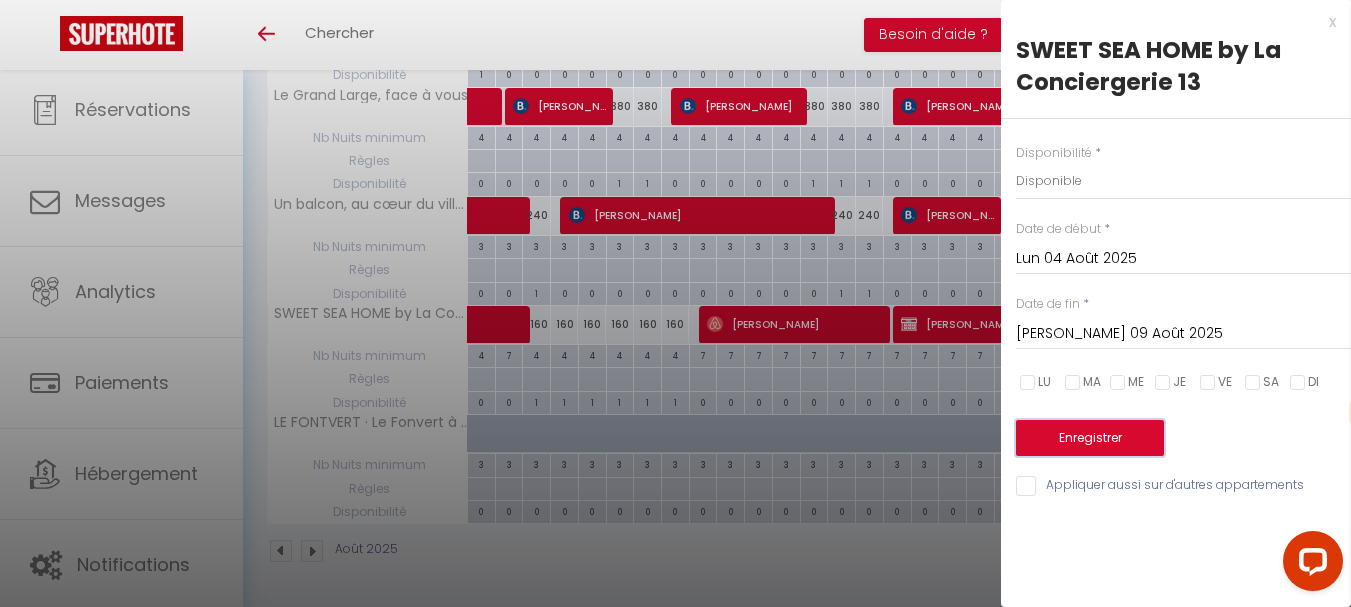 click on "Enregistrer" at bounding box center (1090, 438) 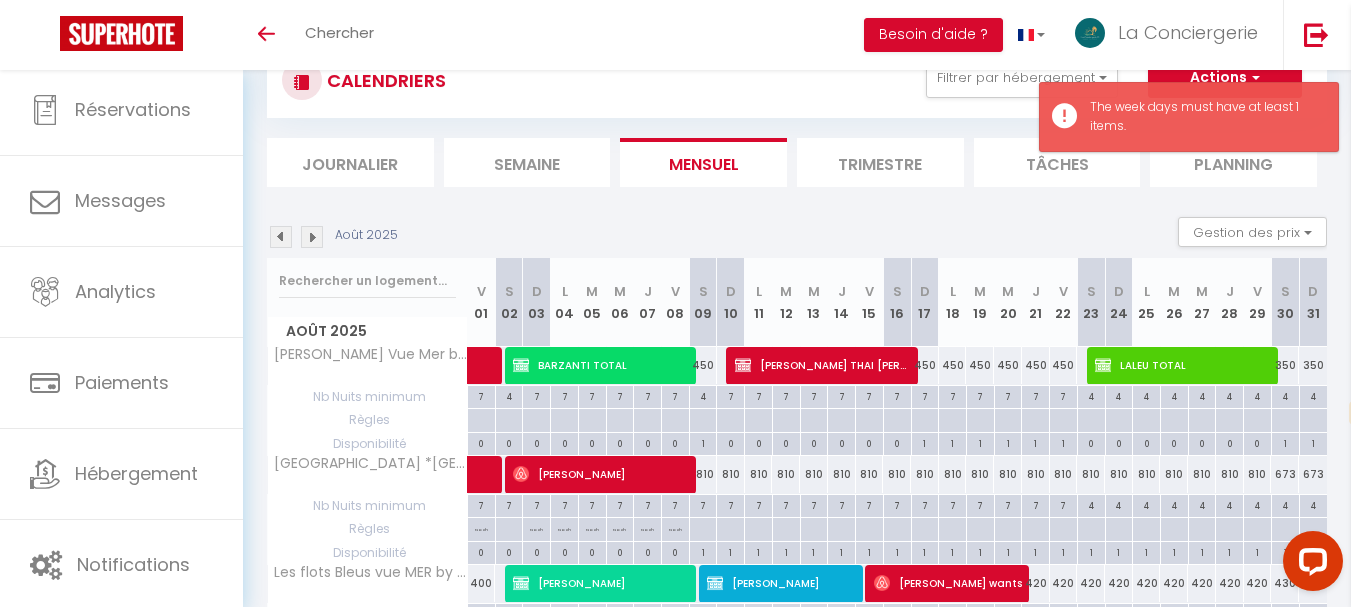 scroll, scrollTop: 657, scrollLeft: 0, axis: vertical 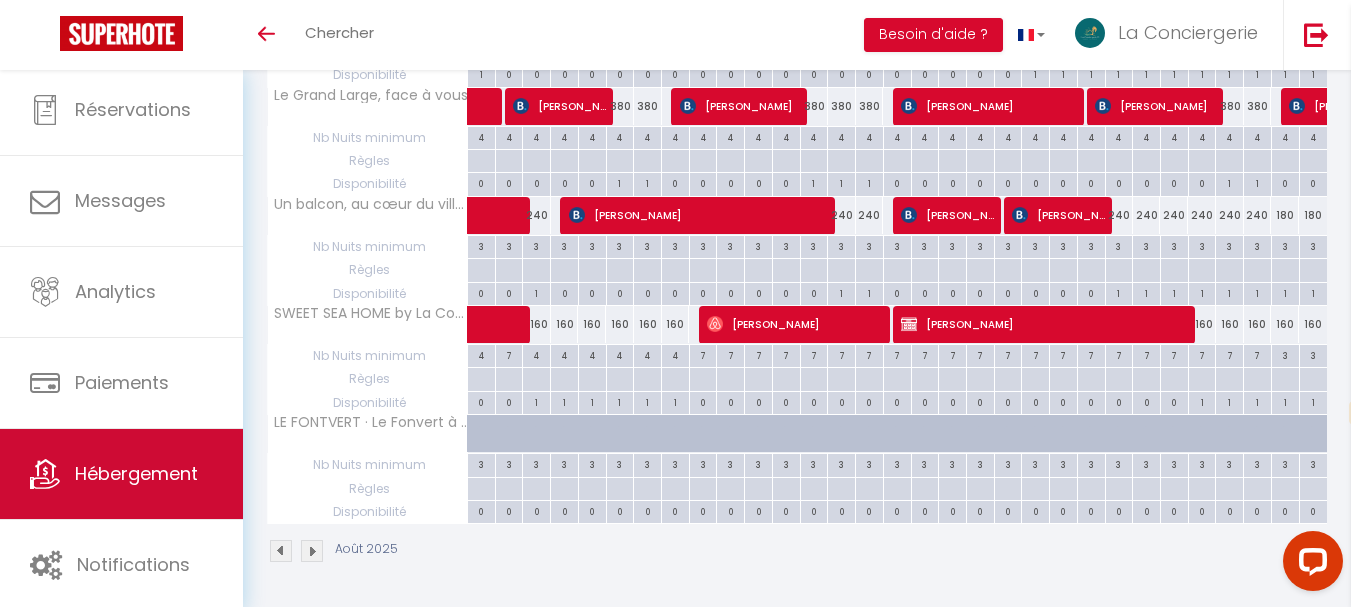 click on "Hébergement" at bounding box center (136, 473) 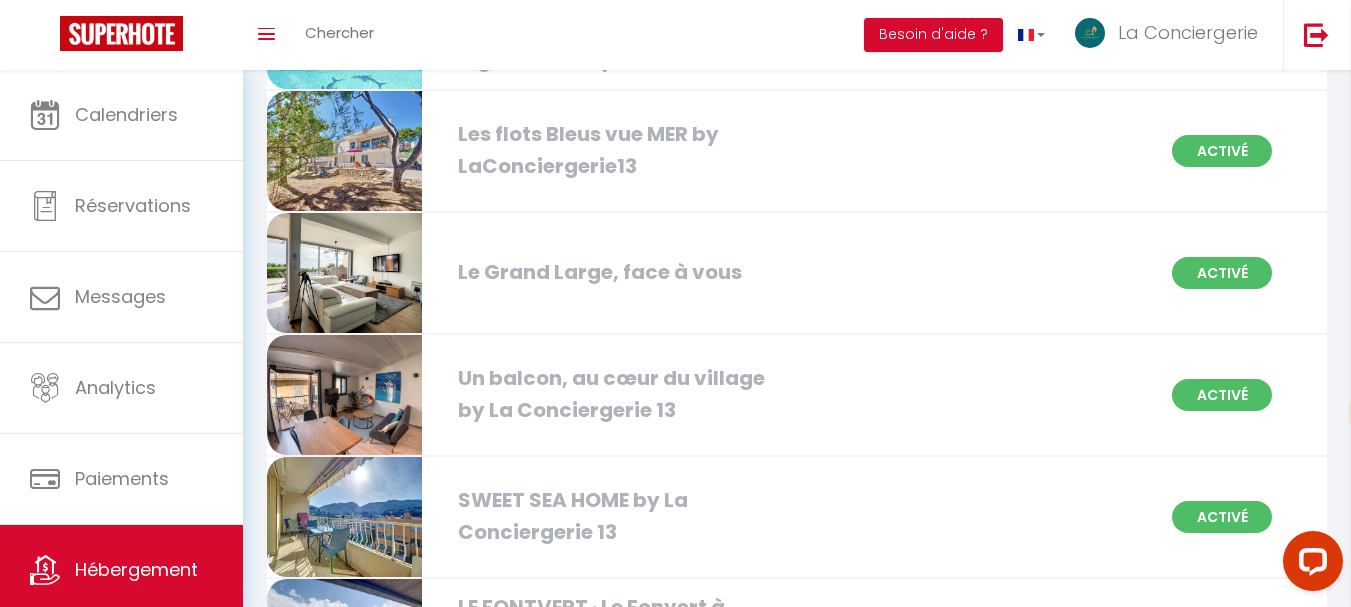 scroll, scrollTop: 500, scrollLeft: 0, axis: vertical 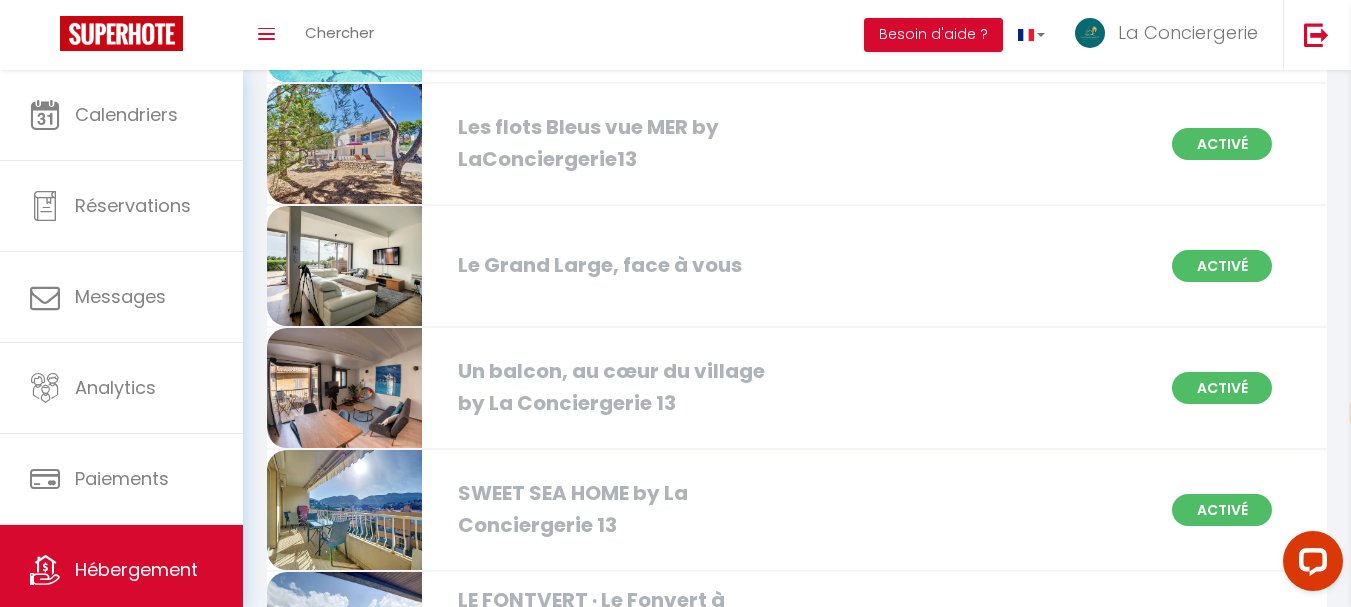 click at bounding box center (344, 144) 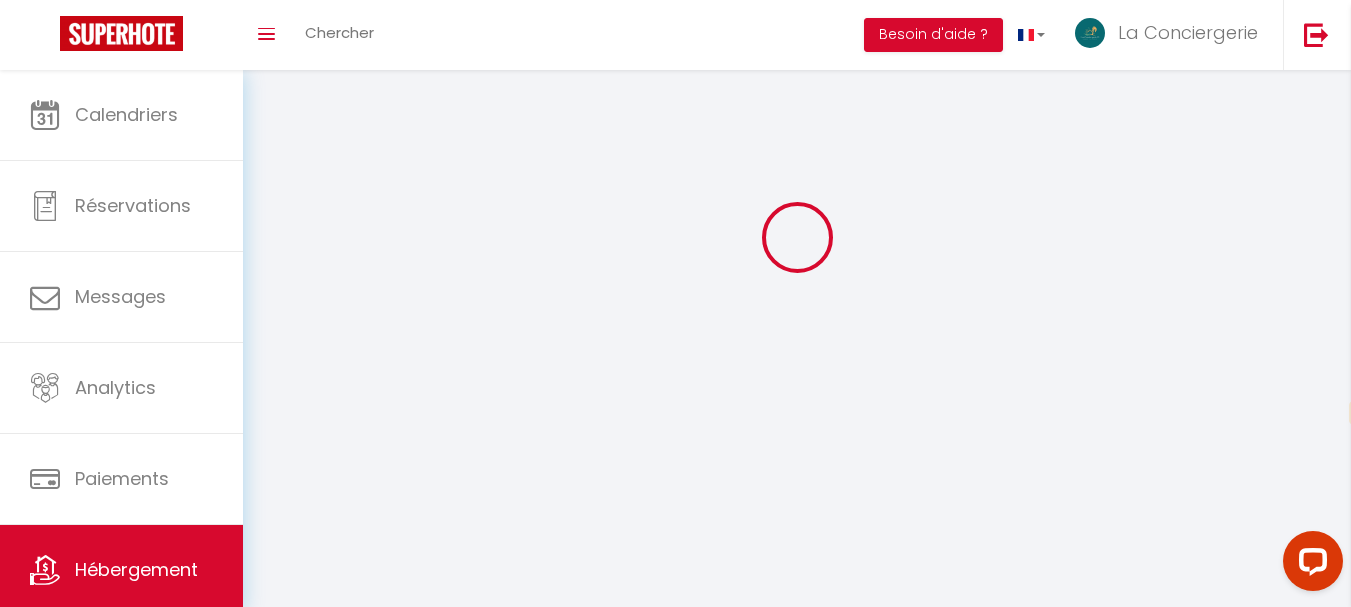 scroll, scrollTop: 0, scrollLeft: 0, axis: both 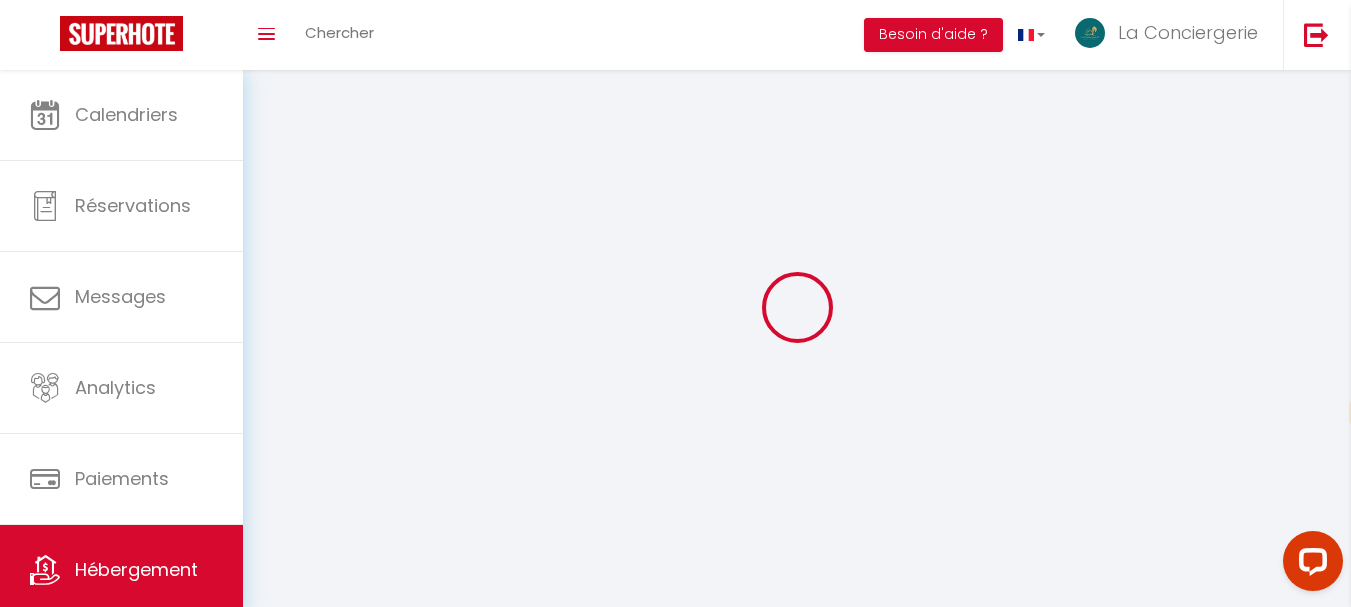 select on "villa" 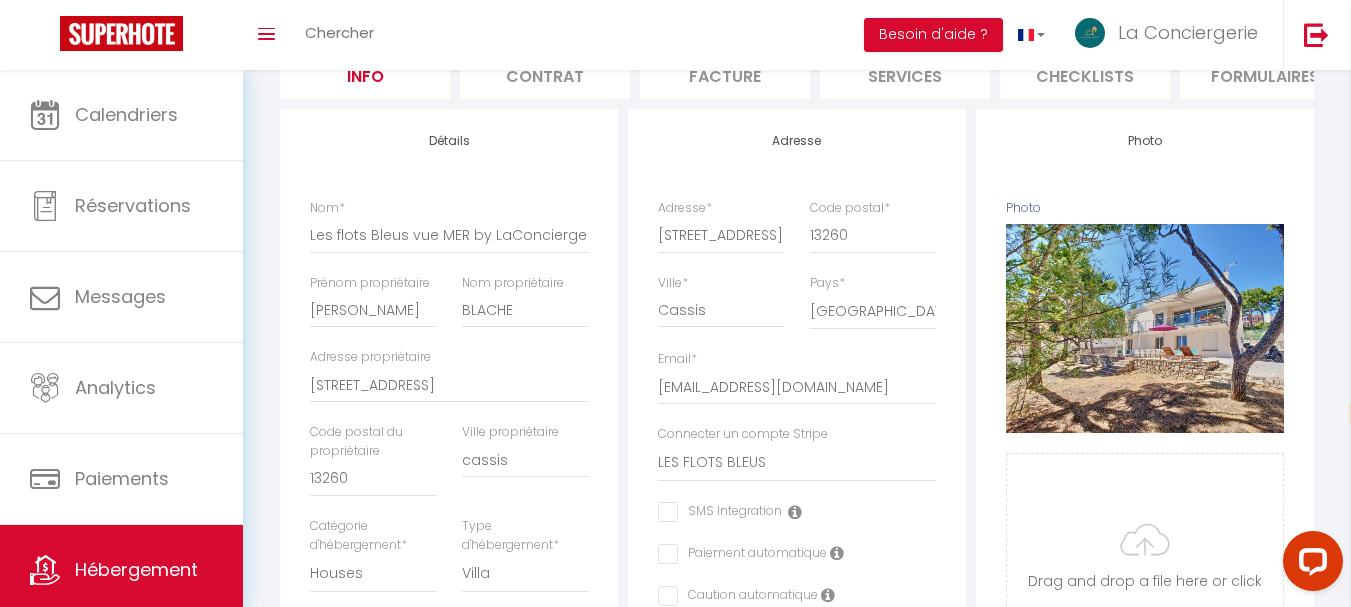 scroll, scrollTop: 500, scrollLeft: 0, axis: vertical 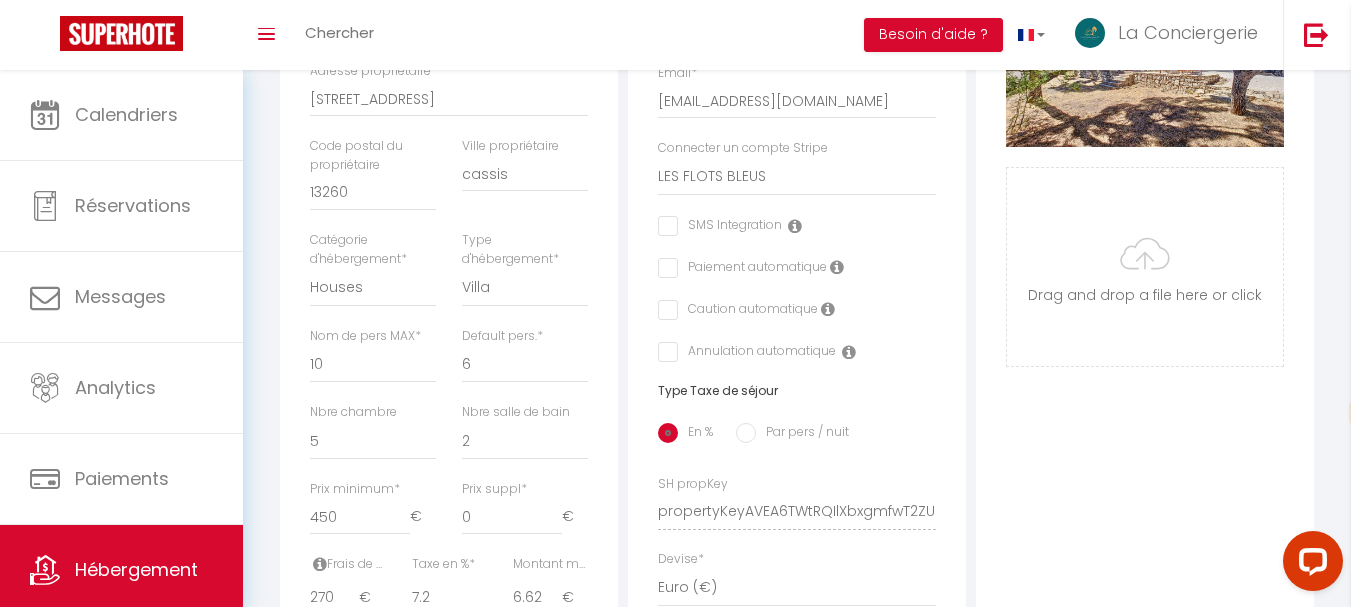 select 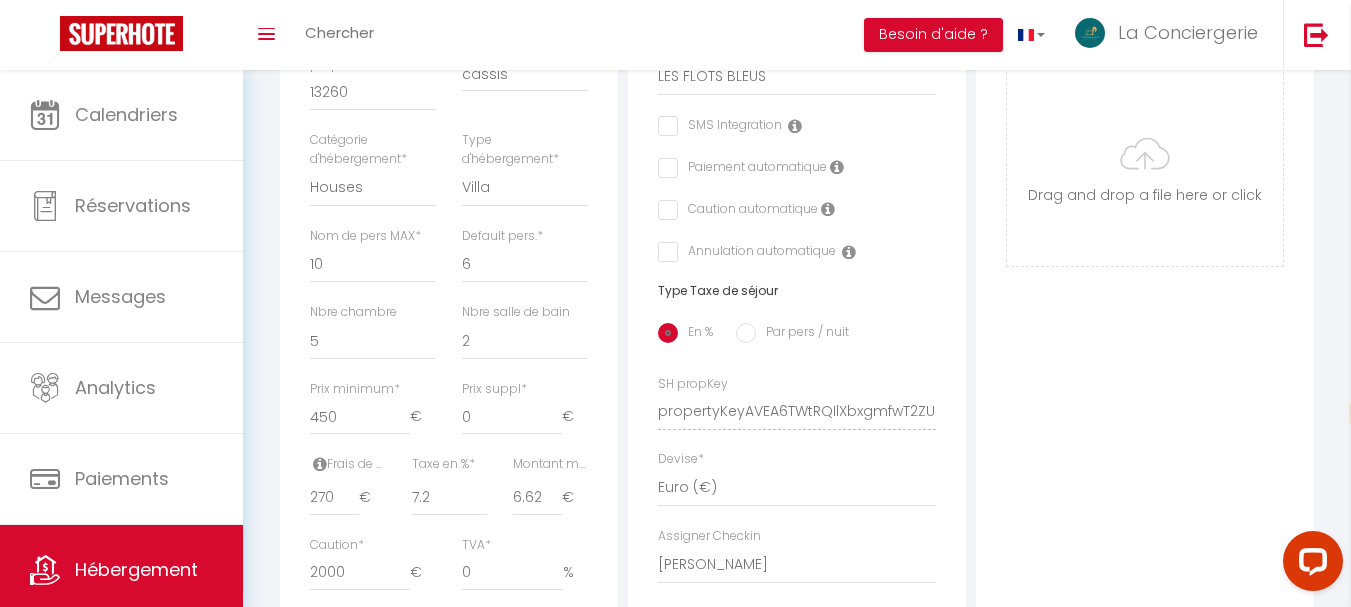 scroll, scrollTop: 700, scrollLeft: 0, axis: vertical 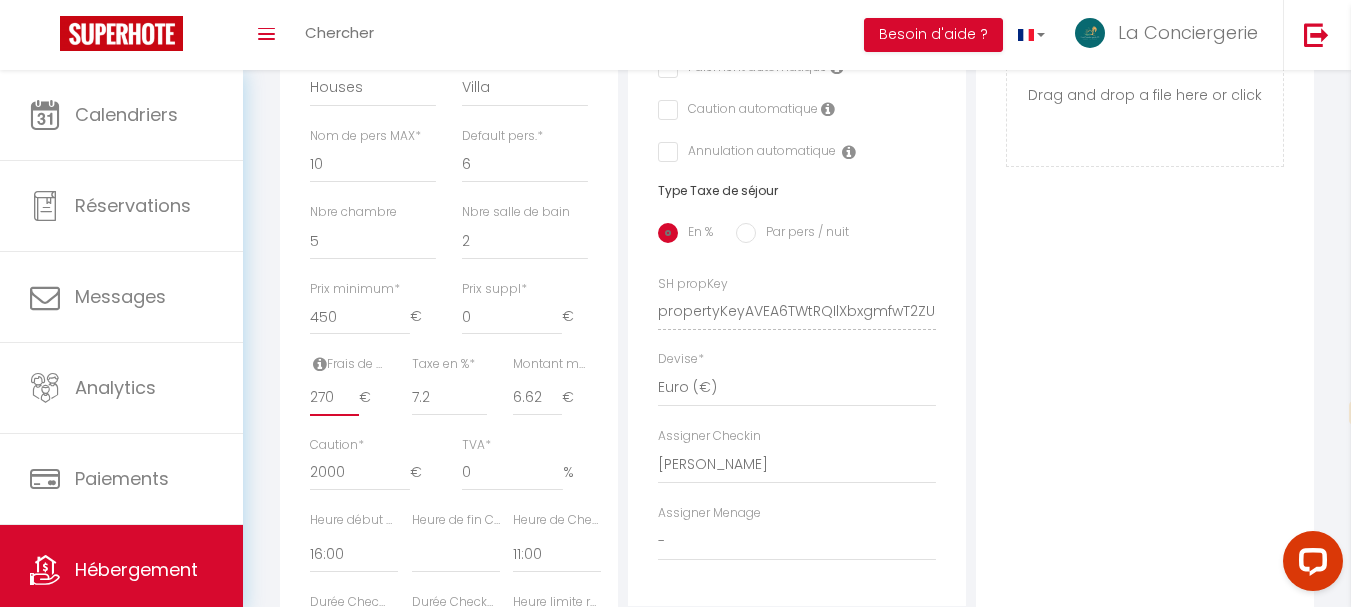 drag, startPoint x: 341, startPoint y: 417, endPoint x: 294, endPoint y: 415, distance: 47.042534 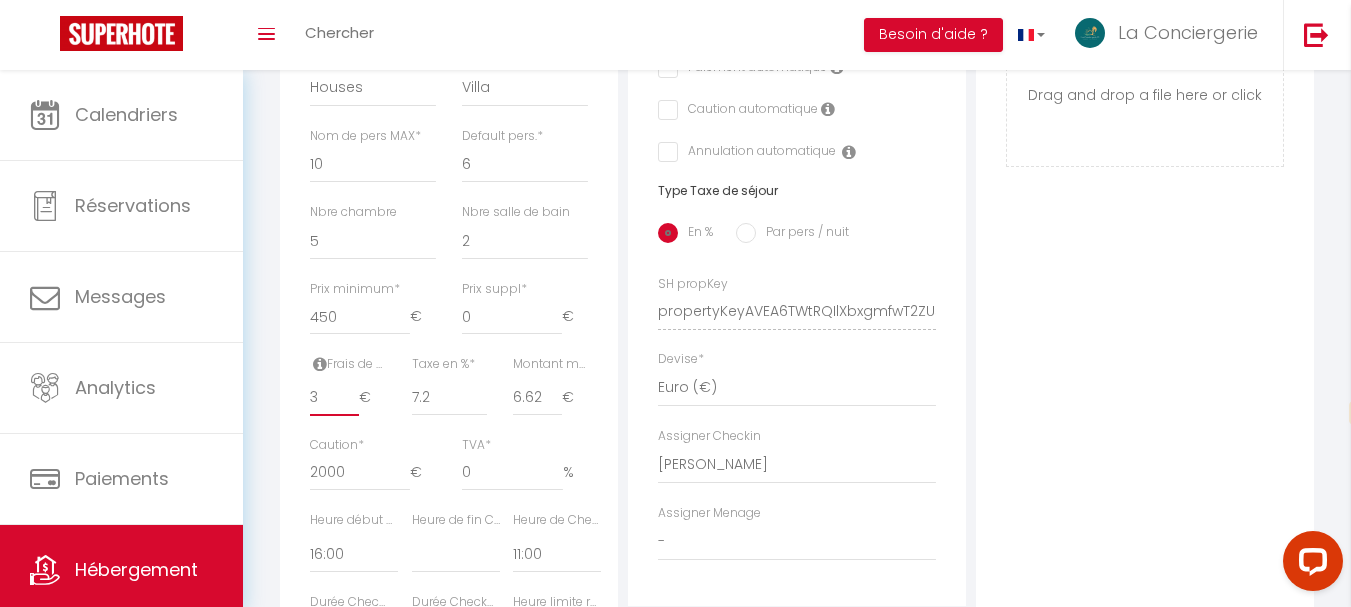 select 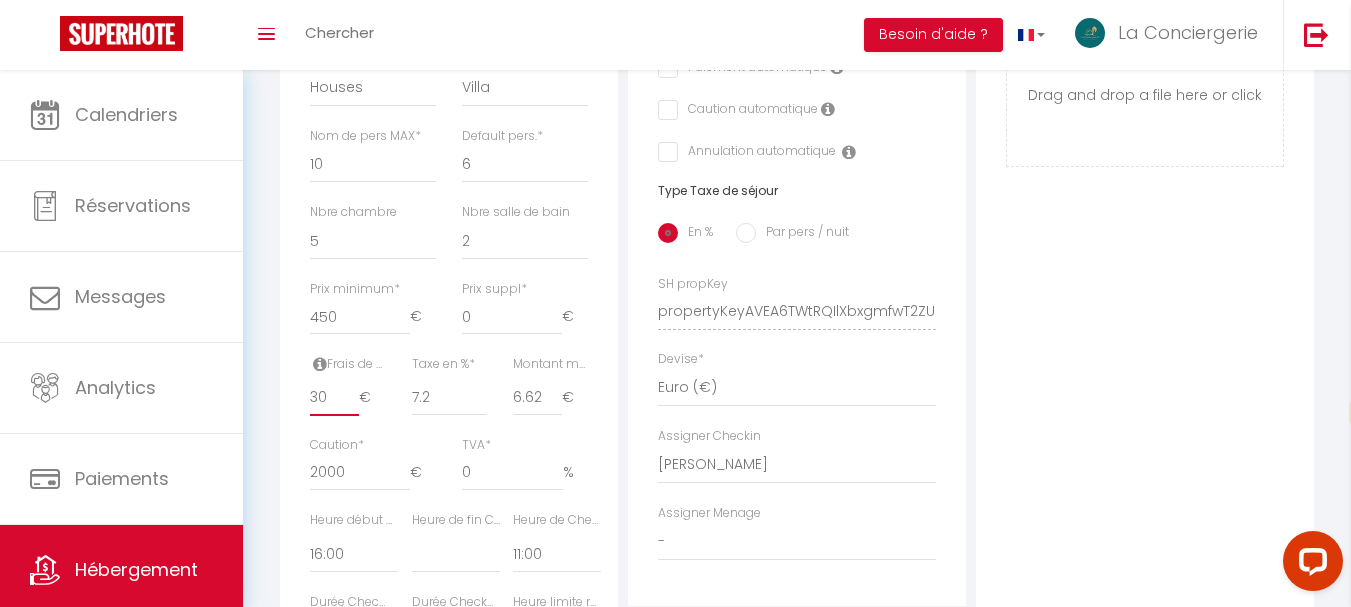 select 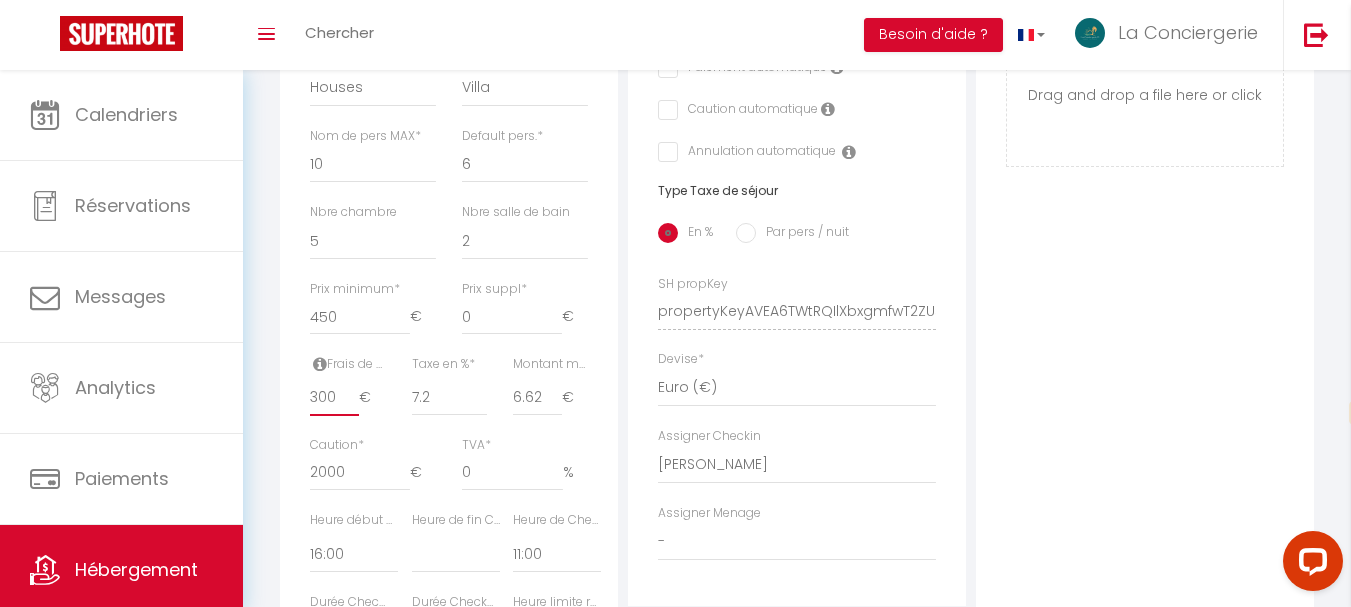 select 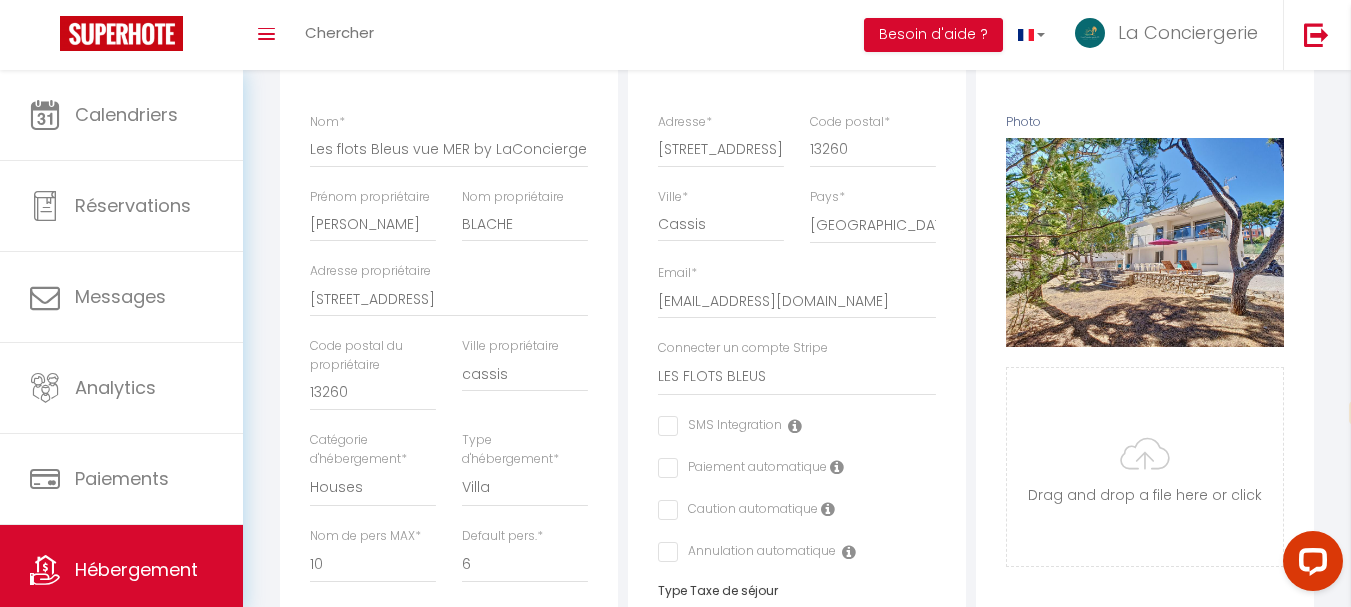 scroll, scrollTop: 0, scrollLeft: 0, axis: both 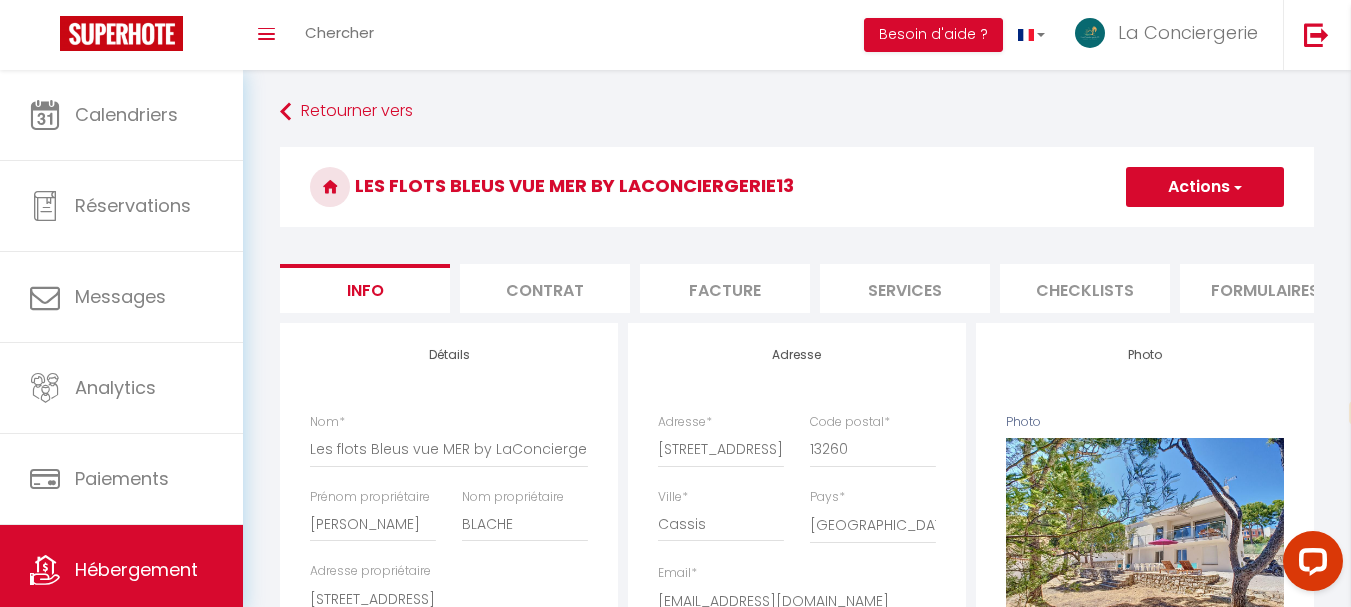 type on "300" 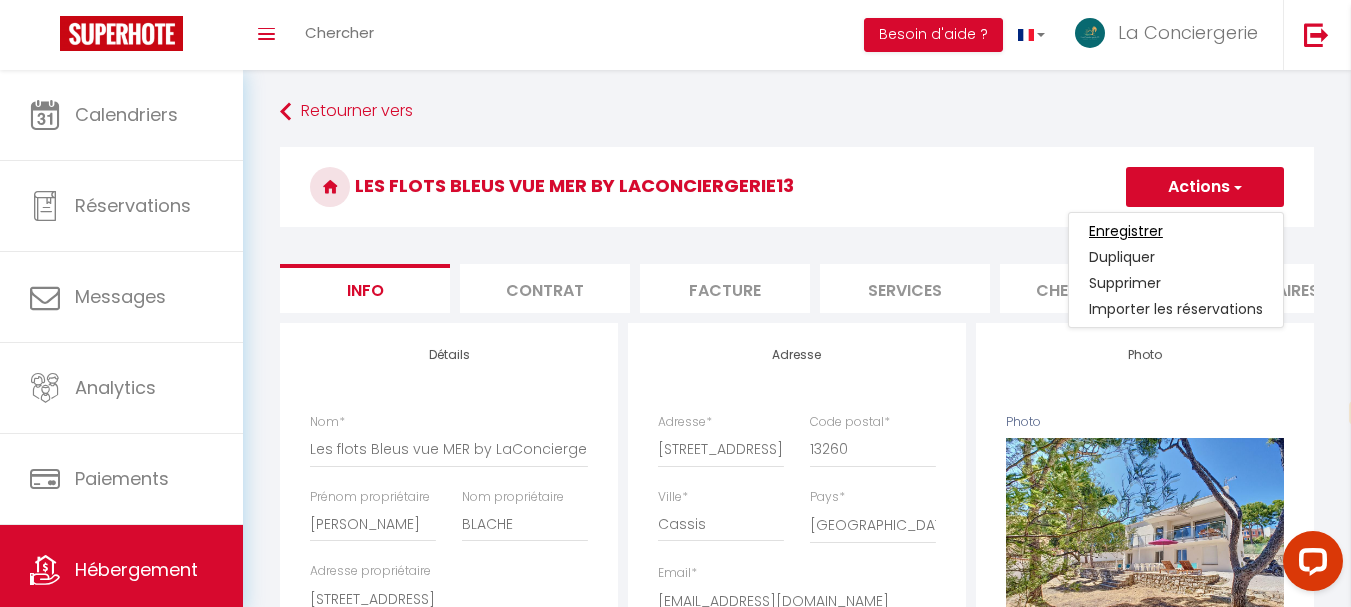 click on "Enregistrer" at bounding box center (1126, 231) 